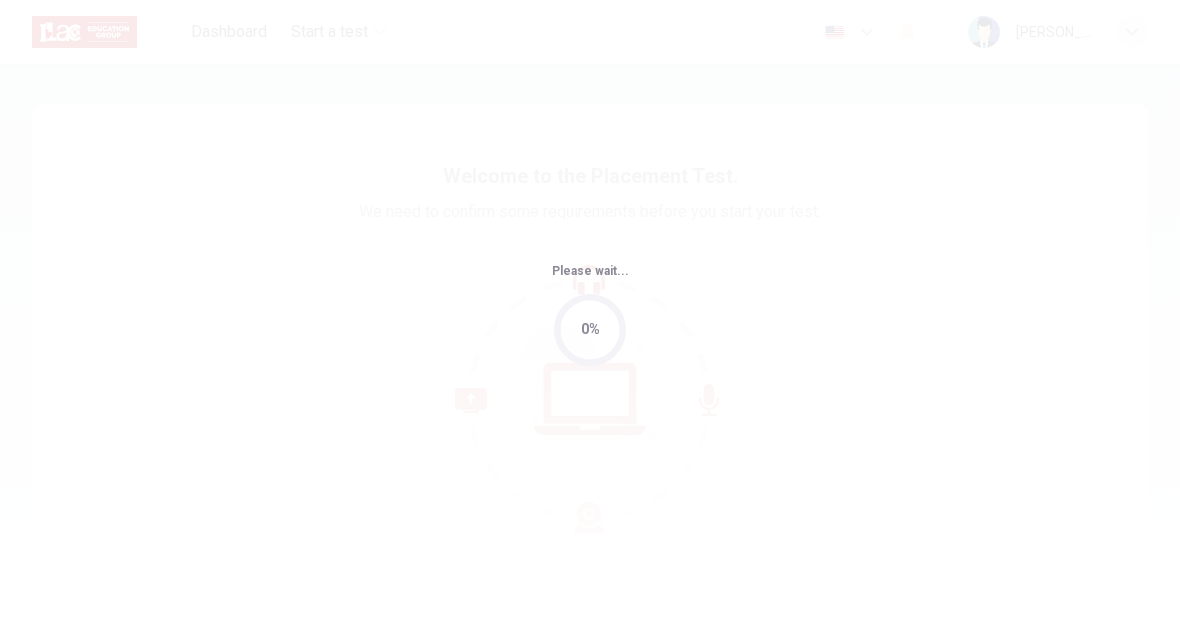 scroll, scrollTop: 0, scrollLeft: 0, axis: both 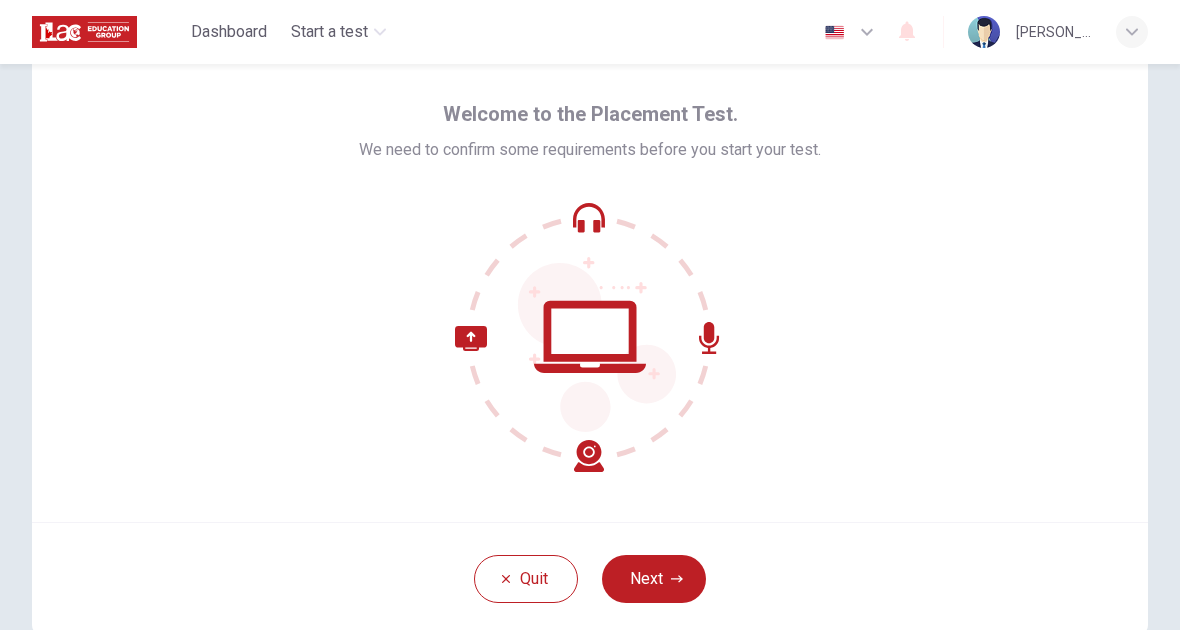 click on "Next" at bounding box center (654, 579) 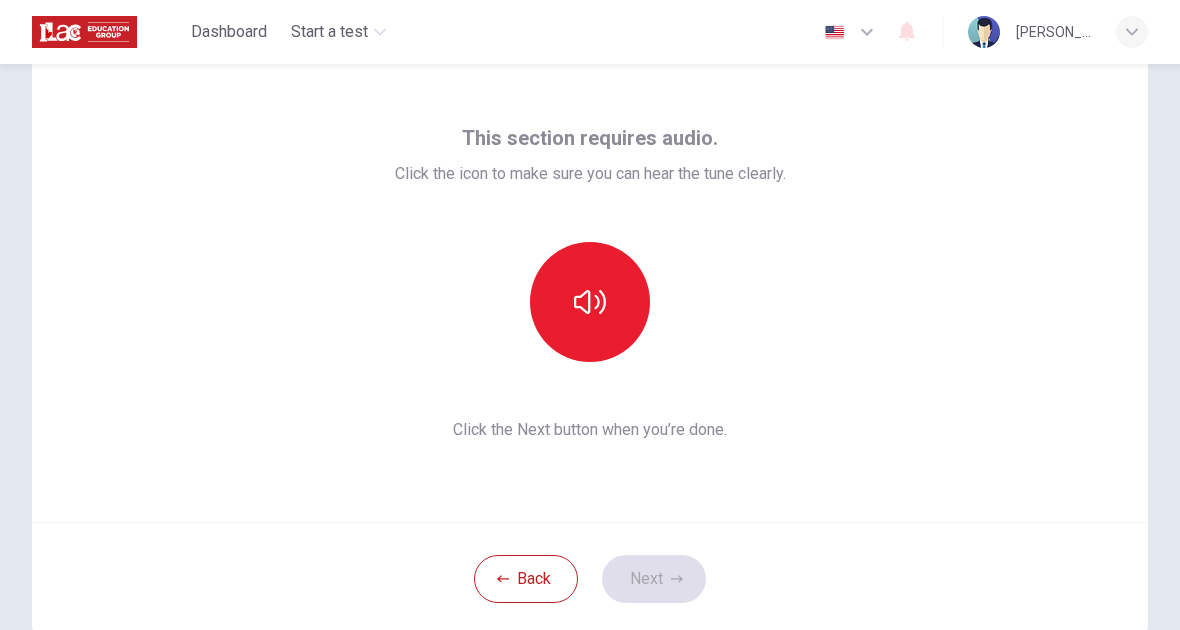 click at bounding box center [590, 302] 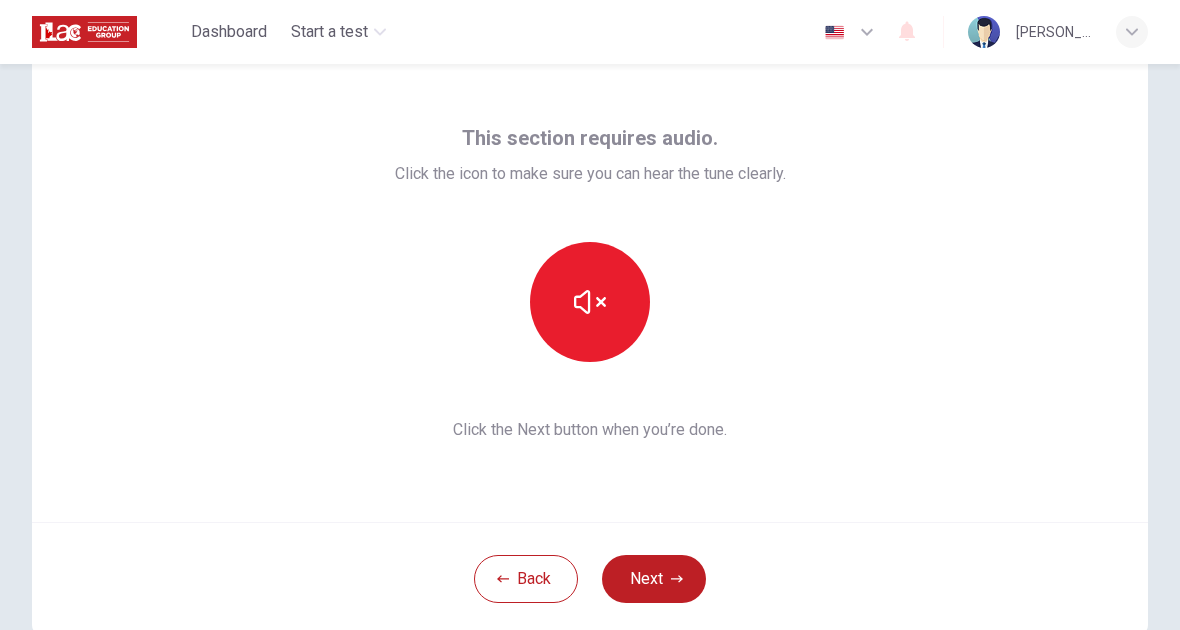 click at bounding box center (590, 302) 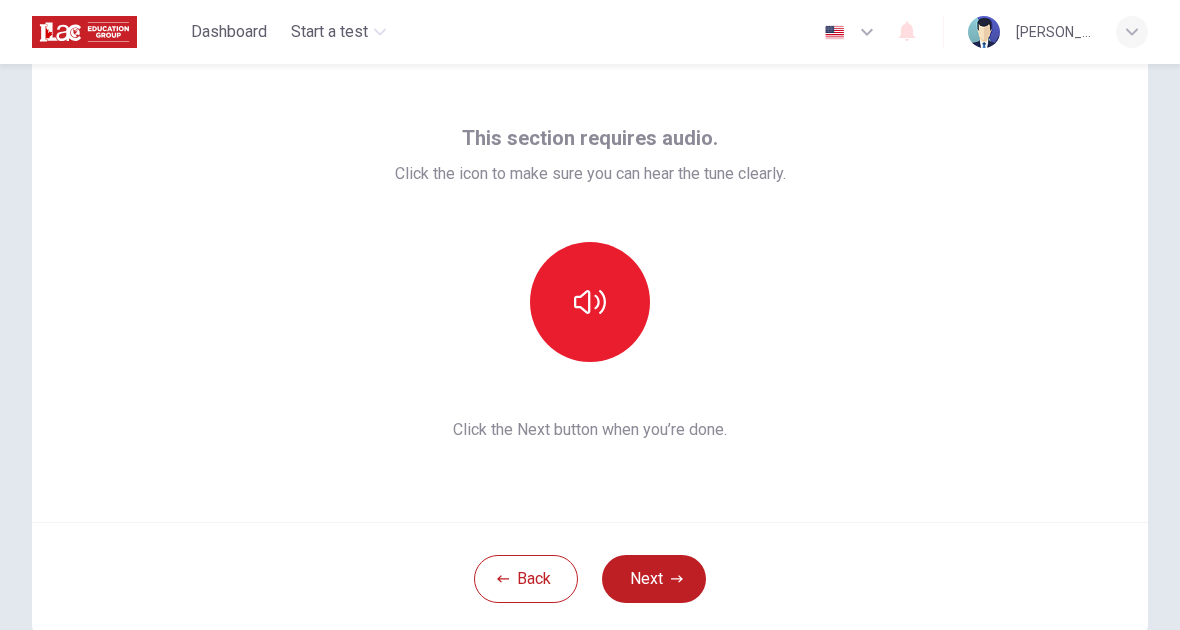 click at bounding box center [590, 302] 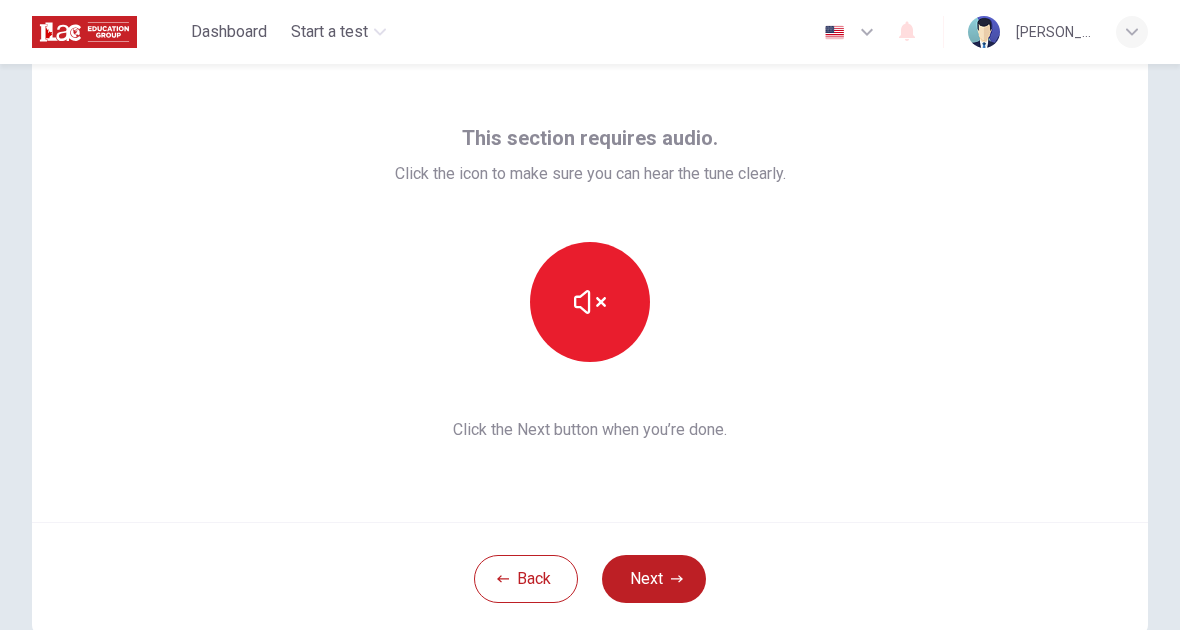 click at bounding box center [590, 302] 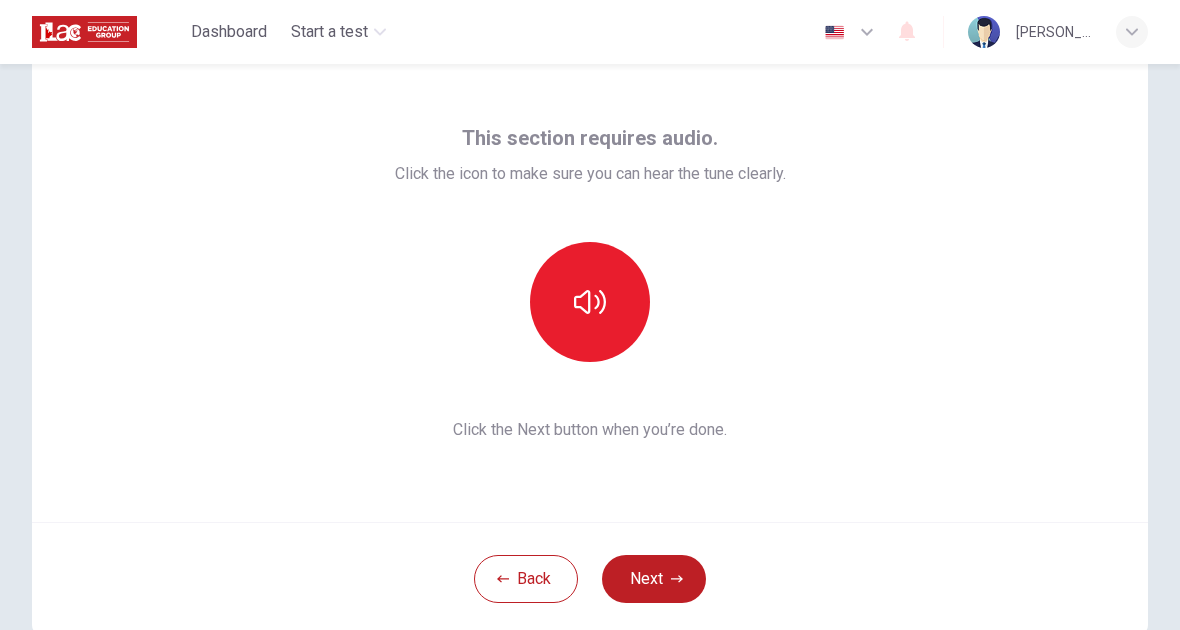 click at bounding box center [590, 302] 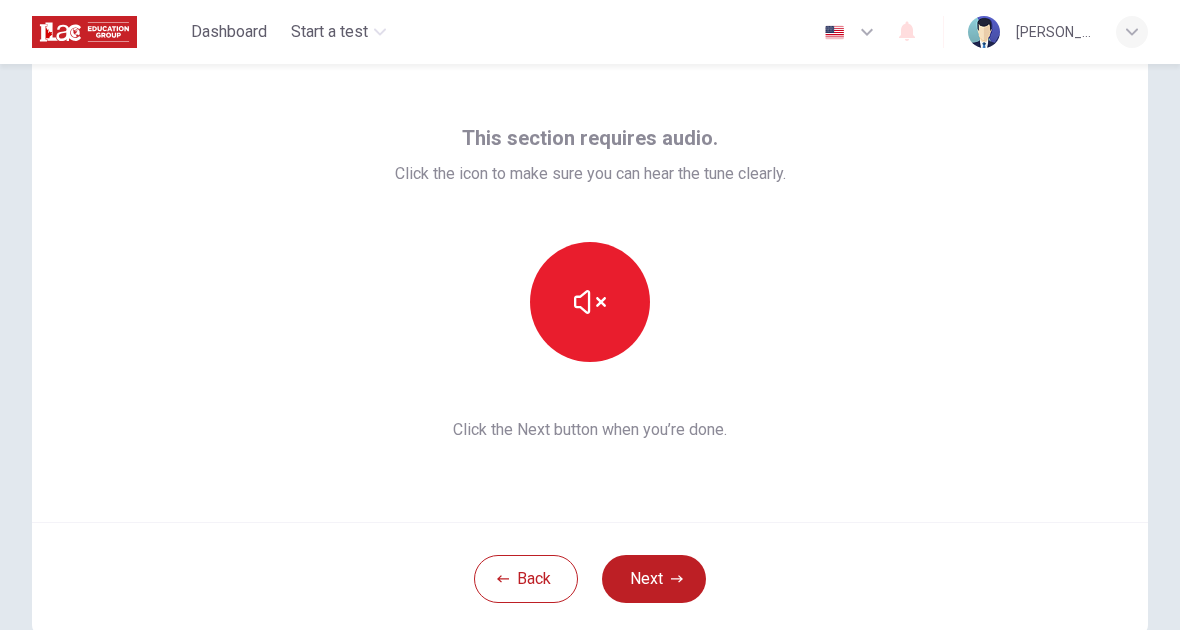 click at bounding box center [590, 302] 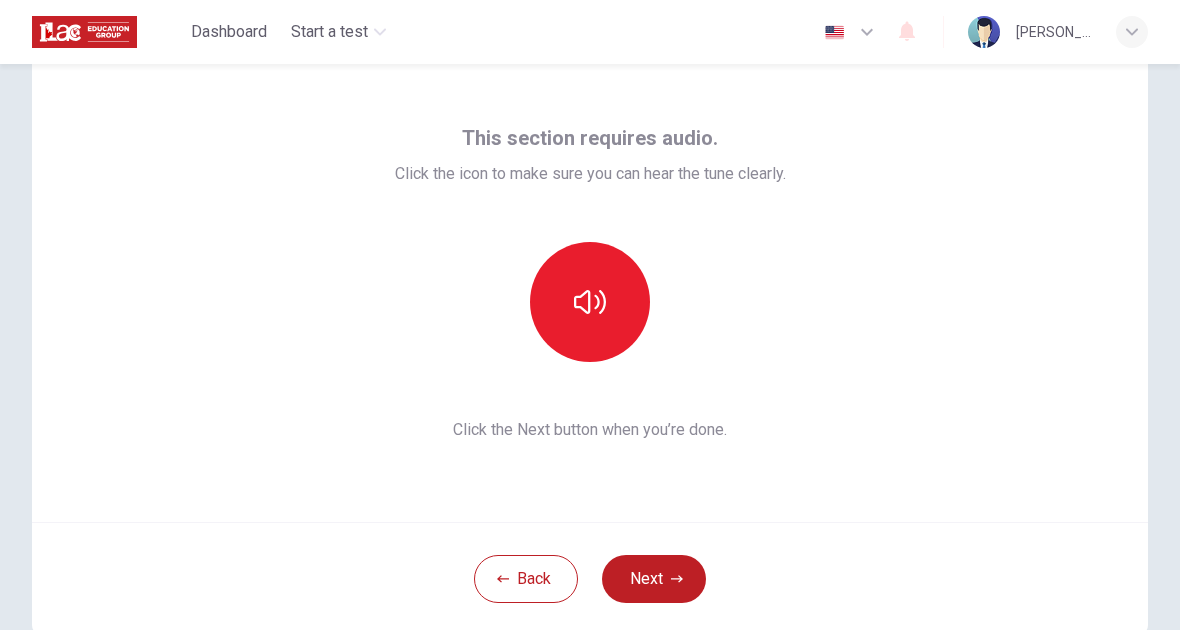 click on "Next" at bounding box center [654, 579] 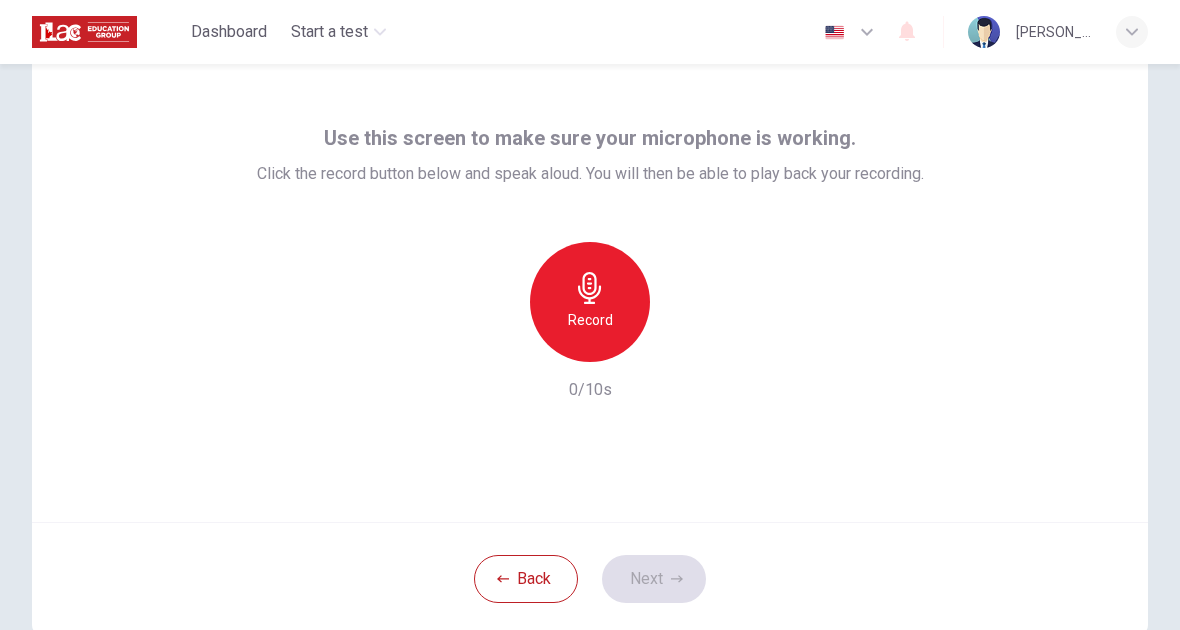click on "Record" at bounding box center (590, 320) 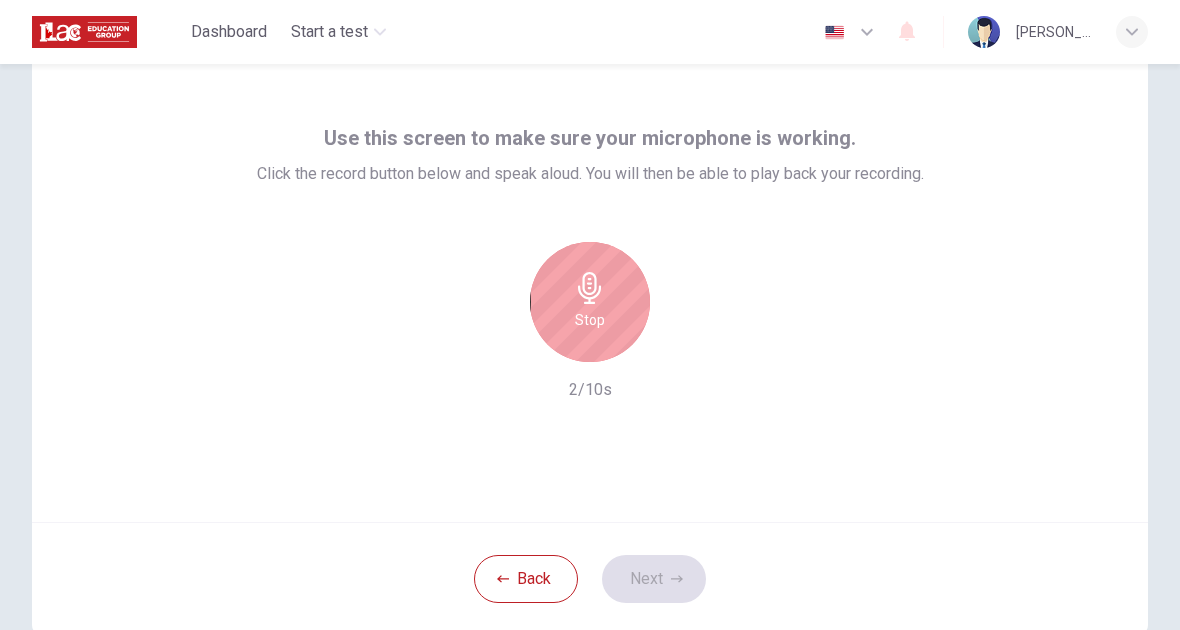 click 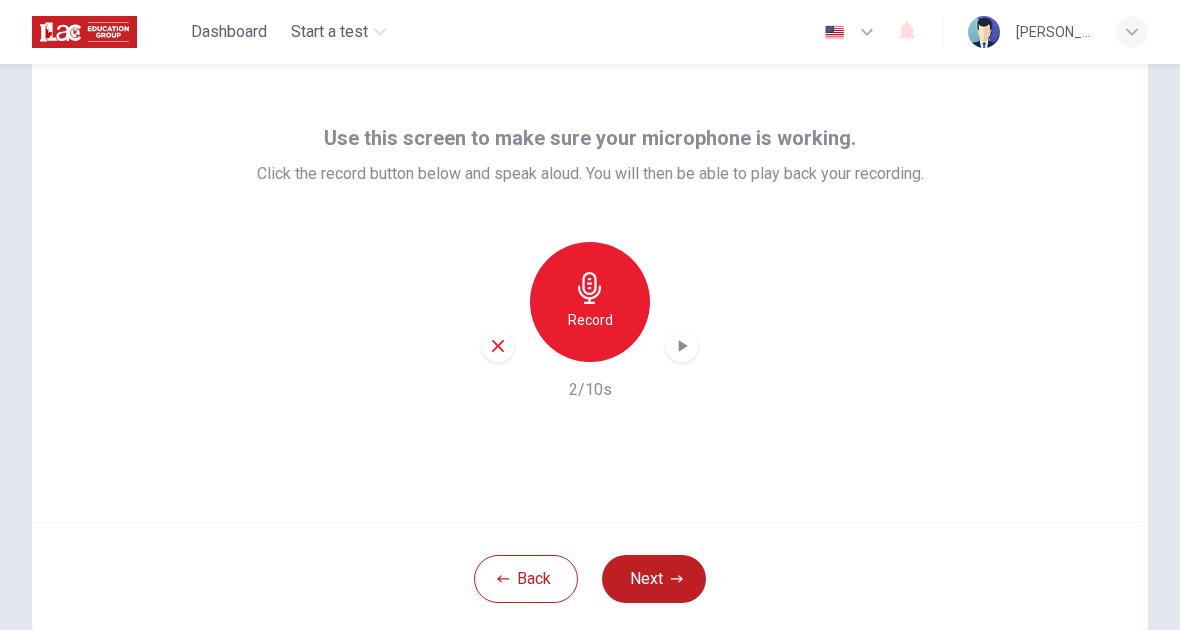 click 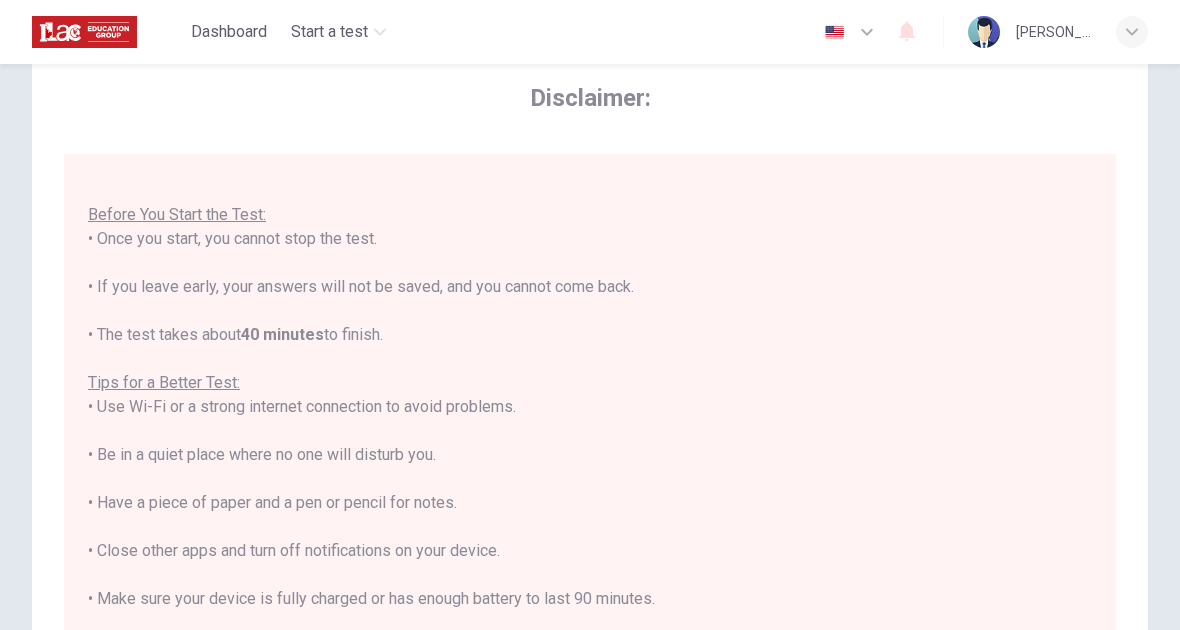 scroll, scrollTop: 21, scrollLeft: 0, axis: vertical 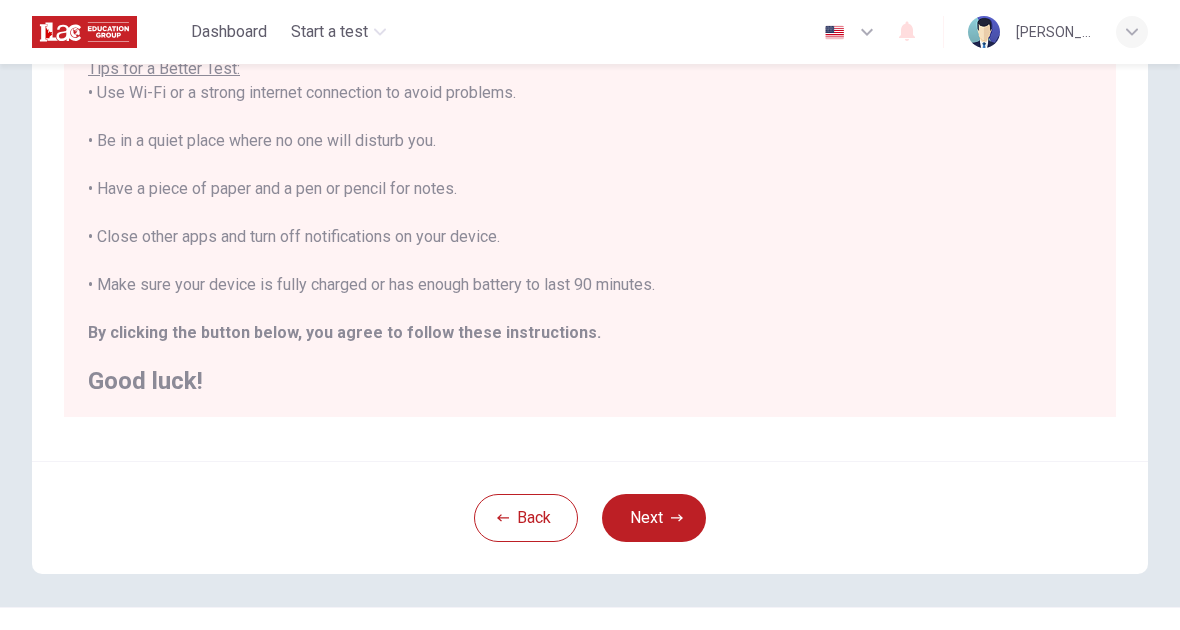 click on "Next" at bounding box center (654, 518) 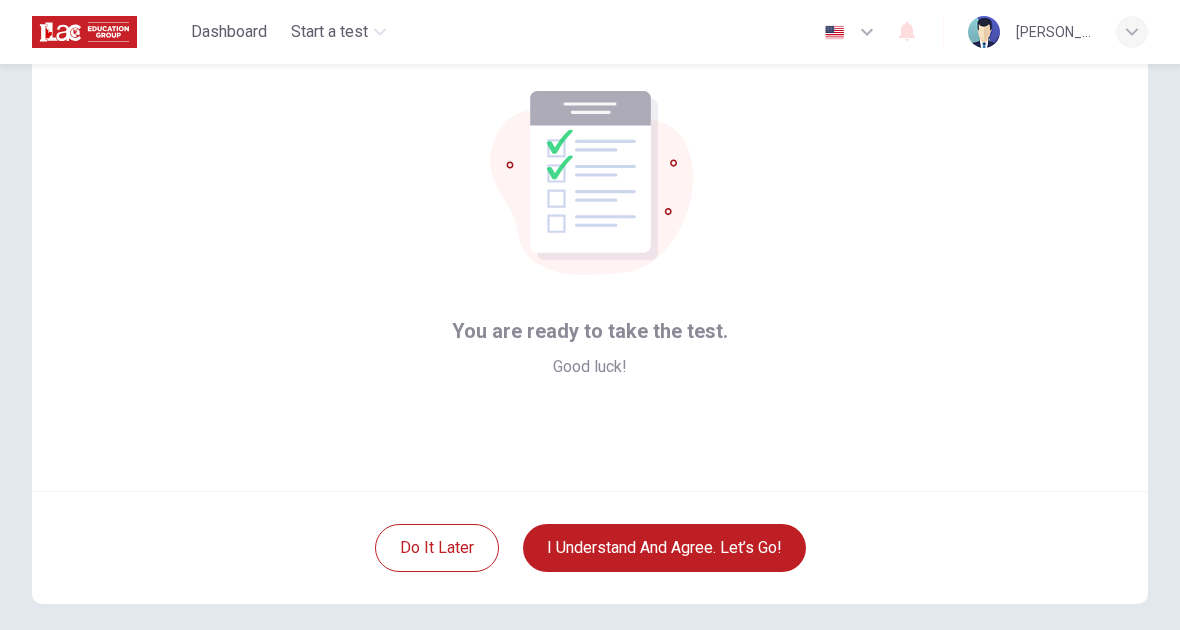 scroll, scrollTop: 95, scrollLeft: 0, axis: vertical 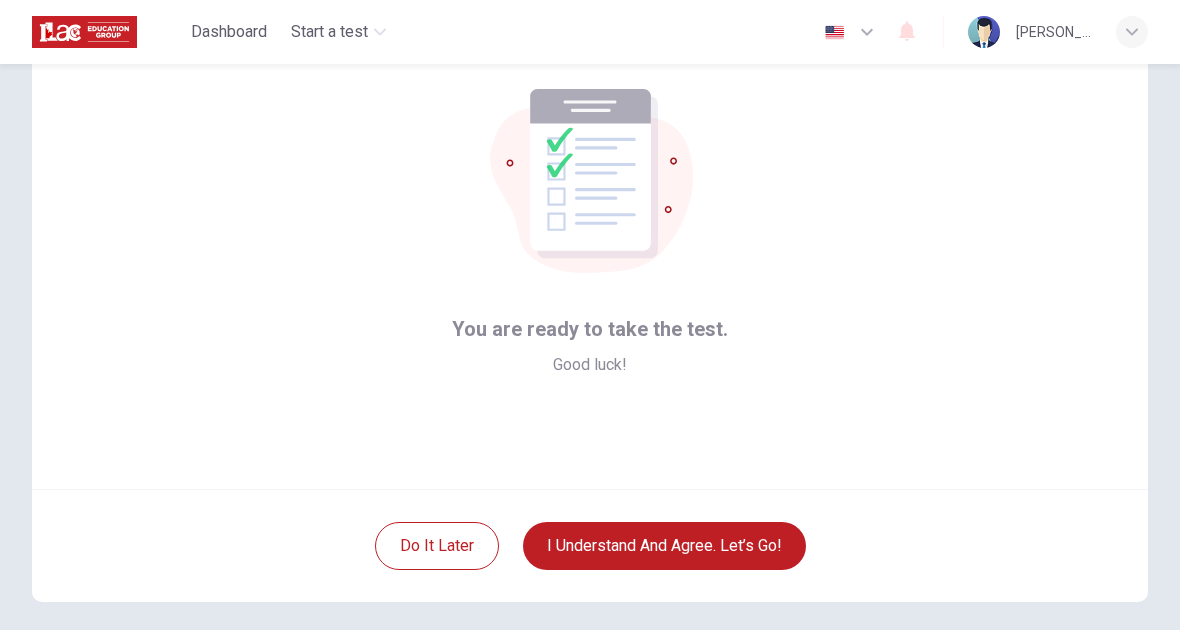 click on "I understand and agree. Let’s go!" at bounding box center [664, 546] 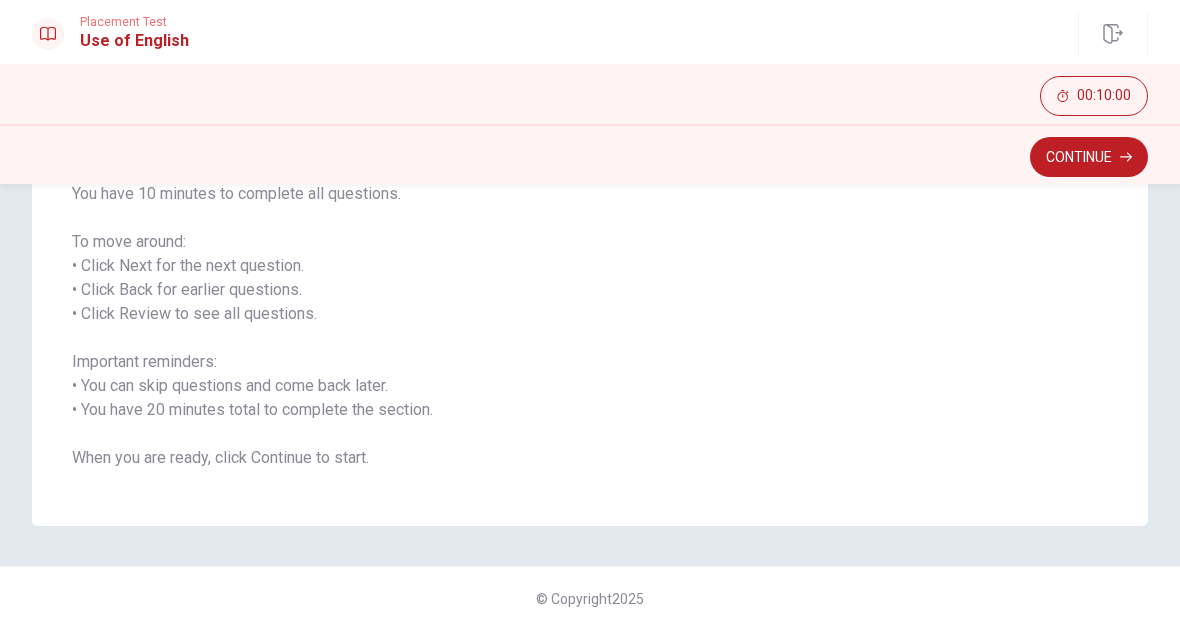 scroll, scrollTop: 266, scrollLeft: 0, axis: vertical 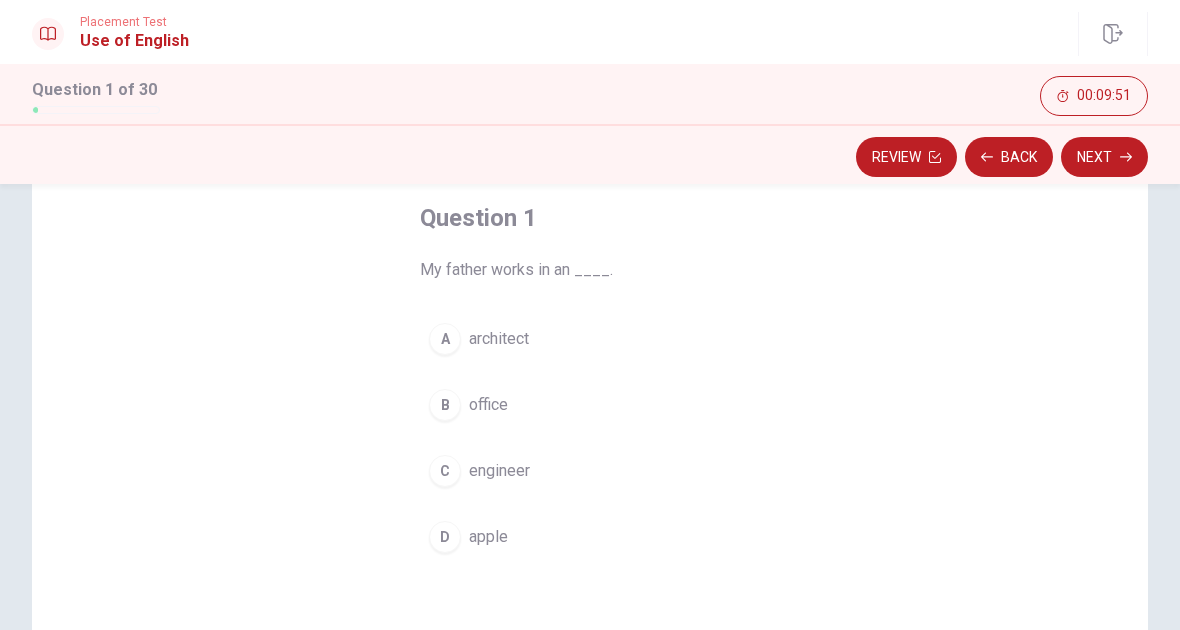 click on "B" at bounding box center (445, 405) 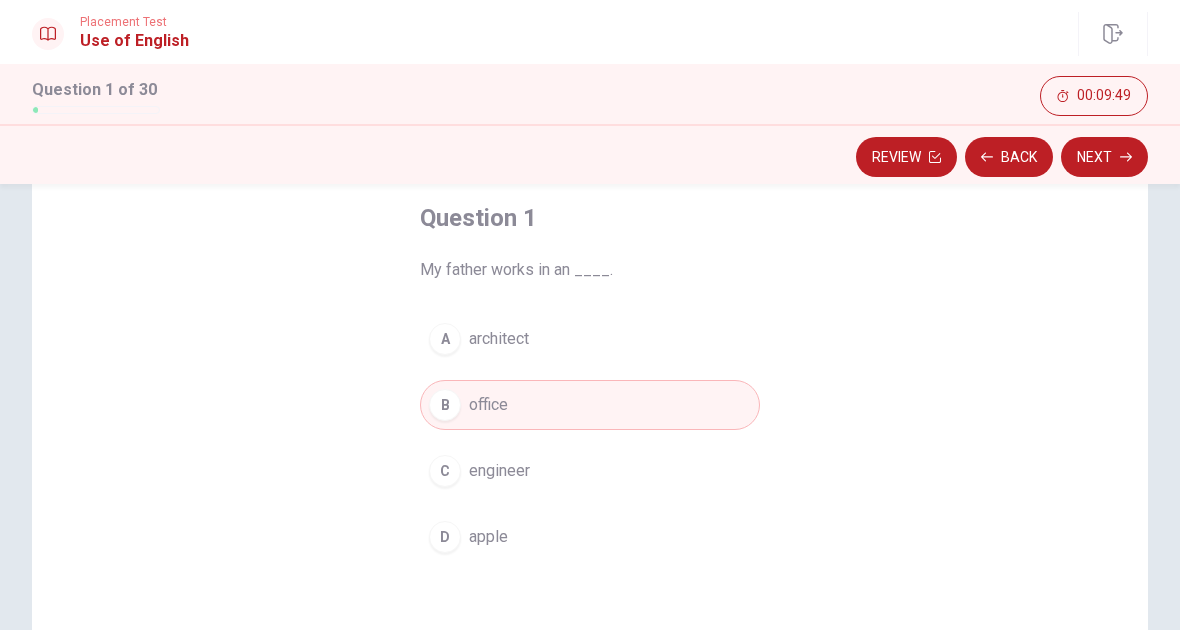 click on "Next" at bounding box center (1104, 157) 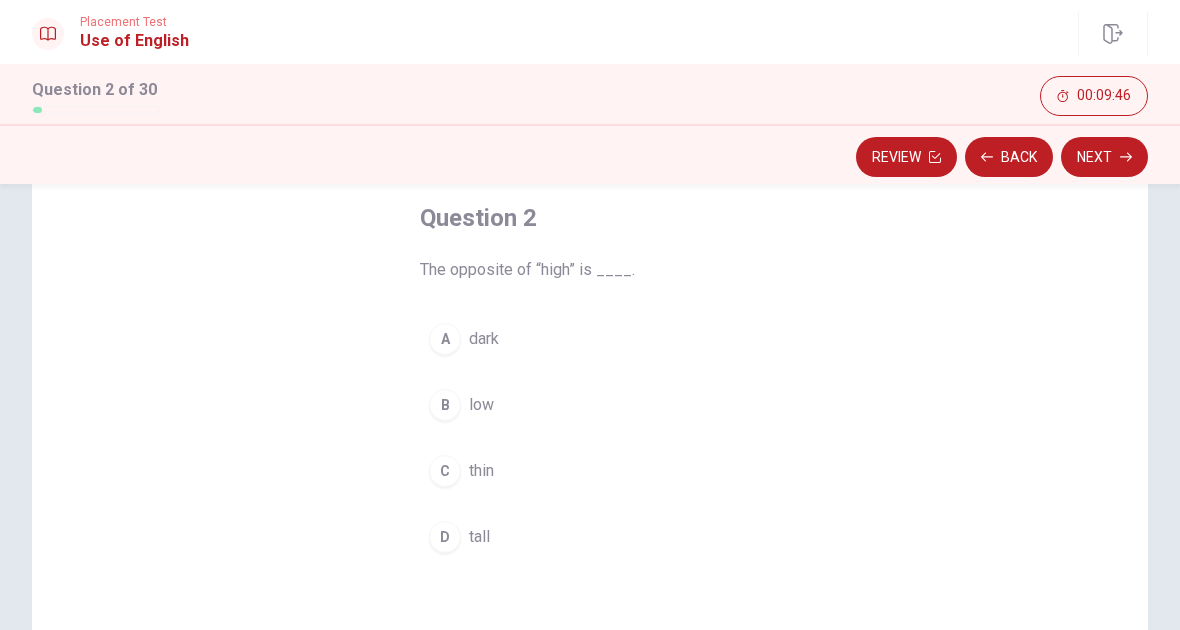 click on "B" at bounding box center [445, 405] 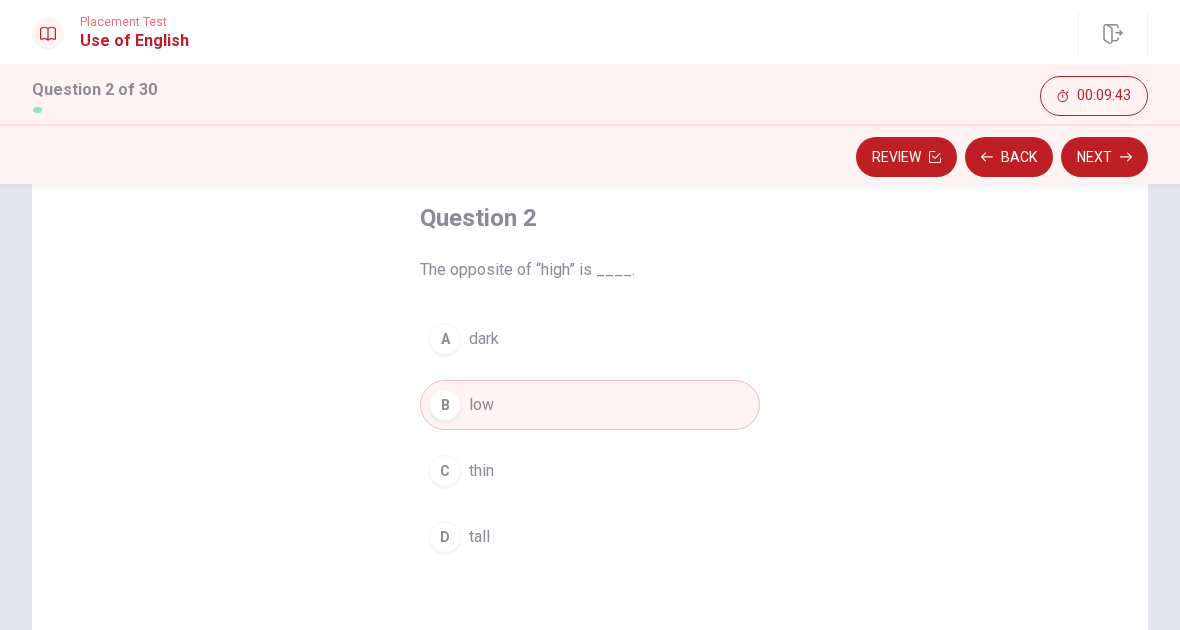 click on "Next" at bounding box center [1104, 157] 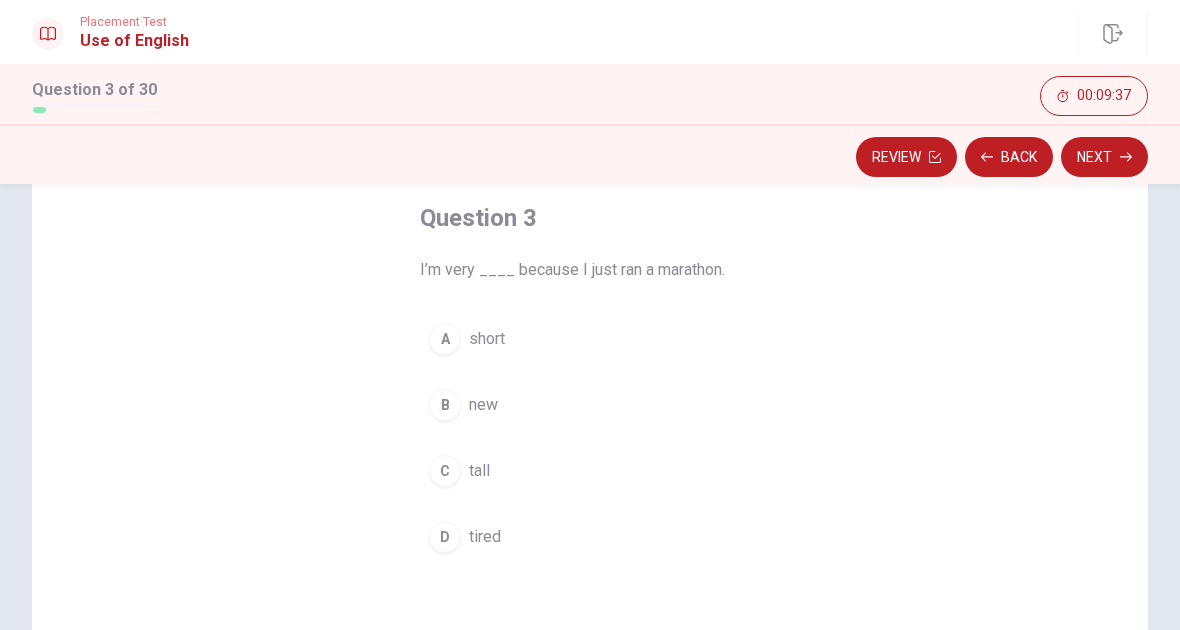 click on "D" at bounding box center (445, 537) 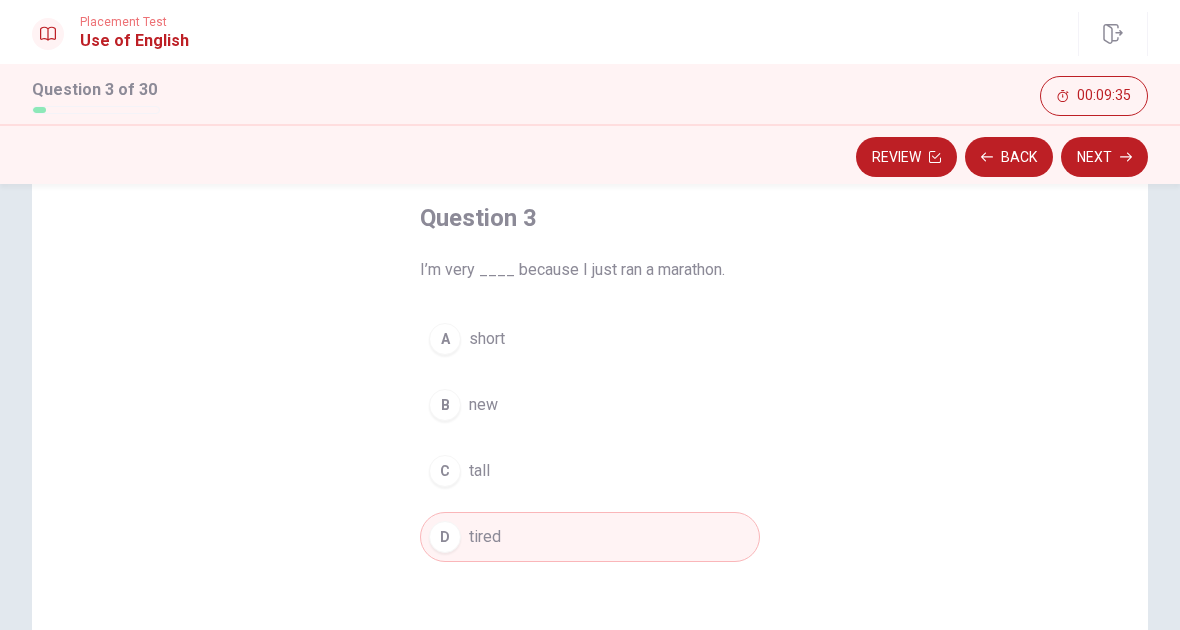 click on "Next" at bounding box center [1104, 157] 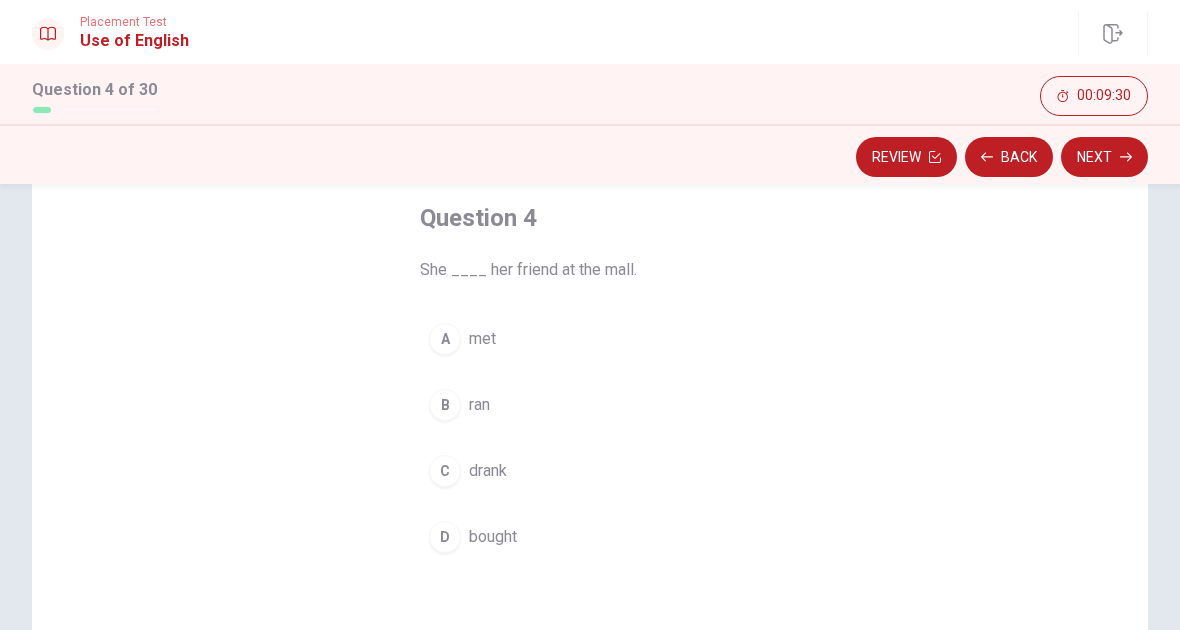 click on "A" at bounding box center [445, 339] 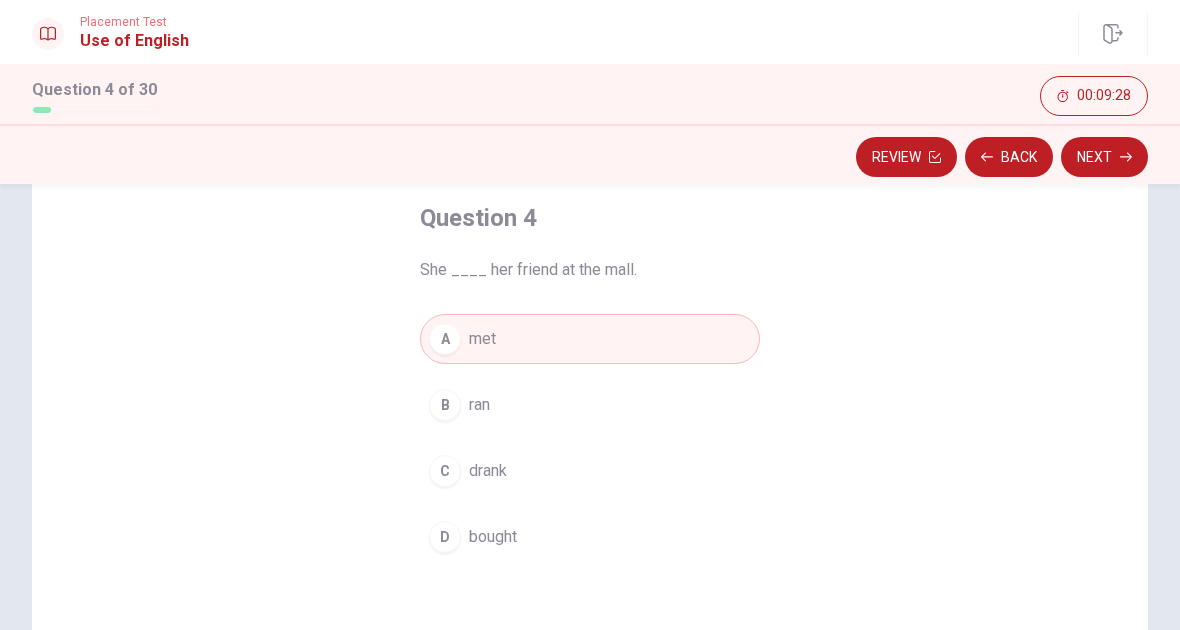 click on "Next" at bounding box center [1104, 157] 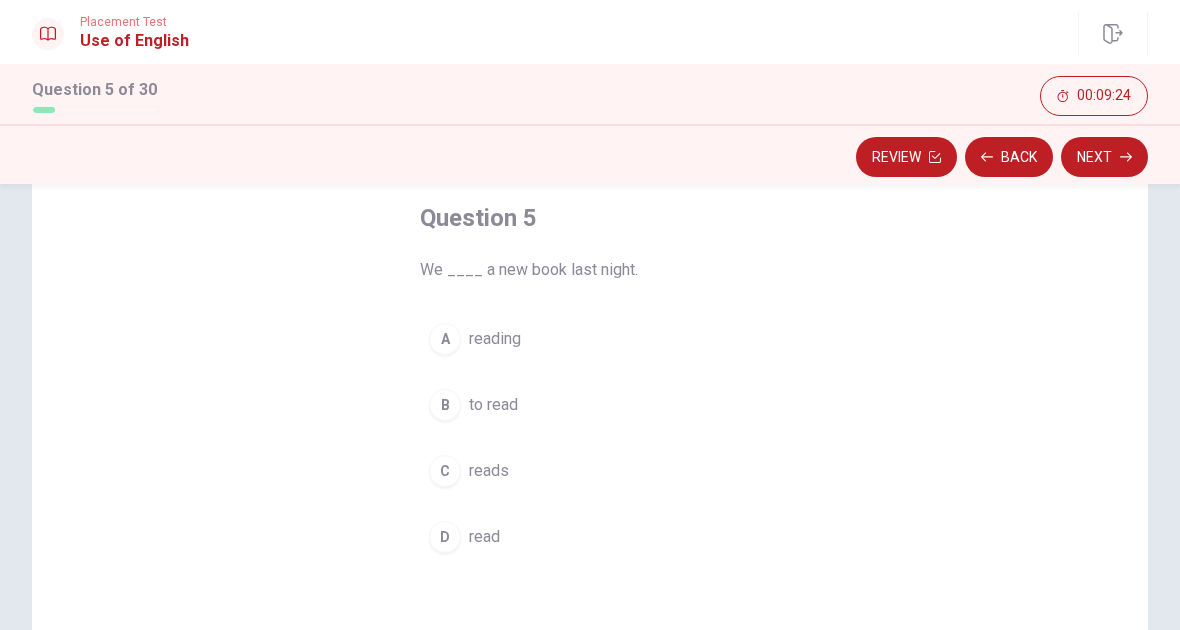 click on "D" at bounding box center [445, 537] 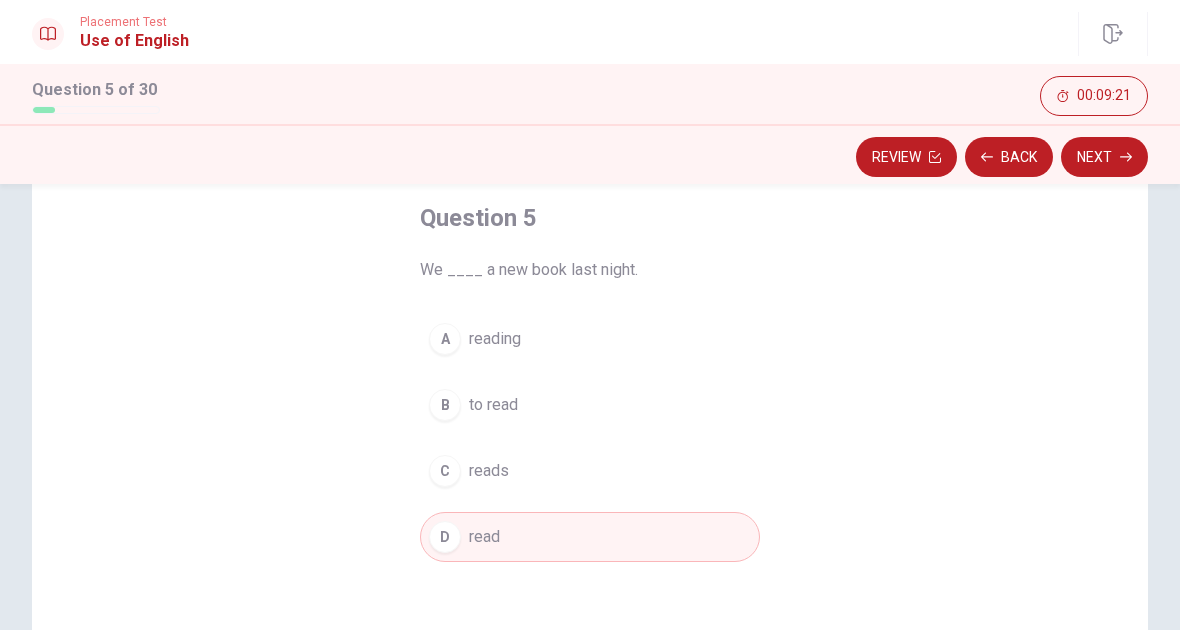 click on "Next" at bounding box center (1104, 157) 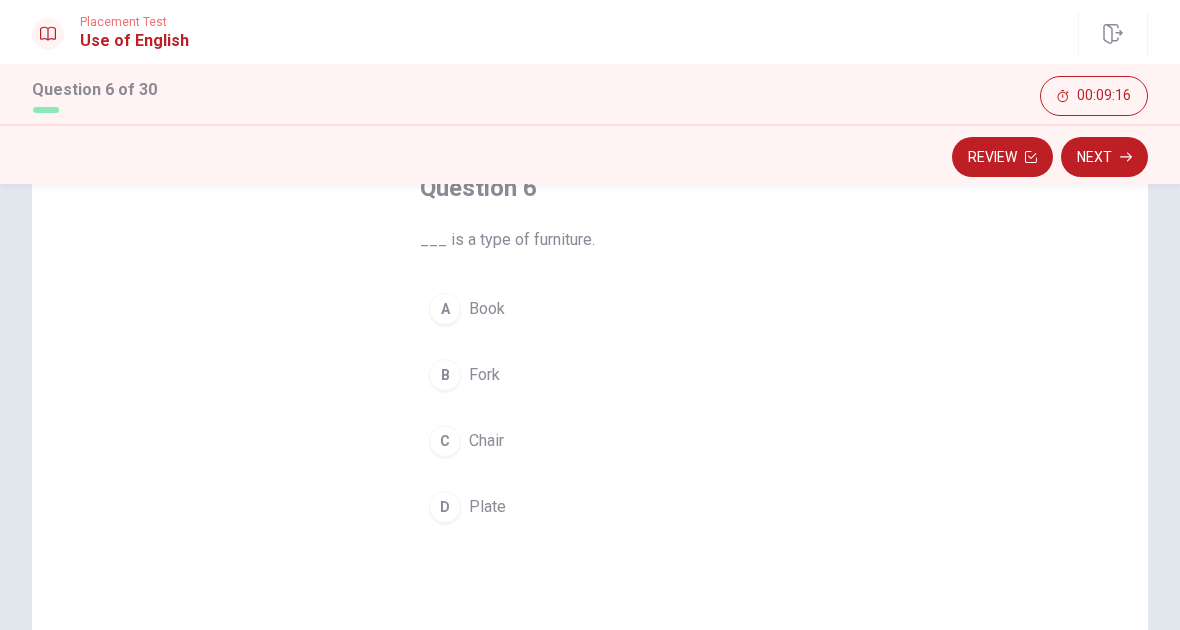 scroll, scrollTop: 132, scrollLeft: 0, axis: vertical 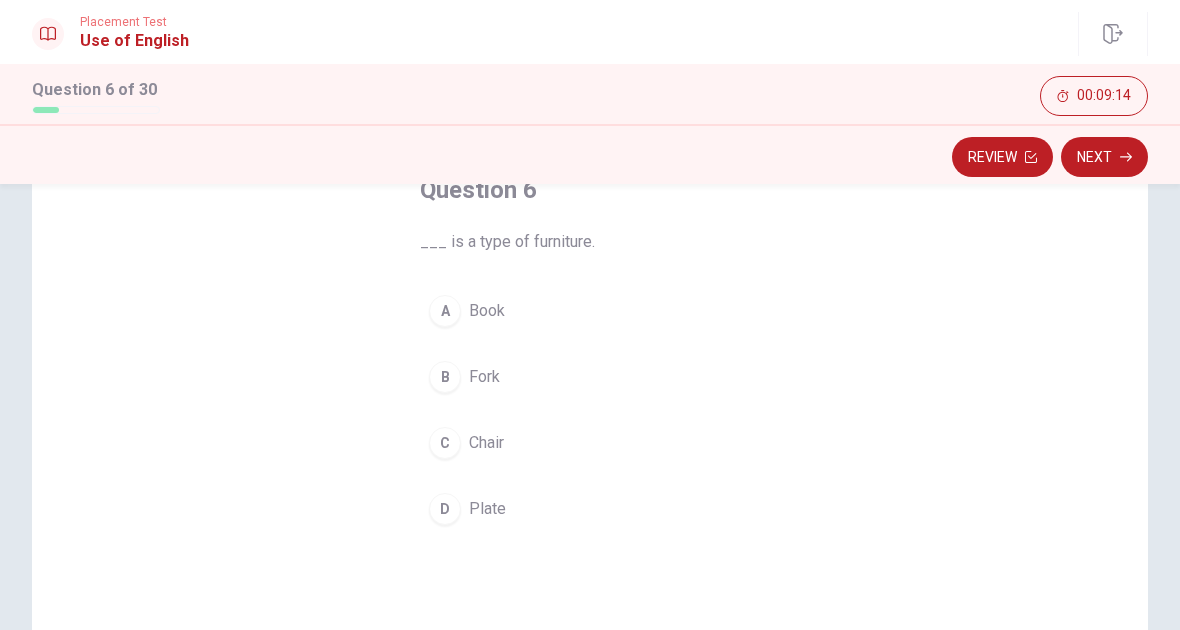 click on "C" at bounding box center [445, 443] 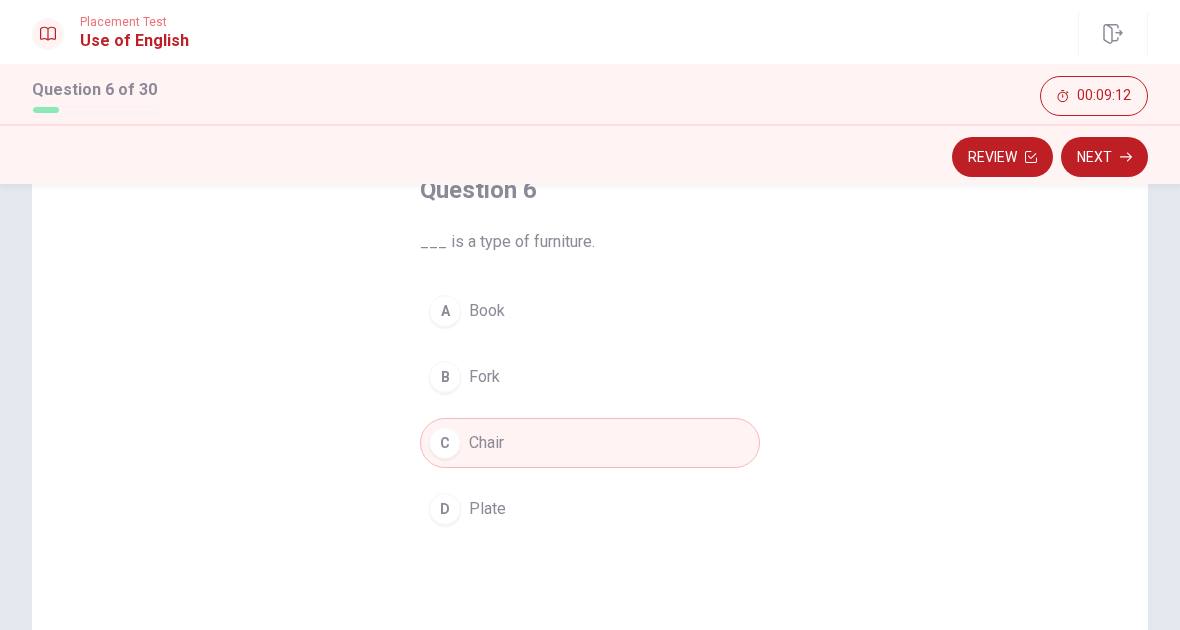 click on "Next" at bounding box center [1104, 157] 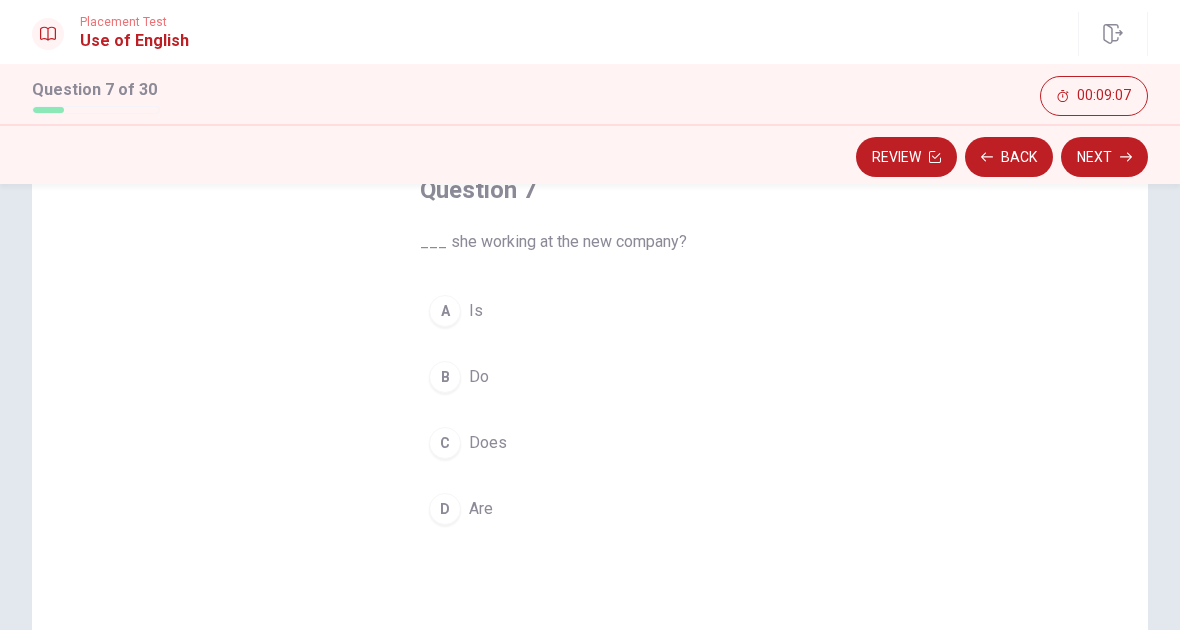click on "A" at bounding box center (445, 311) 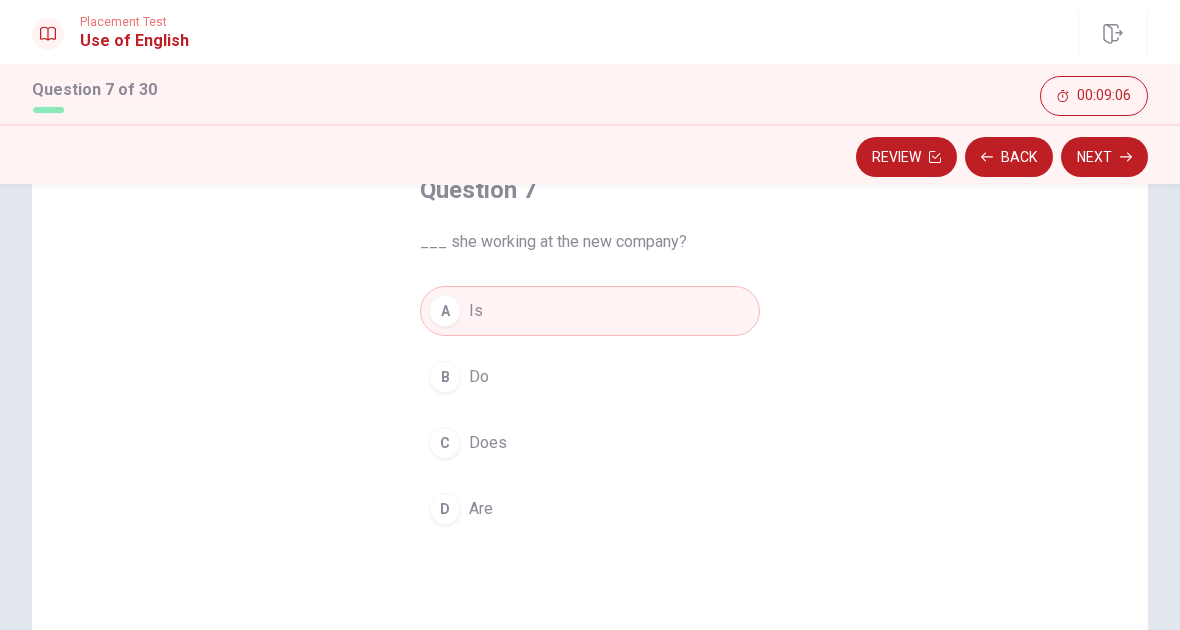click on "Next" at bounding box center (1104, 157) 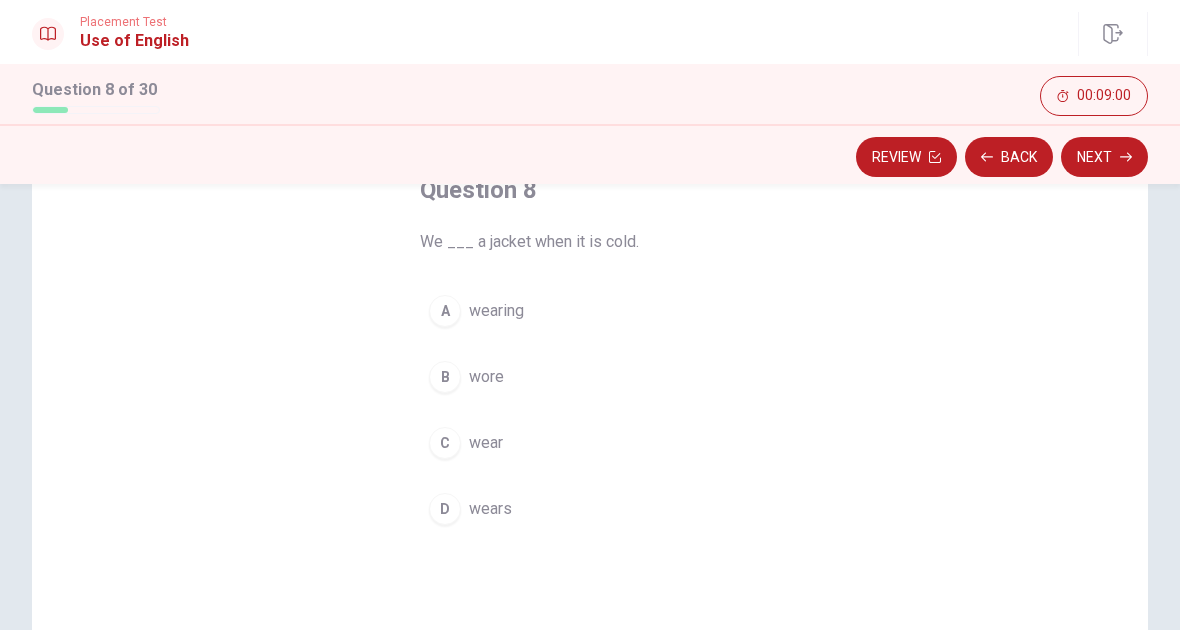 click on "C" at bounding box center [445, 443] 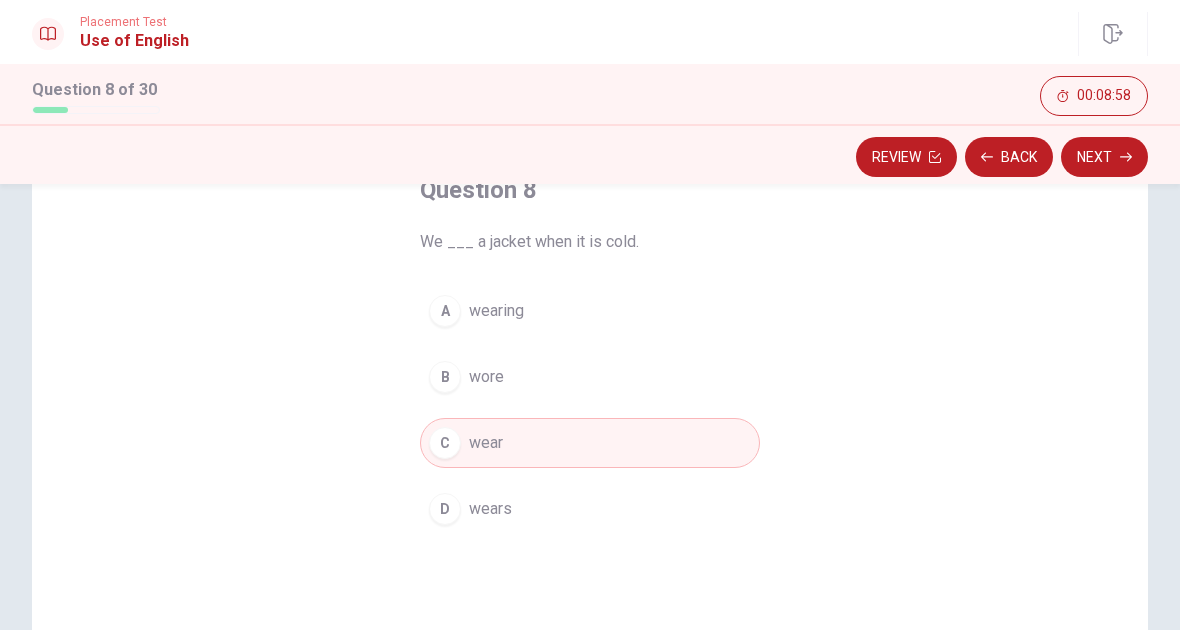 click on "Next" at bounding box center [1104, 157] 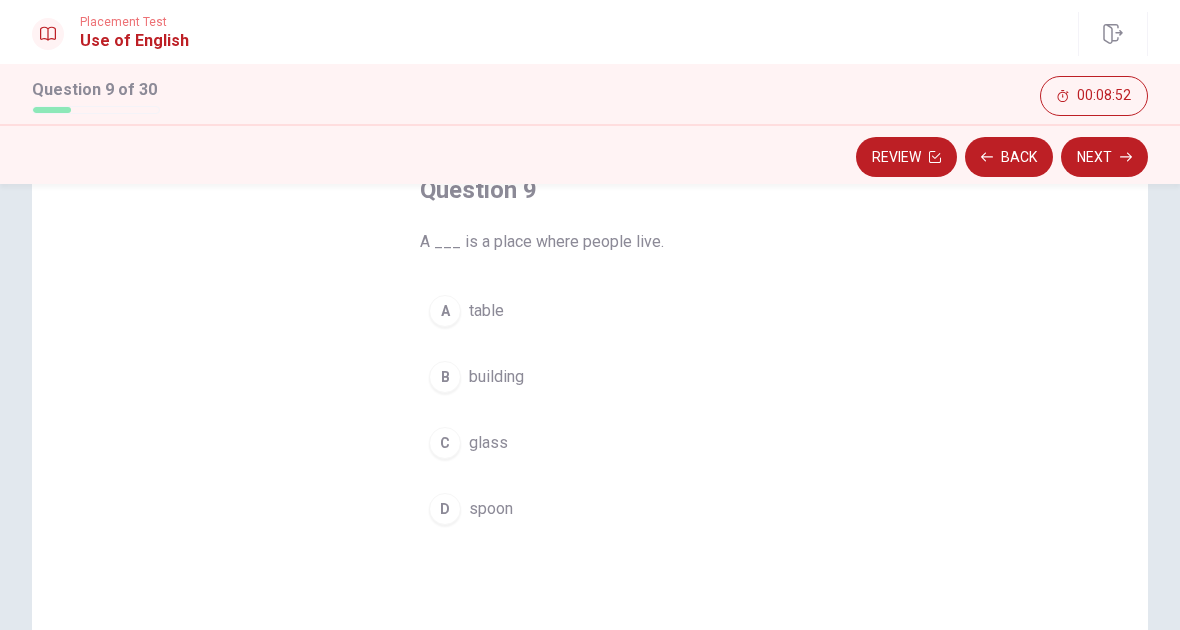 click on "B" at bounding box center (445, 377) 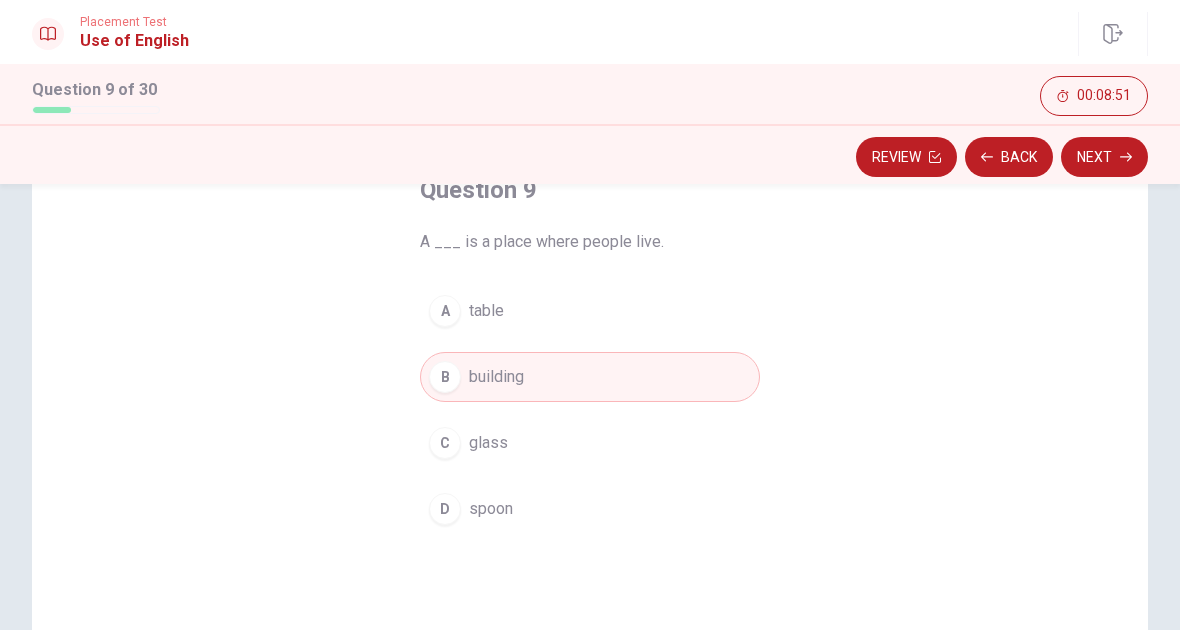 click on "Next" at bounding box center (1104, 157) 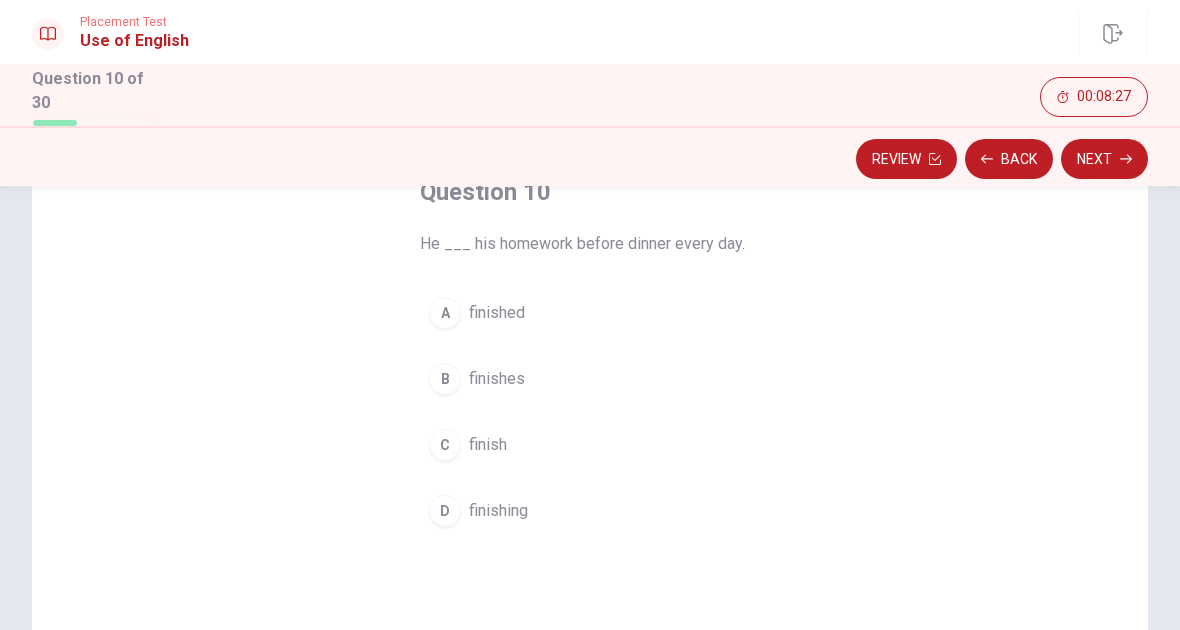 click on "B" at bounding box center [445, 379] 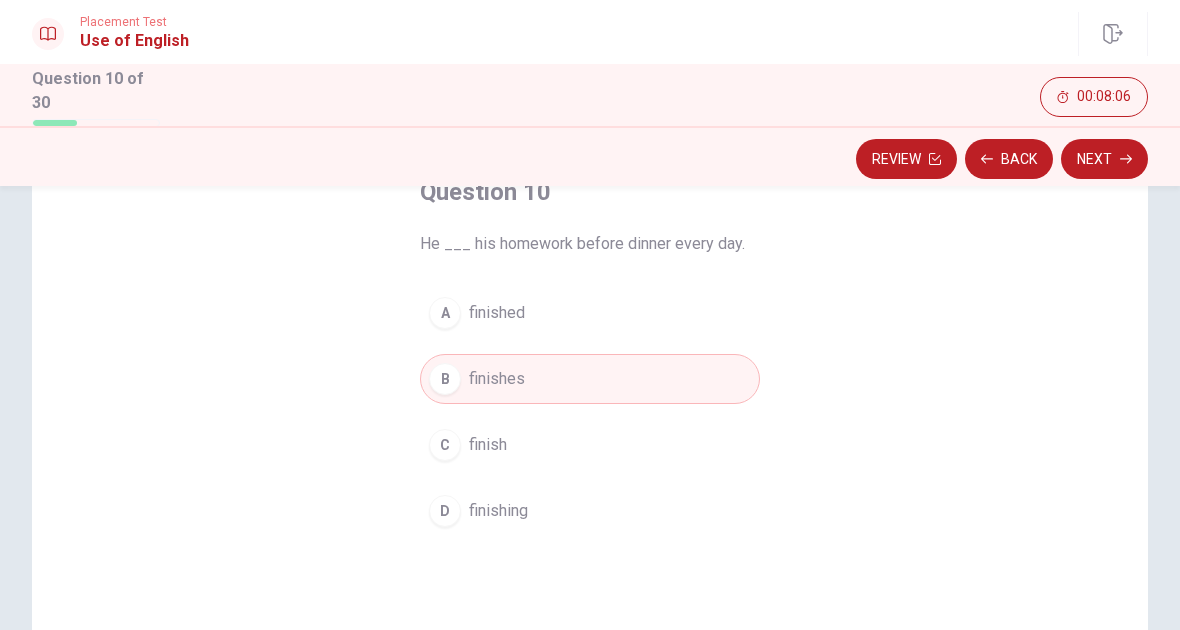 click on "Next" at bounding box center (1104, 159) 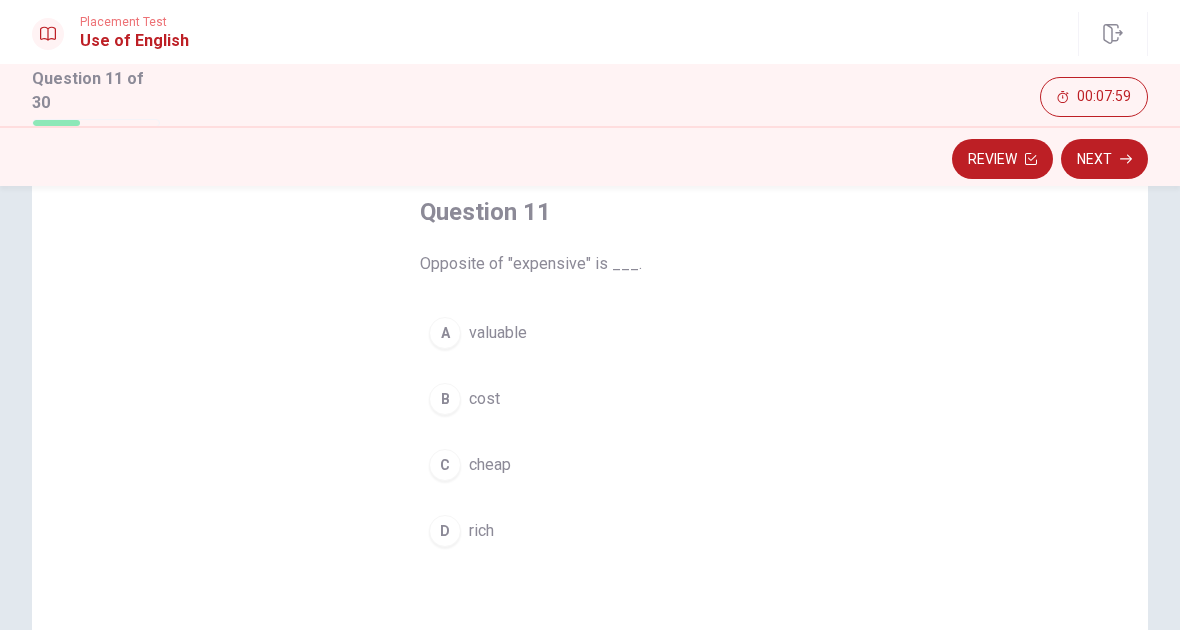 scroll, scrollTop: 116, scrollLeft: 0, axis: vertical 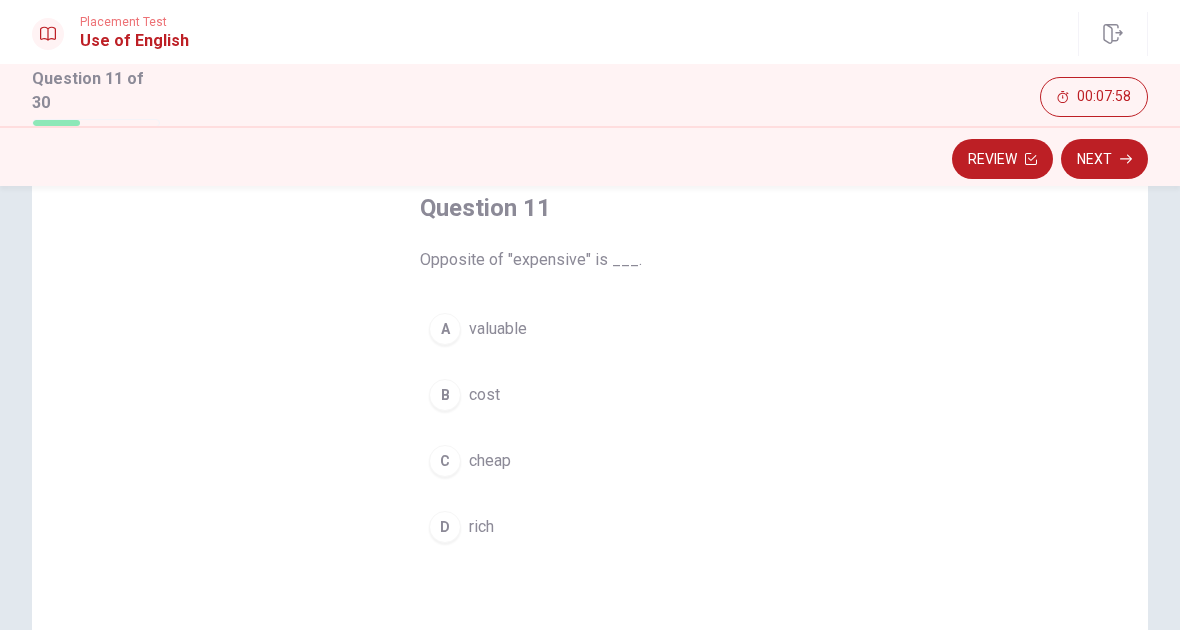 click on "C" at bounding box center (445, 461) 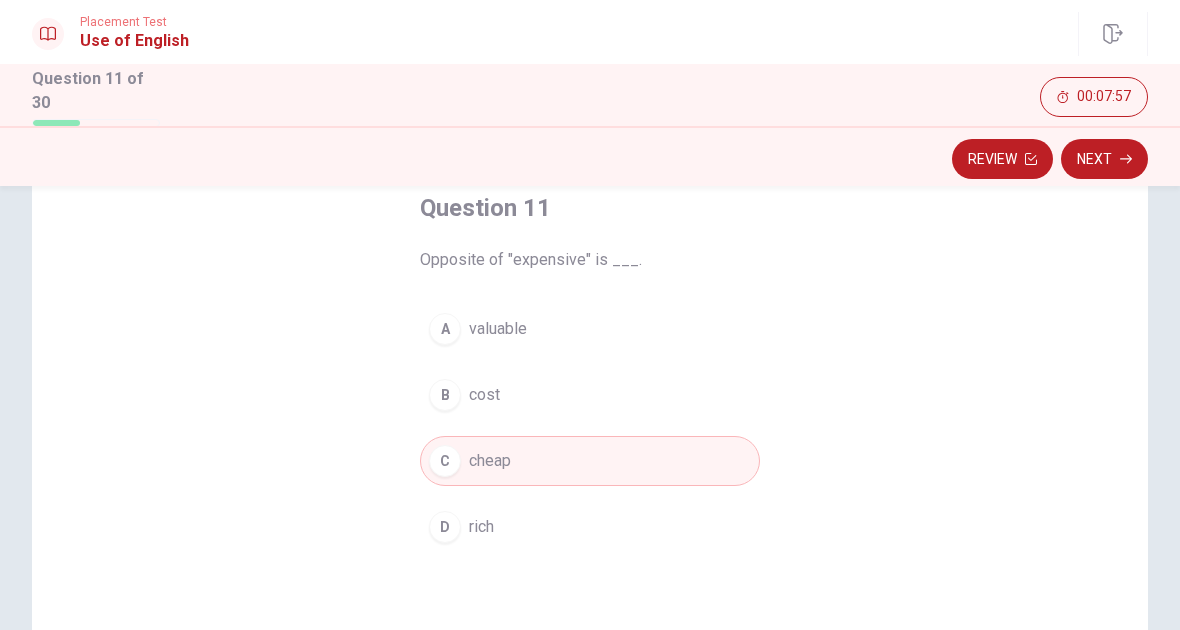 click on "Next" at bounding box center (1104, 159) 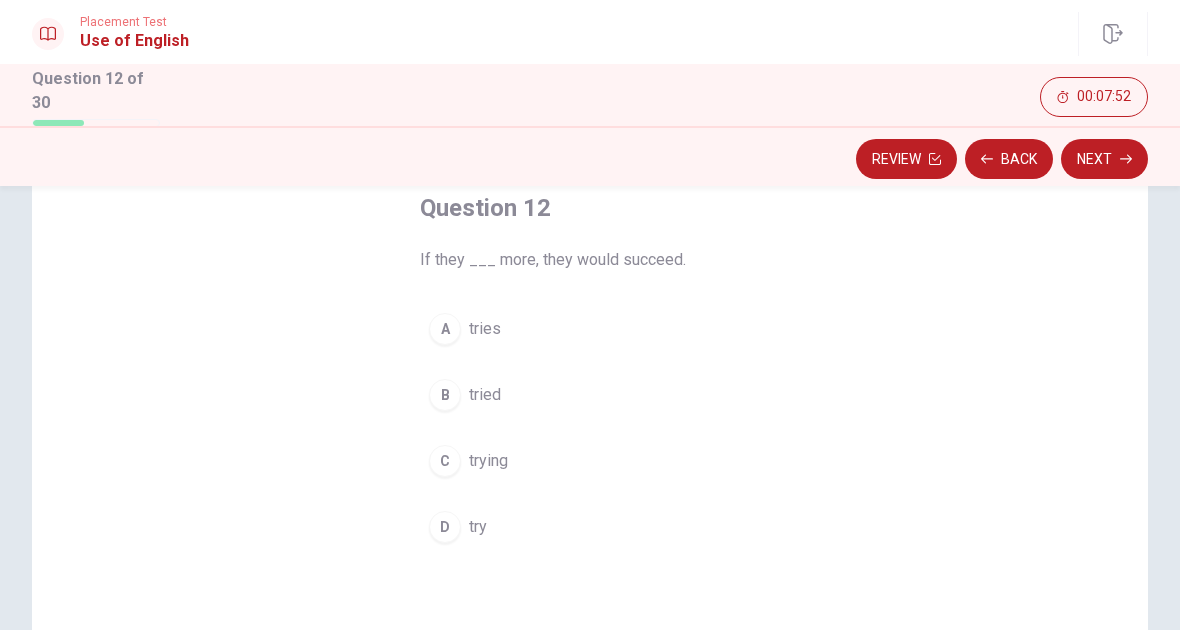 click on "B" at bounding box center [445, 395] 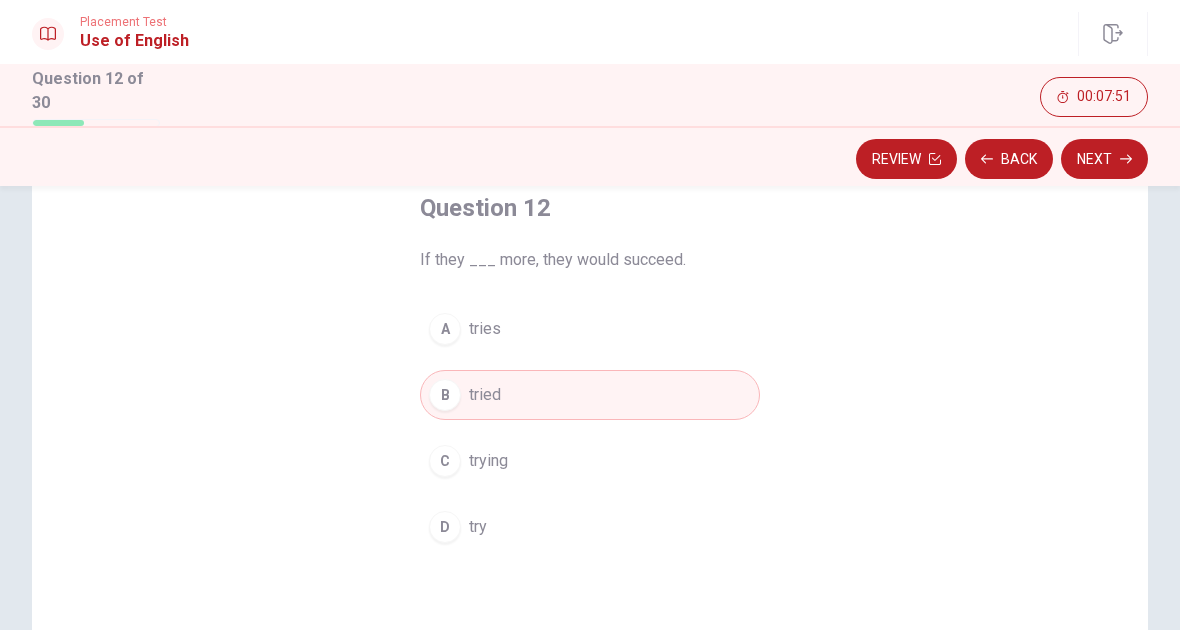 click on "Next" at bounding box center [1104, 159] 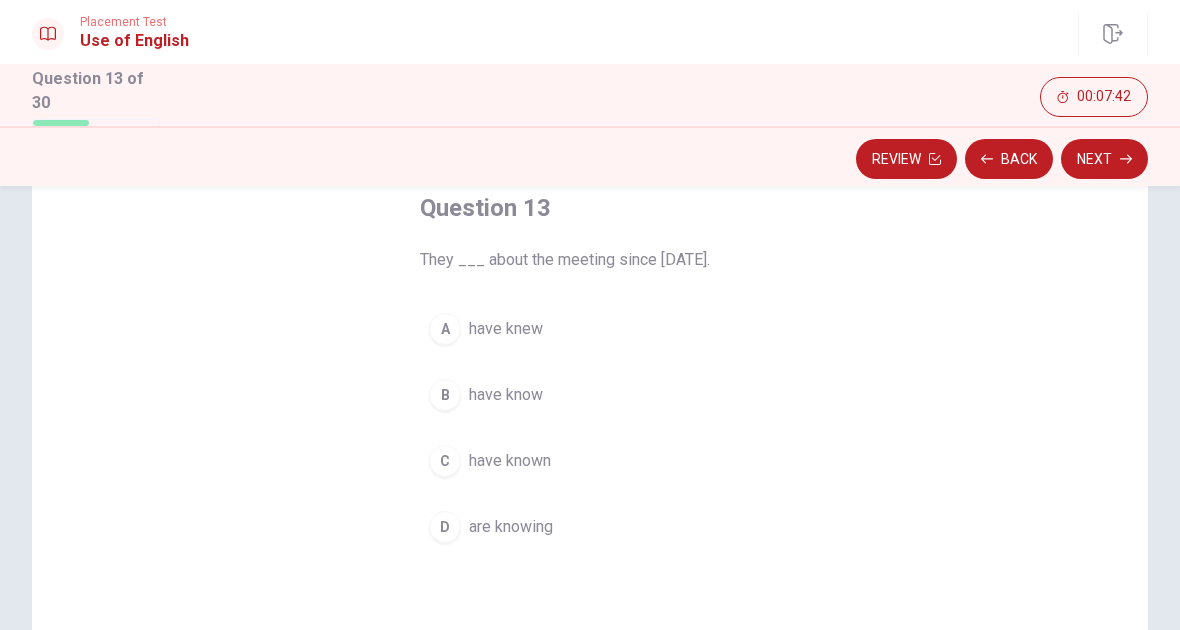 click on "C" at bounding box center [445, 461] 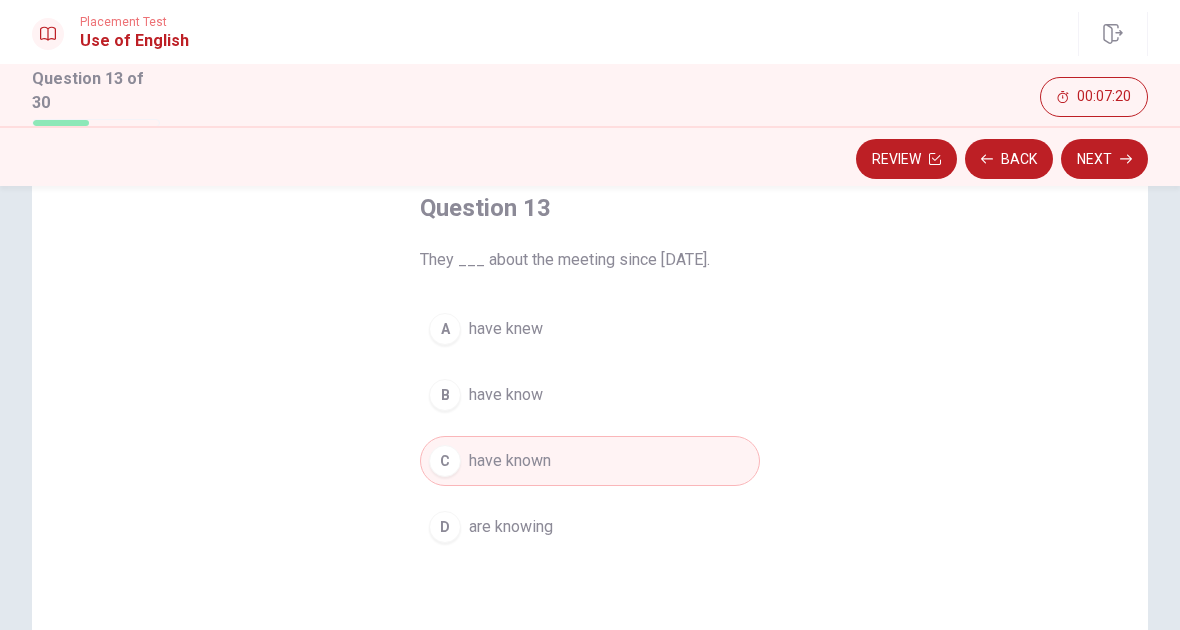 click on "Next" at bounding box center (1104, 159) 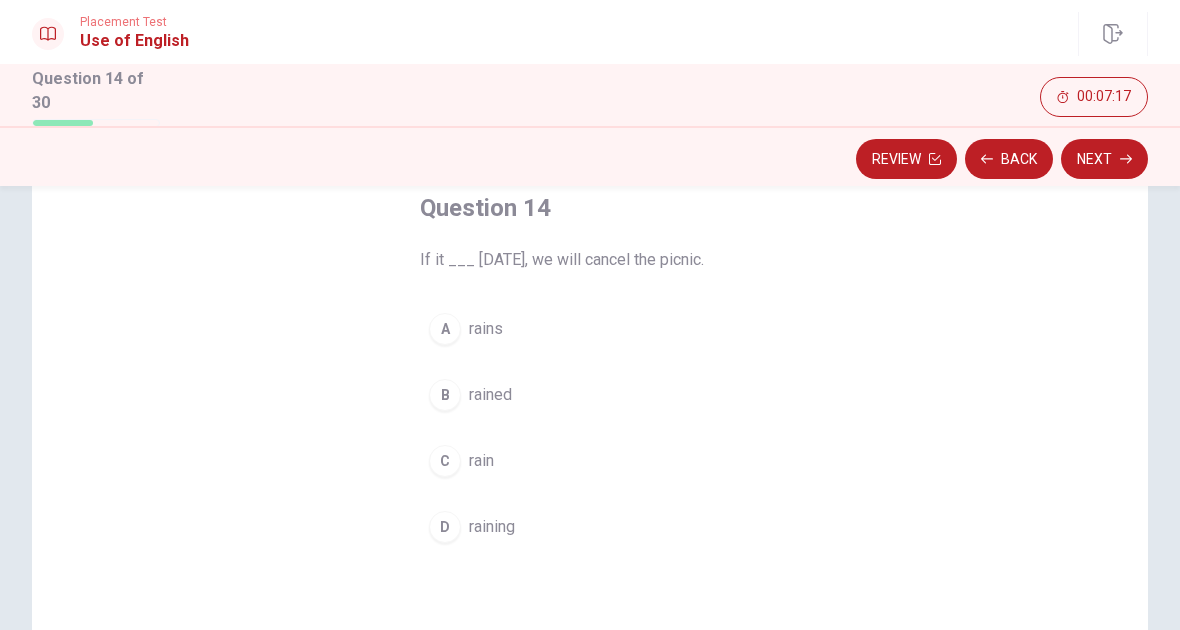 click on "A" at bounding box center [445, 329] 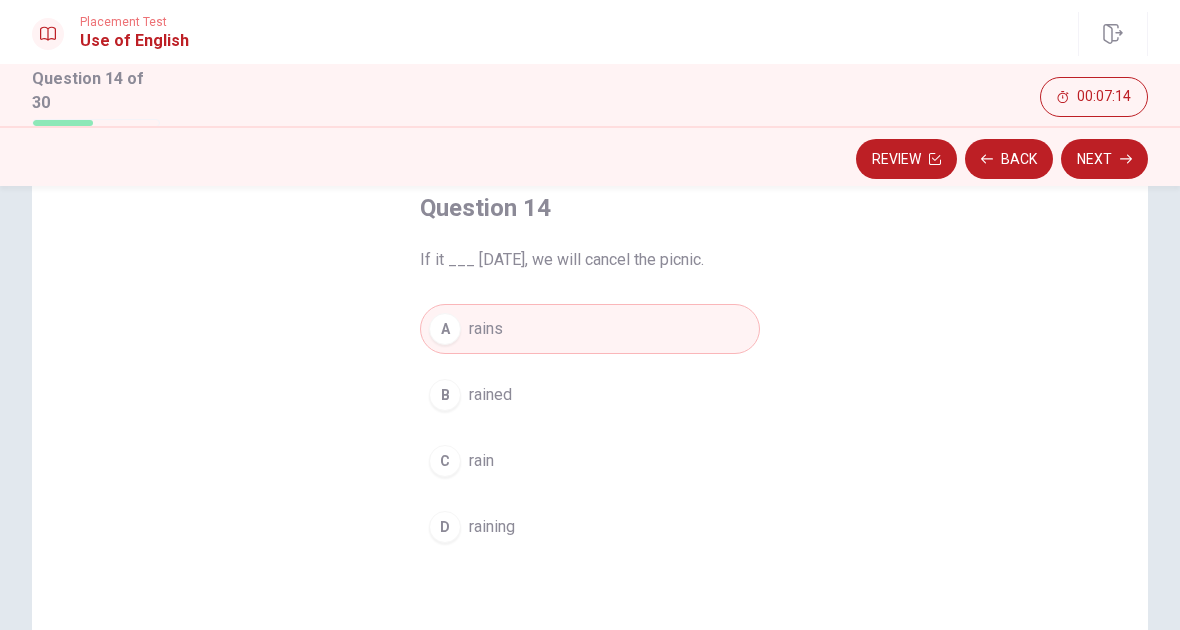 click on "Next" at bounding box center [1104, 159] 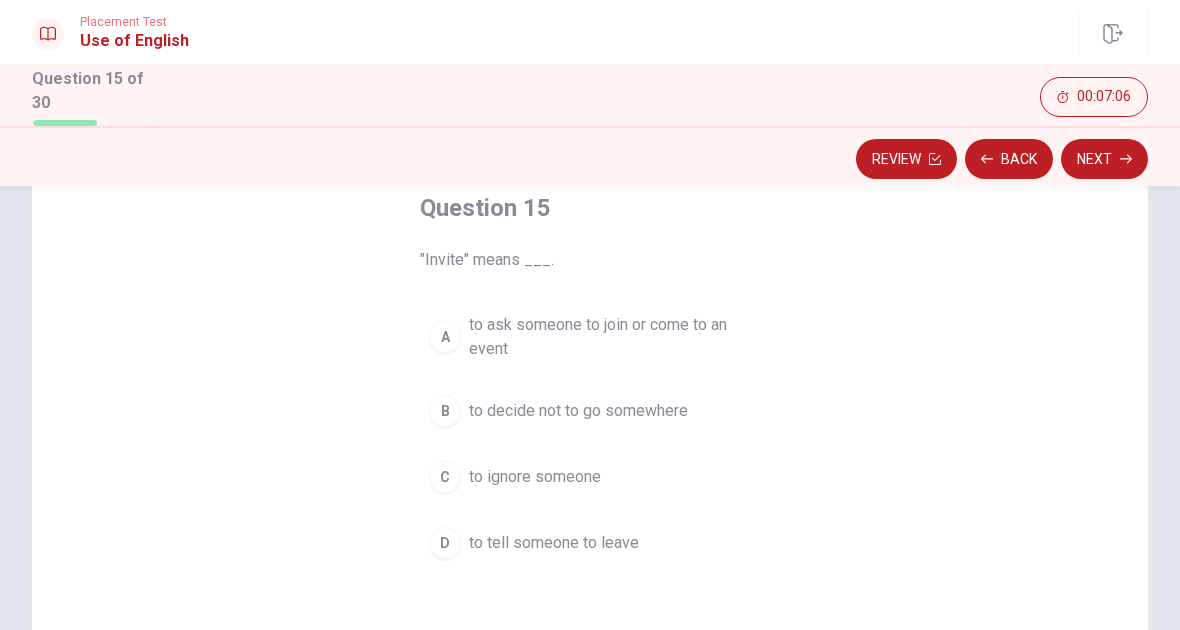 click on "A" at bounding box center (445, 337) 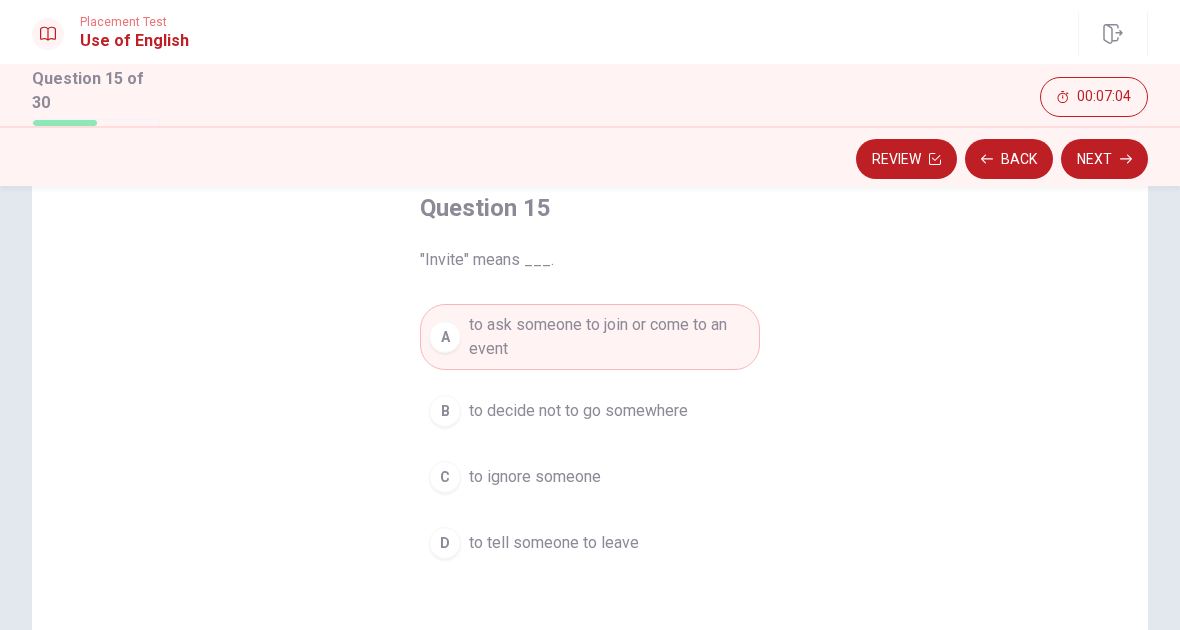 click on "Next" at bounding box center (1104, 159) 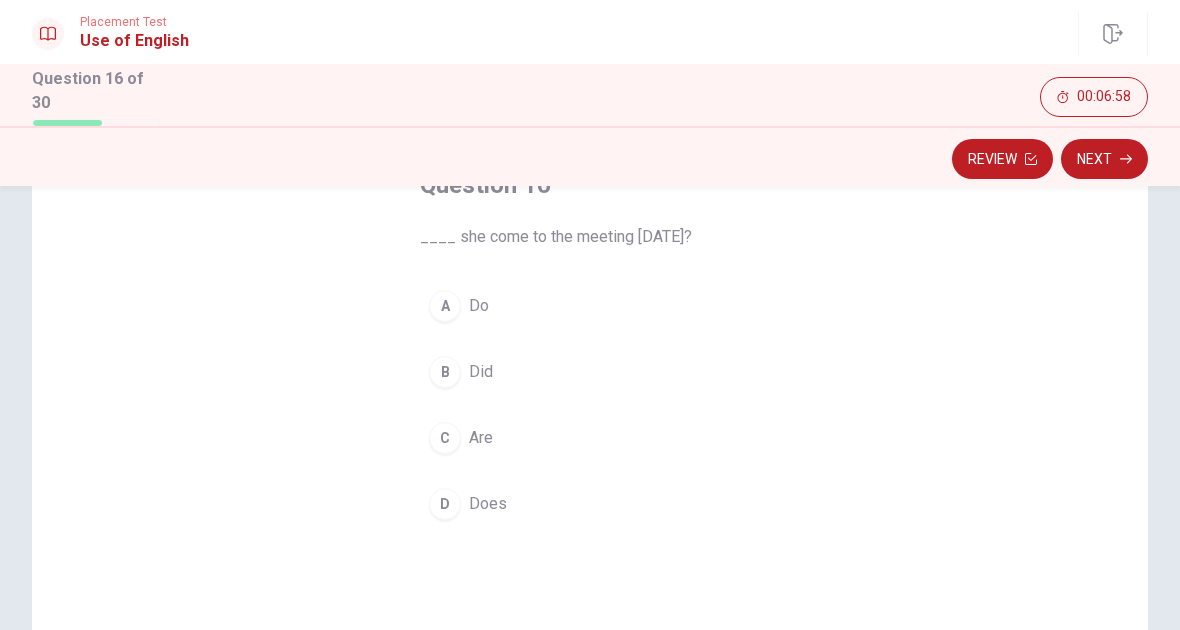 scroll, scrollTop: 137, scrollLeft: 0, axis: vertical 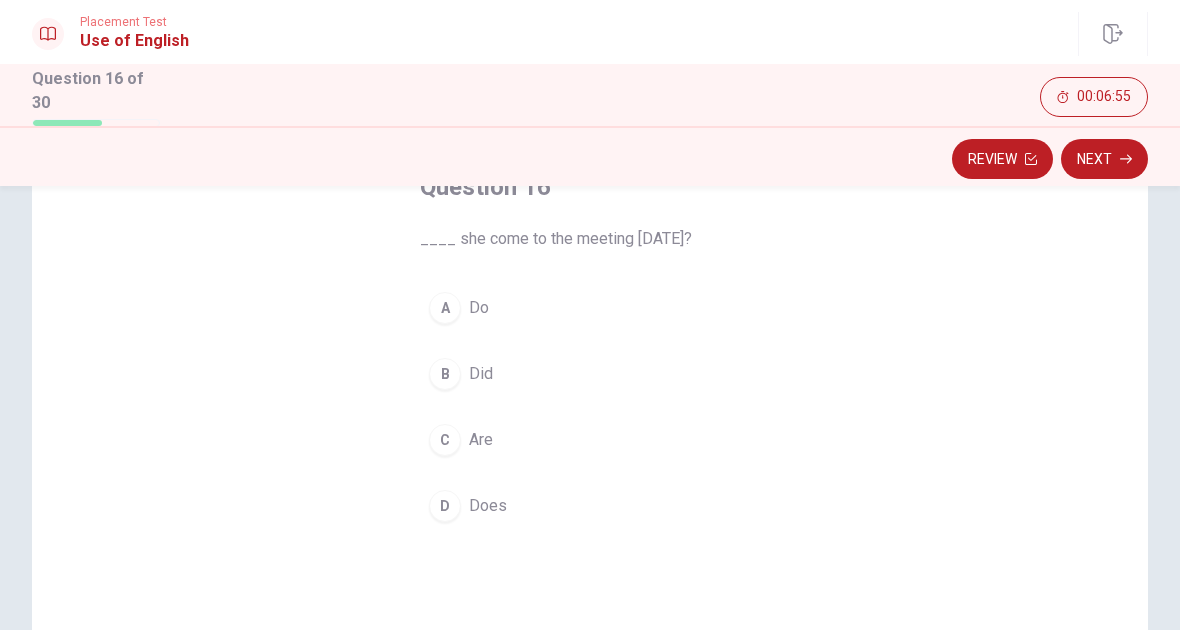 click on "B" at bounding box center (445, 374) 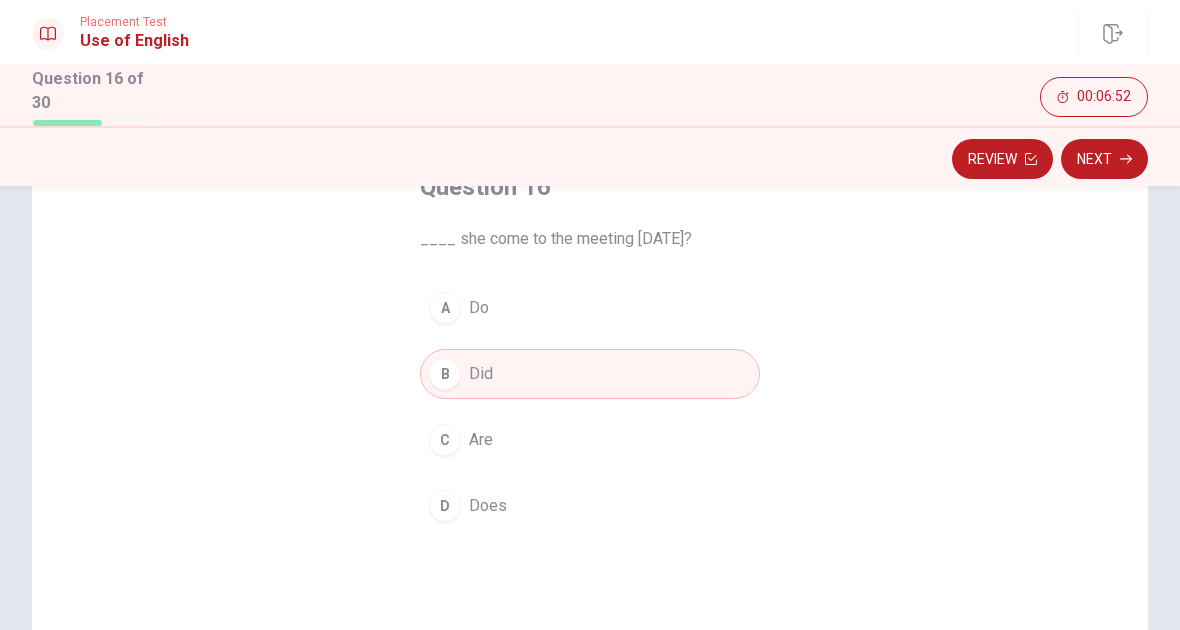 click on "Next" at bounding box center [1104, 159] 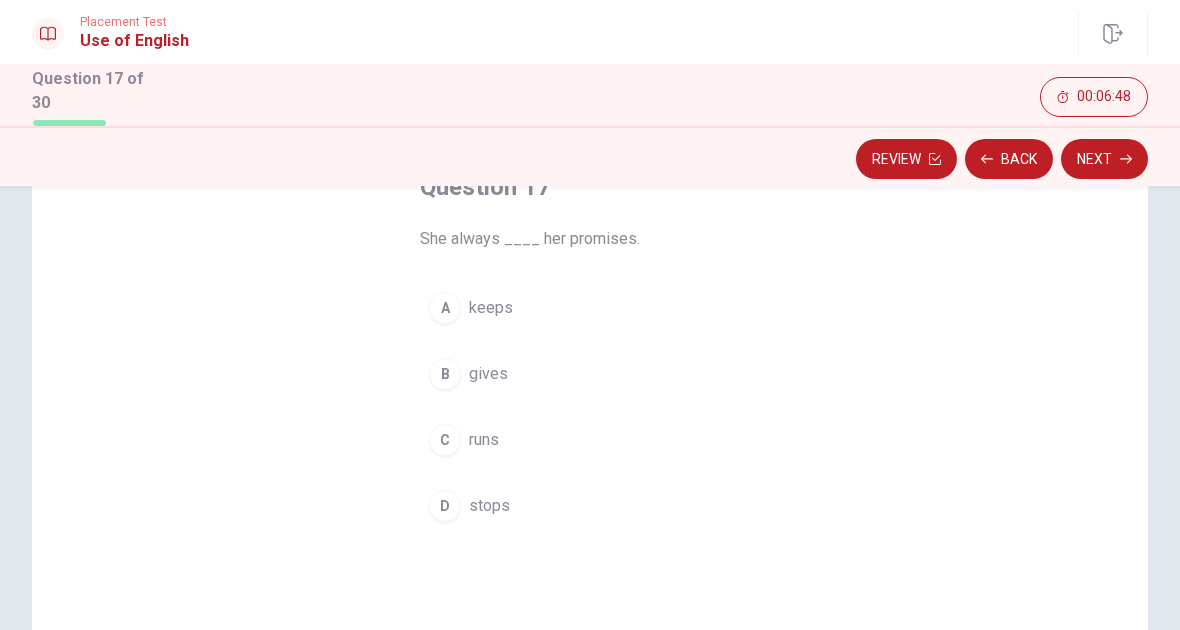 click on "A" at bounding box center [445, 308] 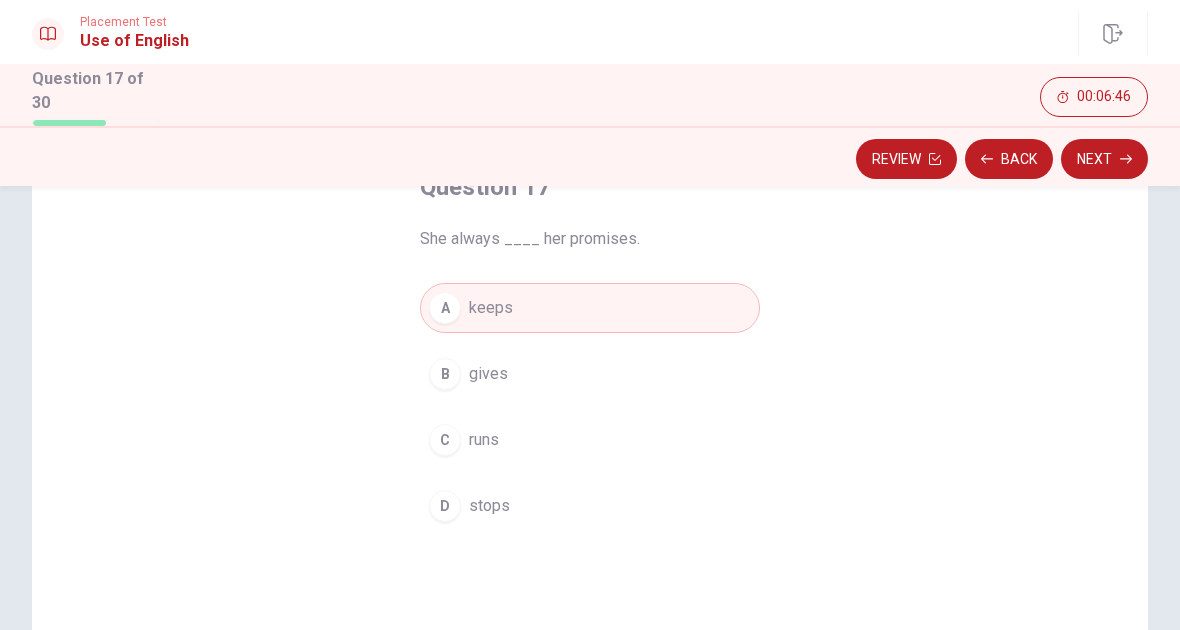 click on "Next" at bounding box center [1104, 159] 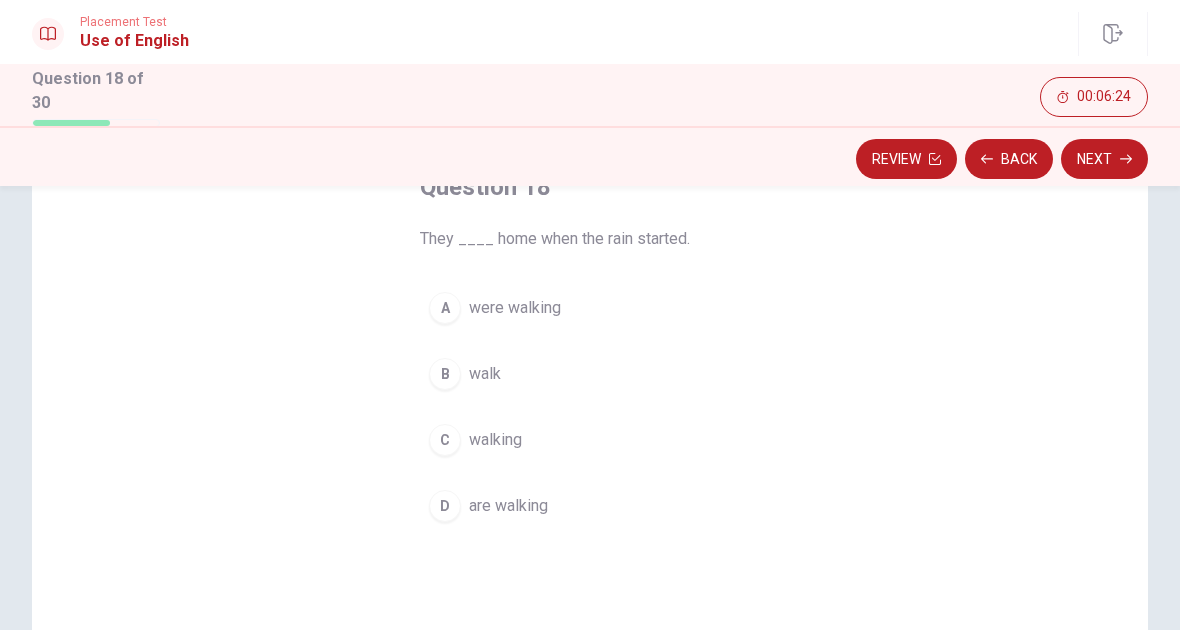 click on "A" at bounding box center (445, 308) 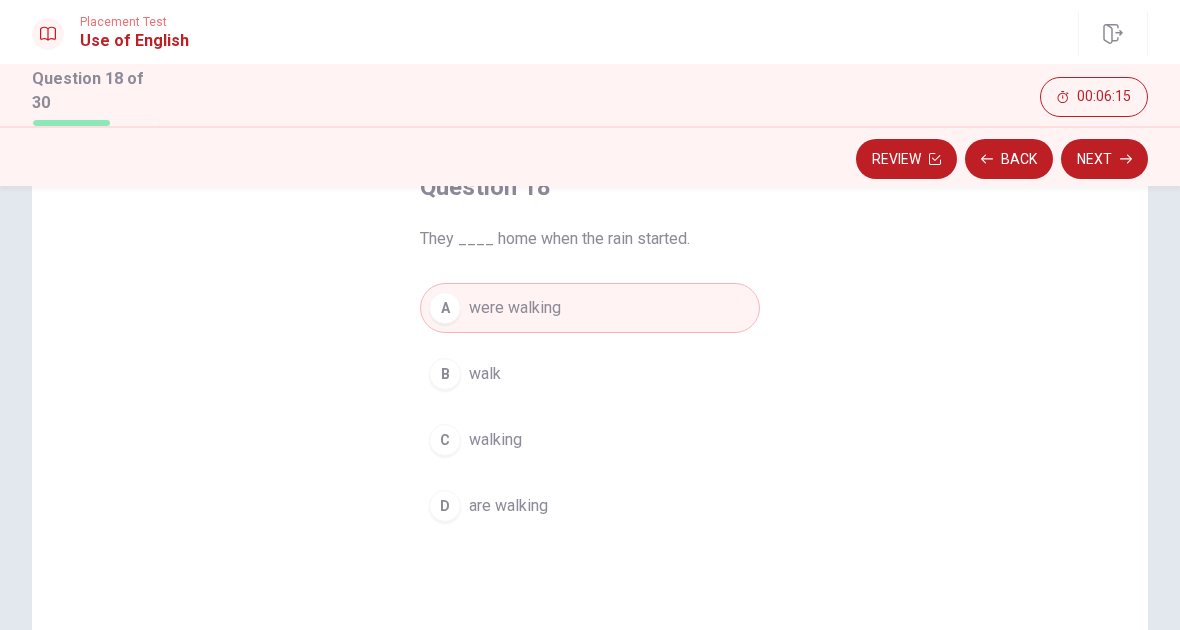 click on "Next" at bounding box center [1104, 159] 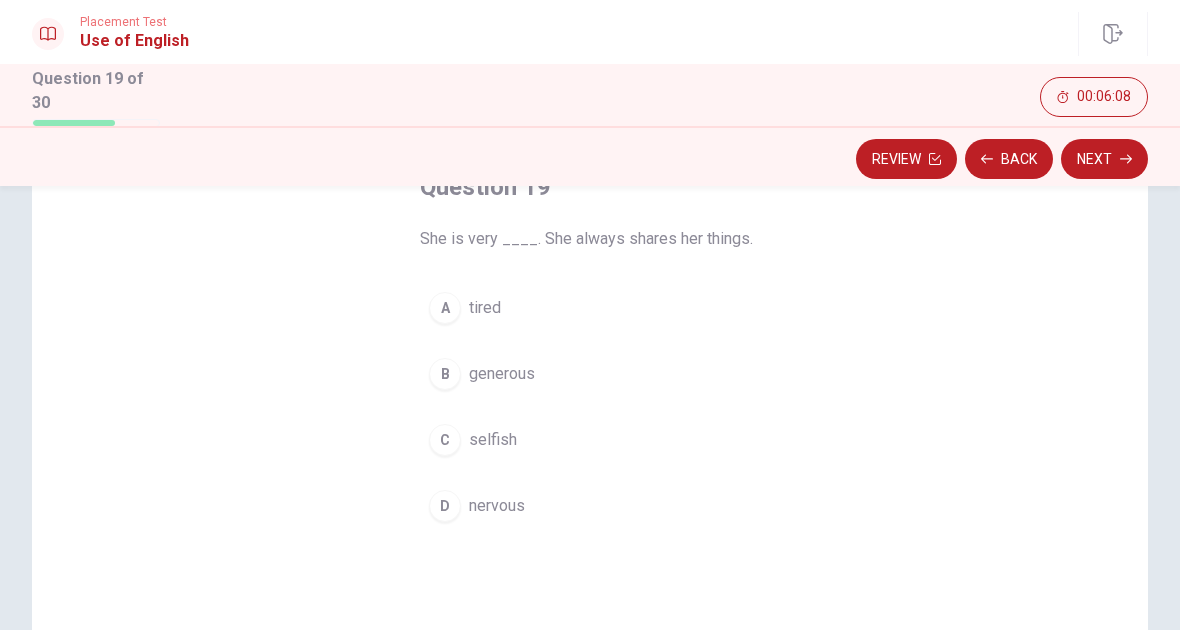click on "B" at bounding box center (445, 374) 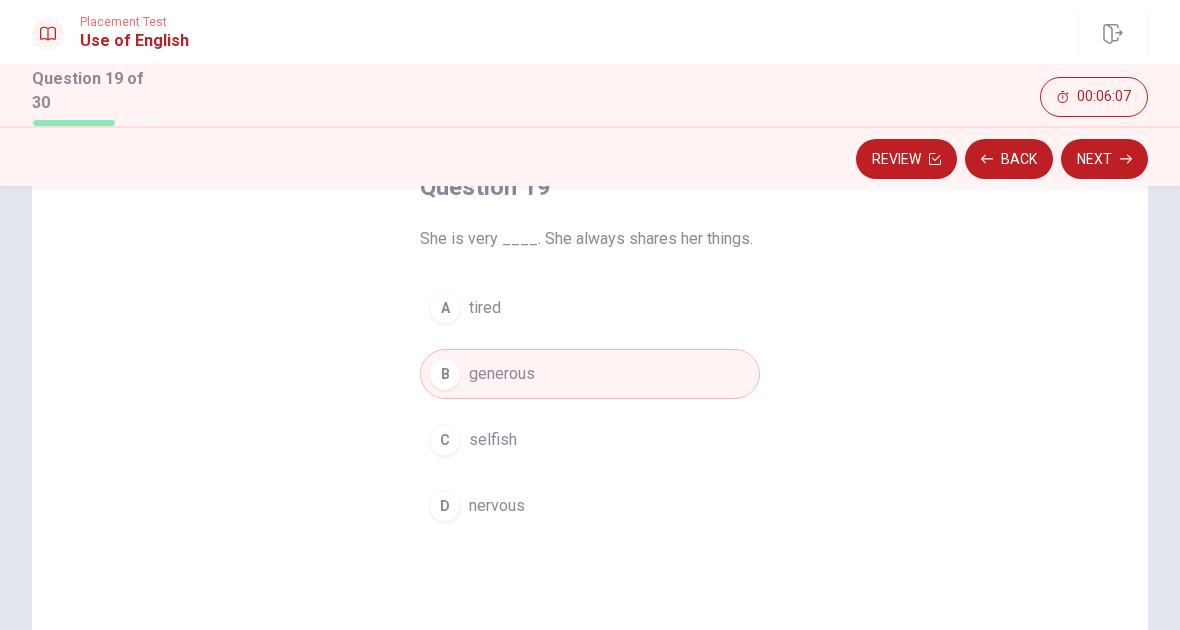 click on "Next" at bounding box center (1104, 159) 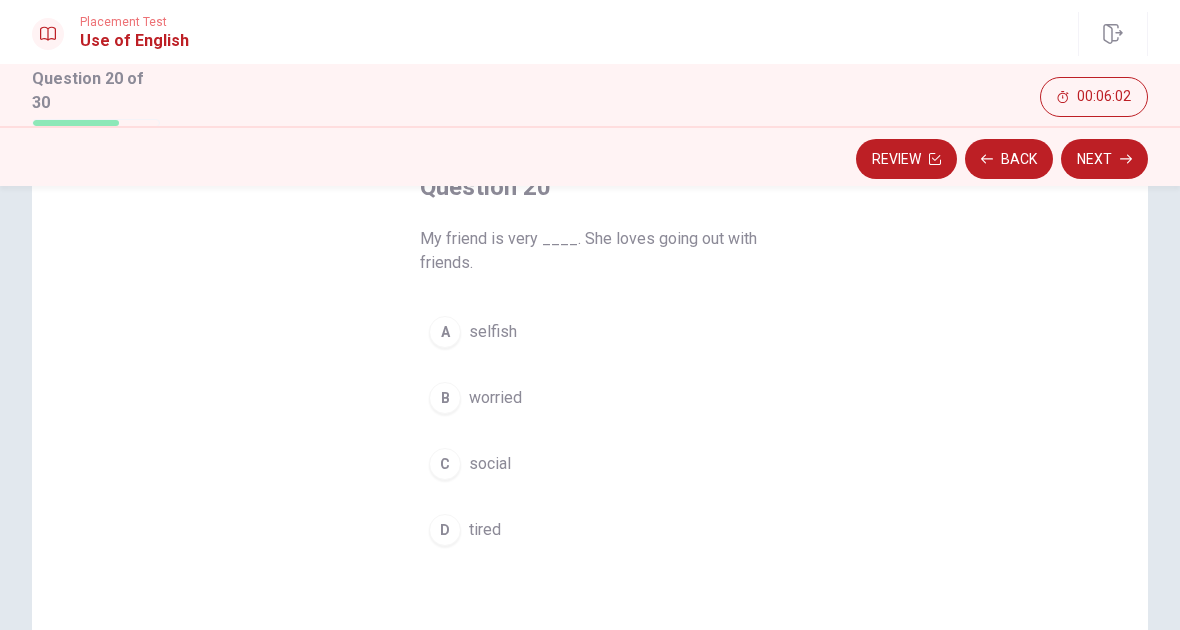 click on "C" at bounding box center [445, 464] 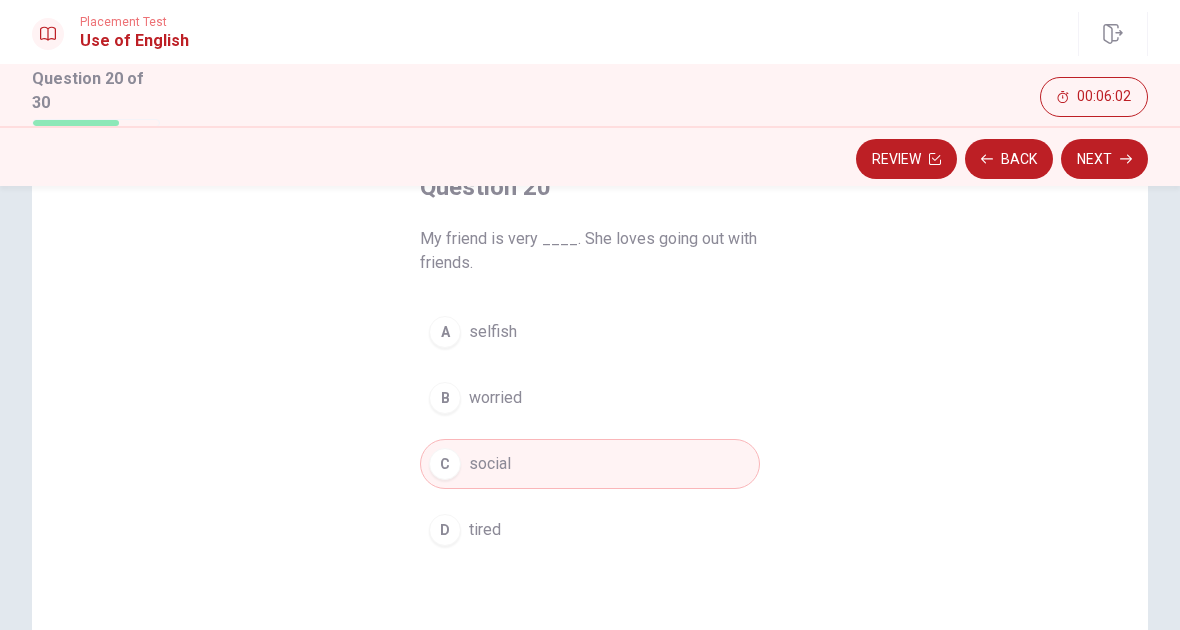 click on "Next" at bounding box center [1104, 159] 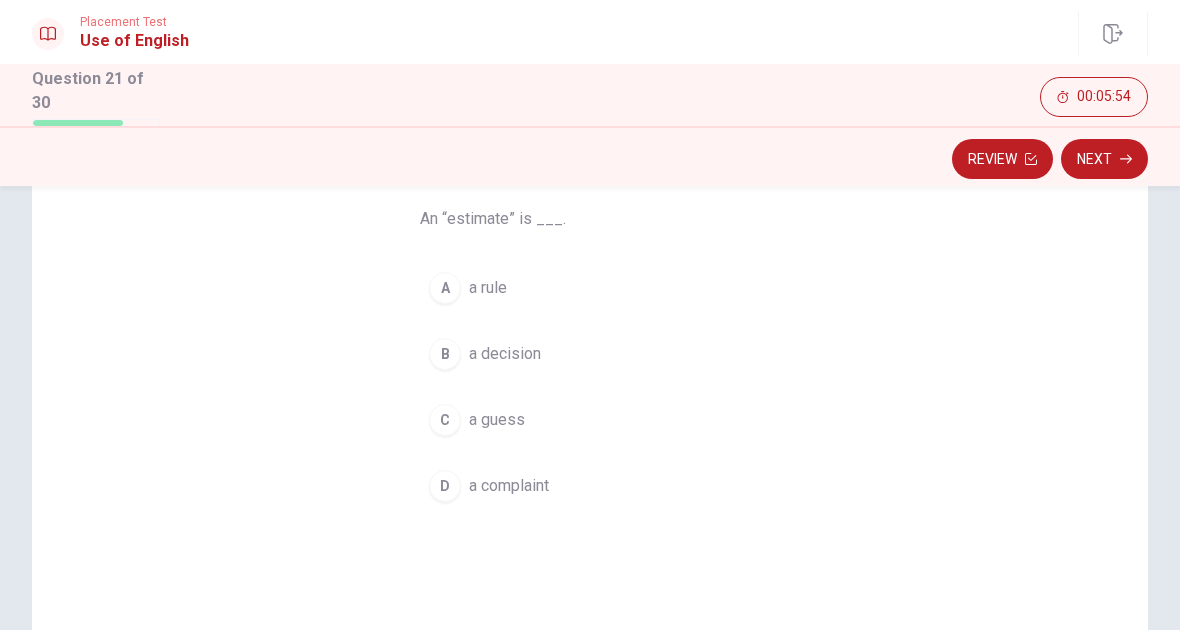 scroll, scrollTop: 156, scrollLeft: 0, axis: vertical 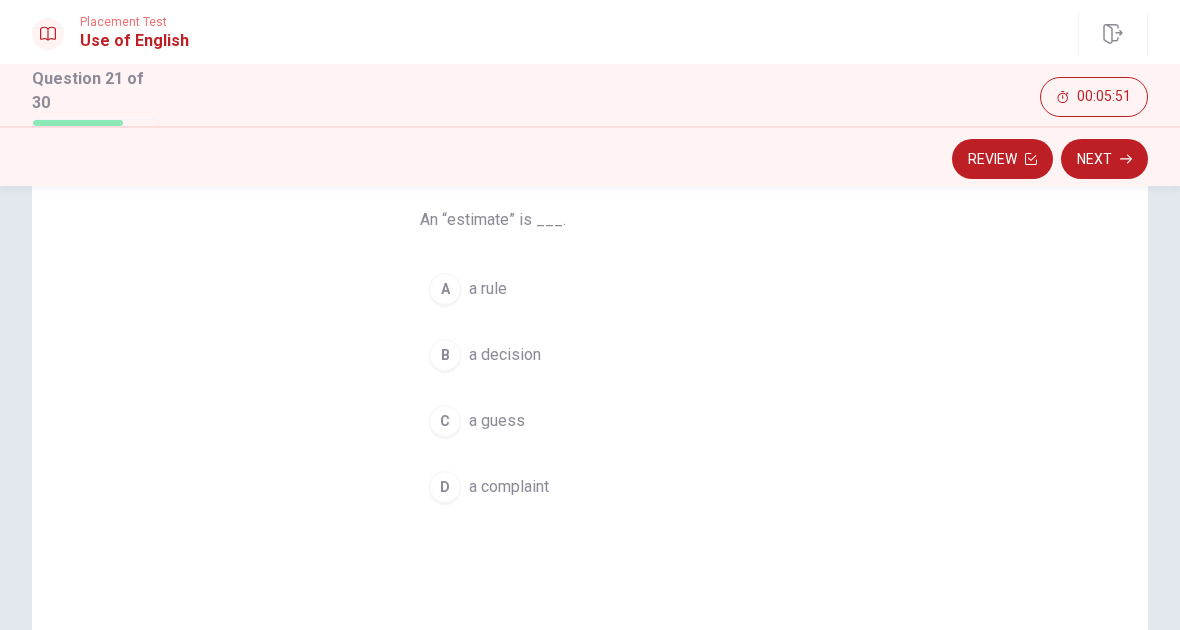 click on "C" at bounding box center (445, 421) 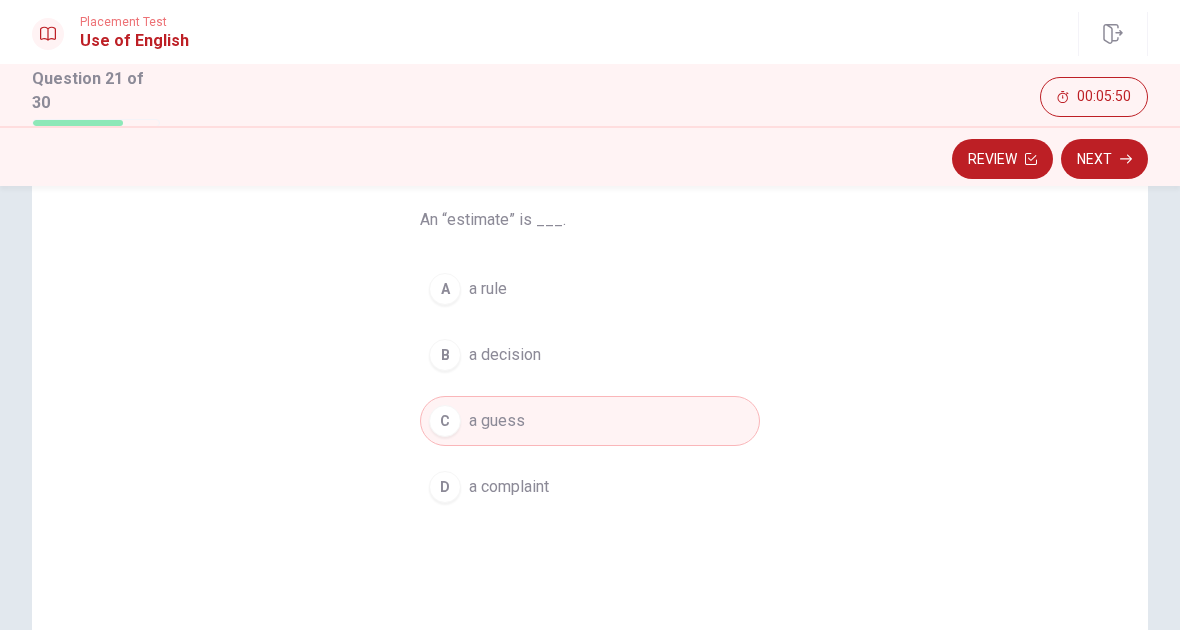 click on "Next" at bounding box center [1104, 159] 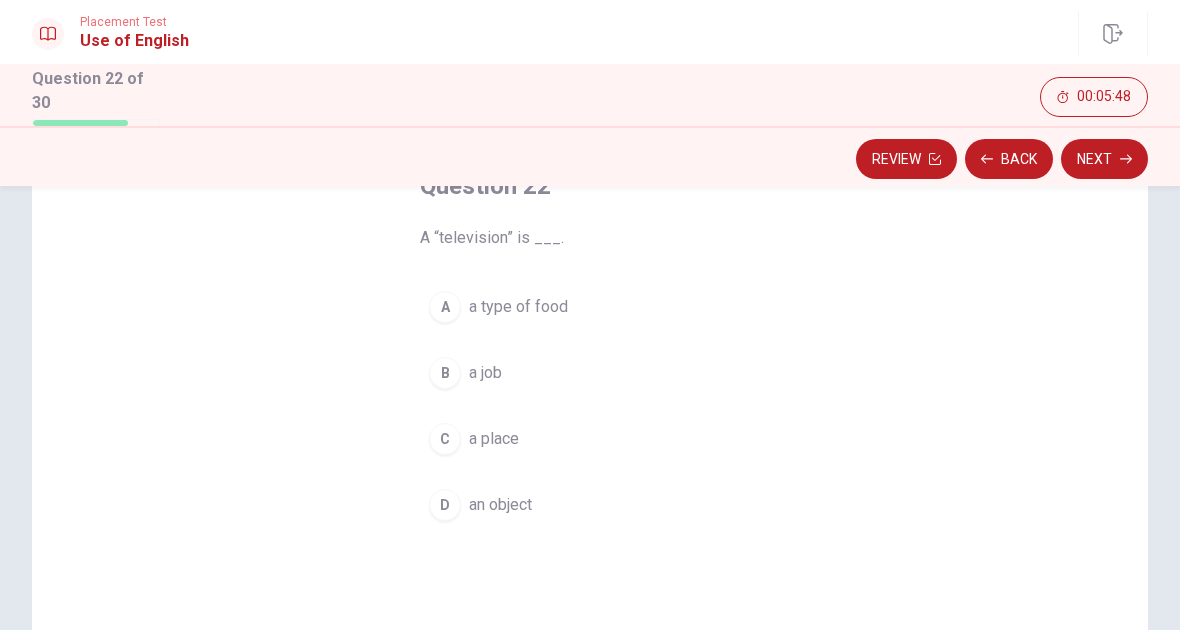 scroll, scrollTop: 139, scrollLeft: 0, axis: vertical 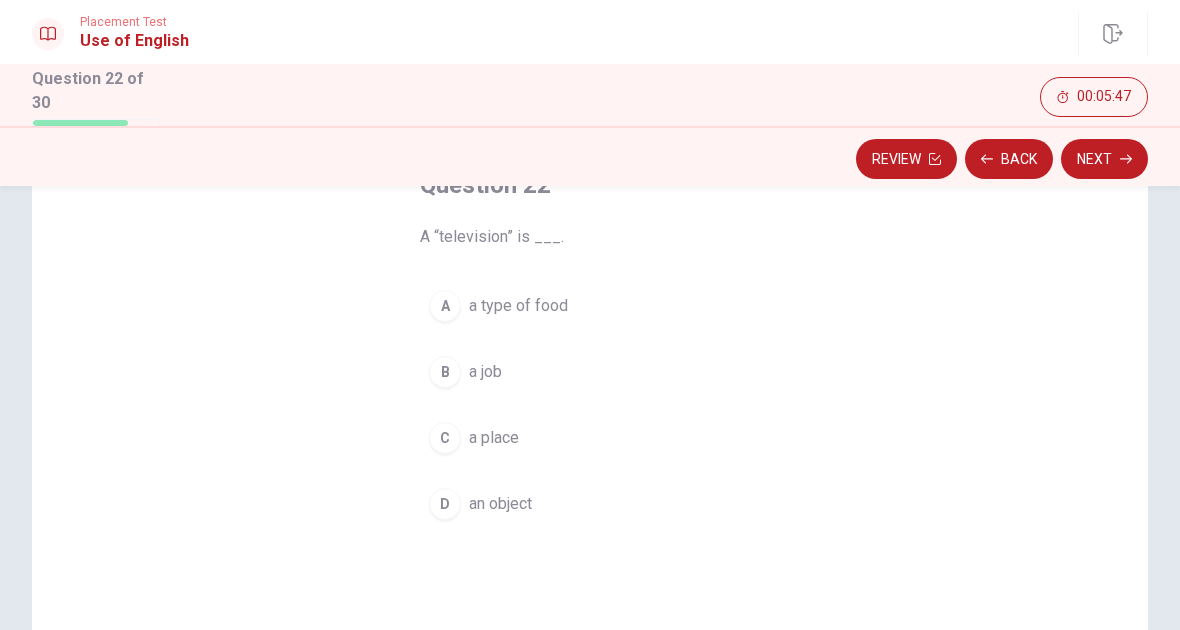 click on "D an object" at bounding box center [590, 504] 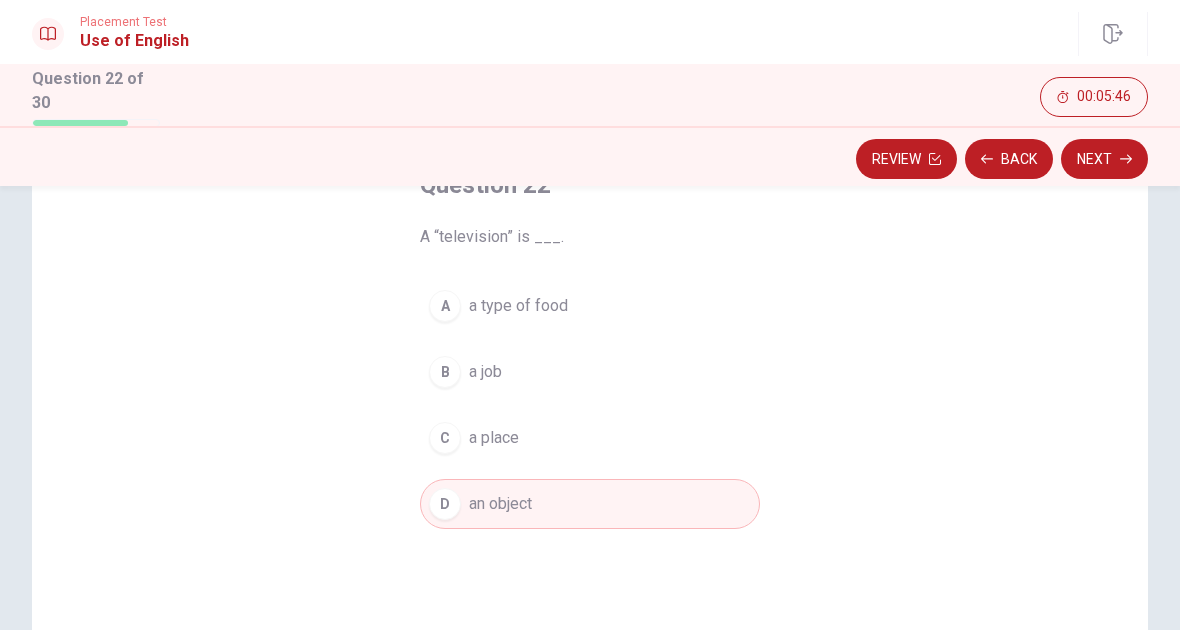 click on "Next" at bounding box center [1104, 159] 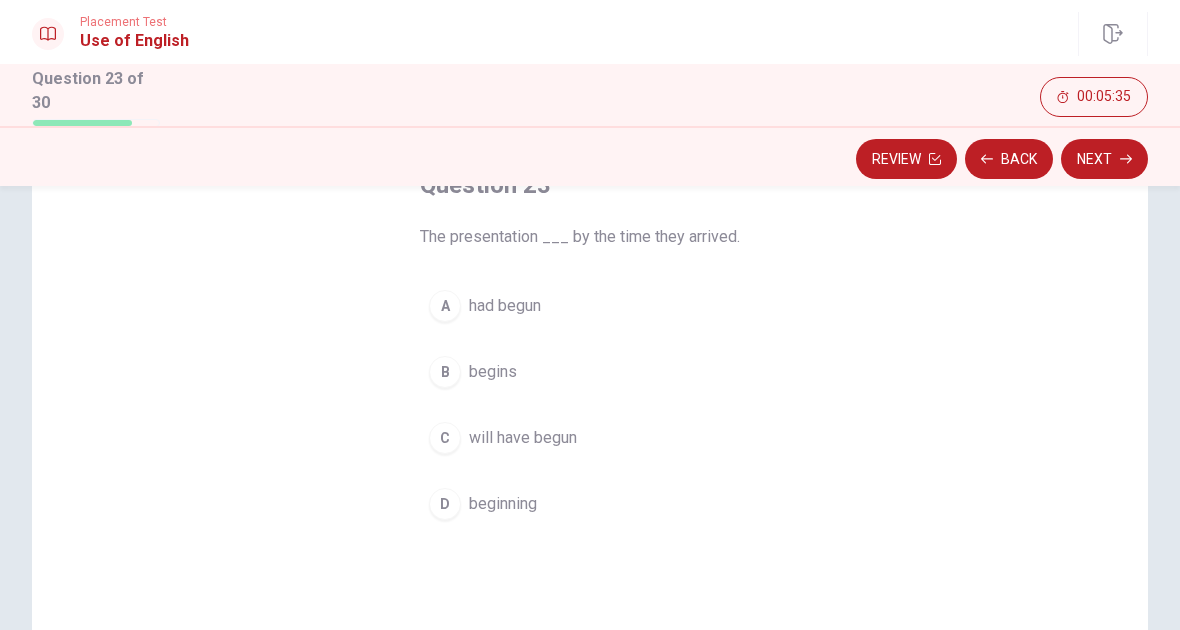 click on "A" at bounding box center [445, 306] 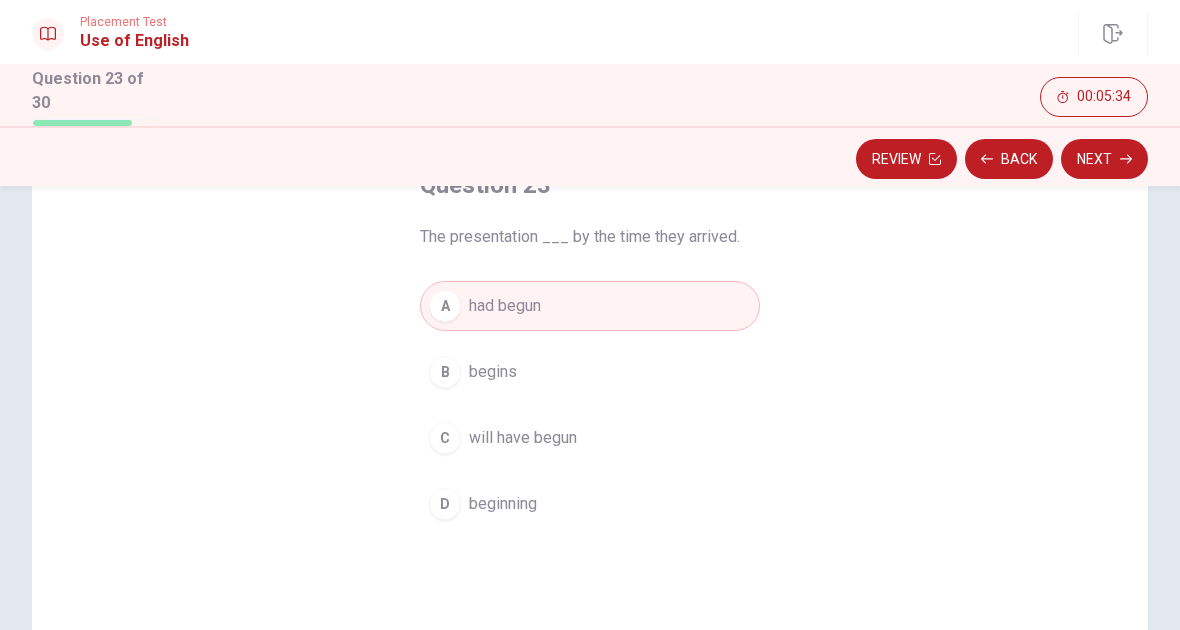click on "Next" at bounding box center (1104, 159) 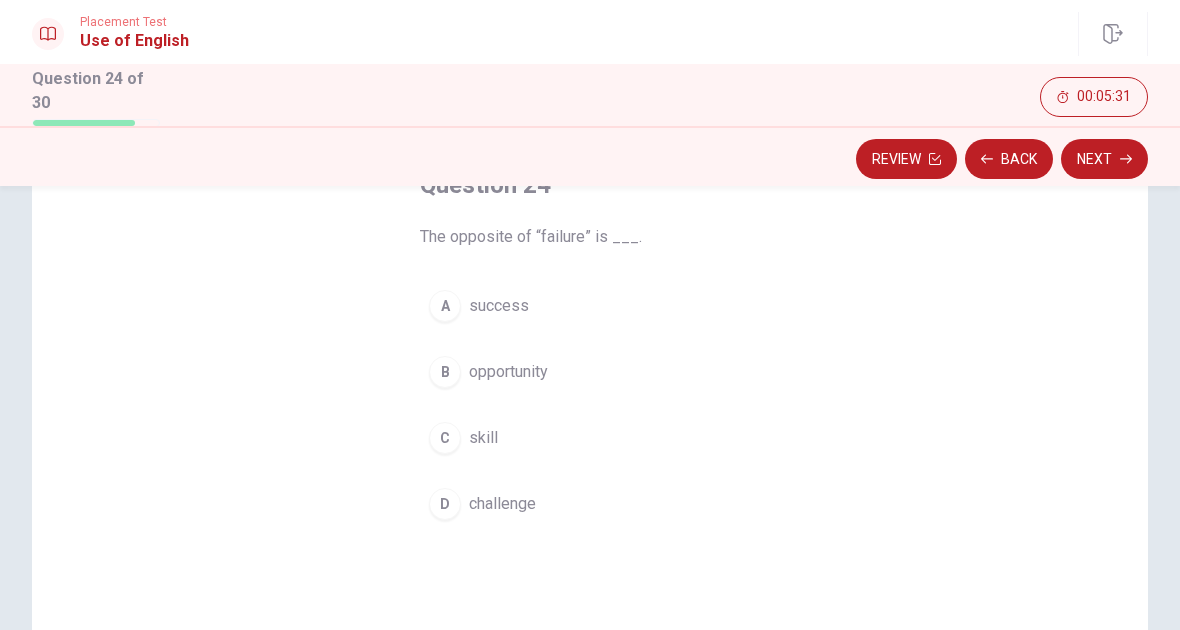 click on "A" at bounding box center (445, 306) 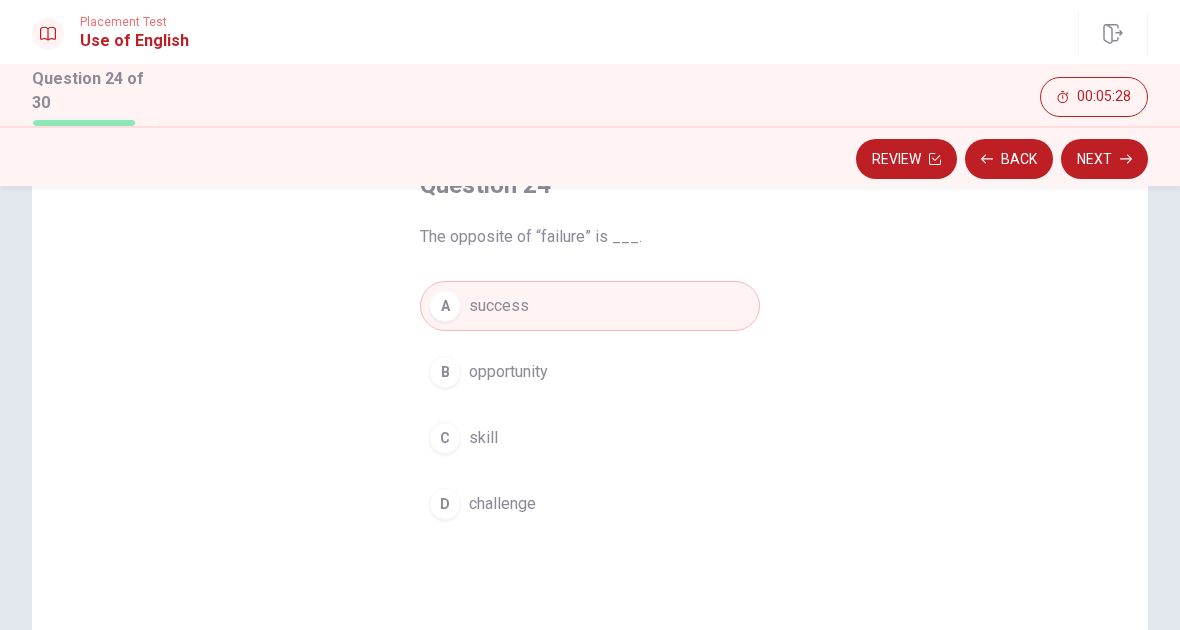 click on "Next" at bounding box center (1104, 159) 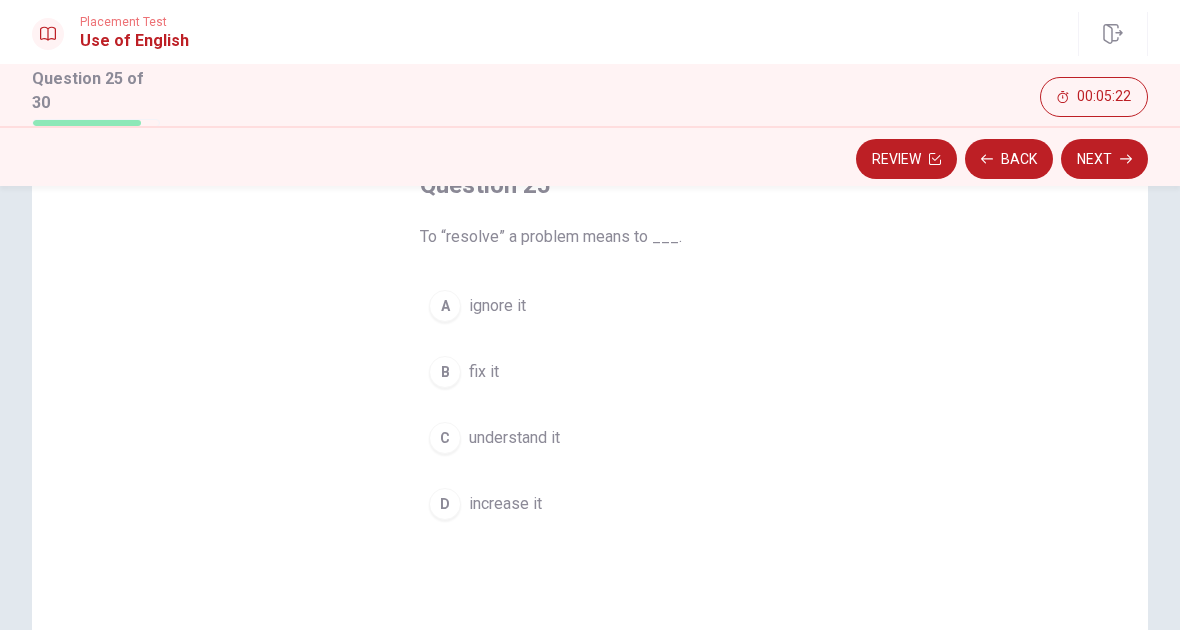 click on "B" at bounding box center (445, 372) 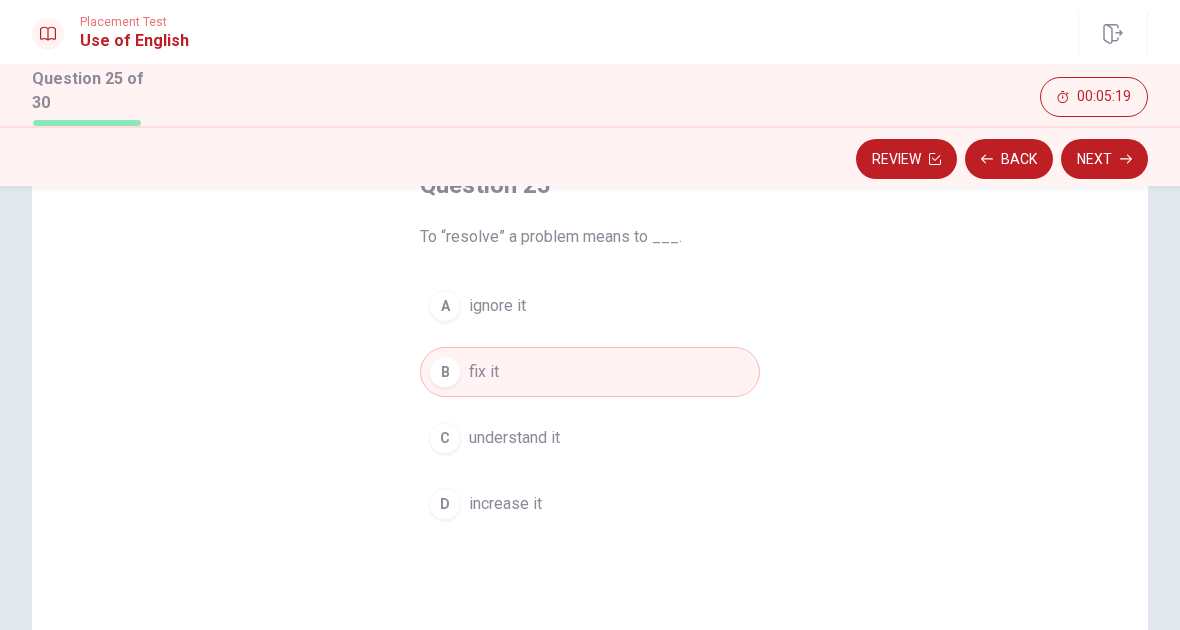 click on "Next" at bounding box center (1104, 159) 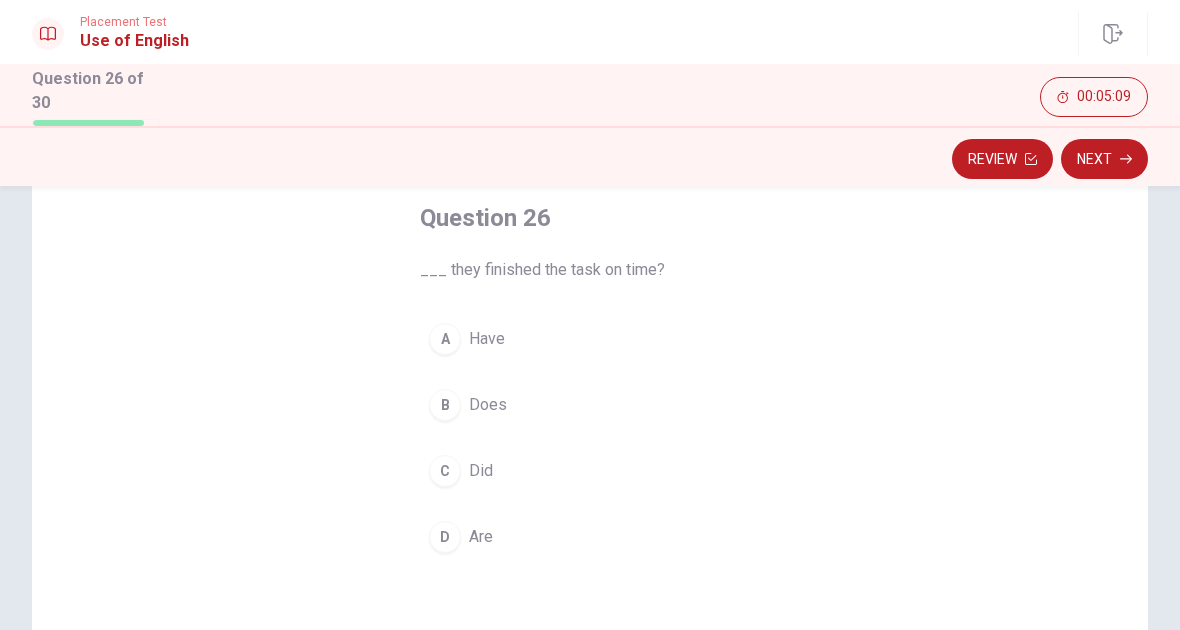 scroll, scrollTop: 115, scrollLeft: 0, axis: vertical 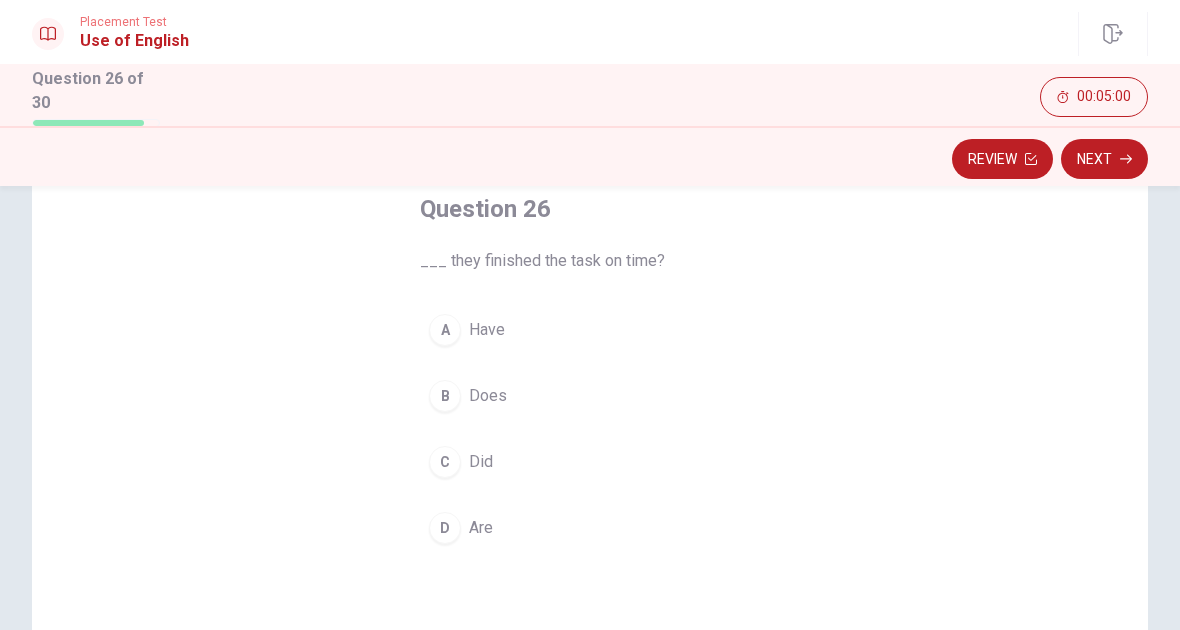 click on "A" at bounding box center (445, 330) 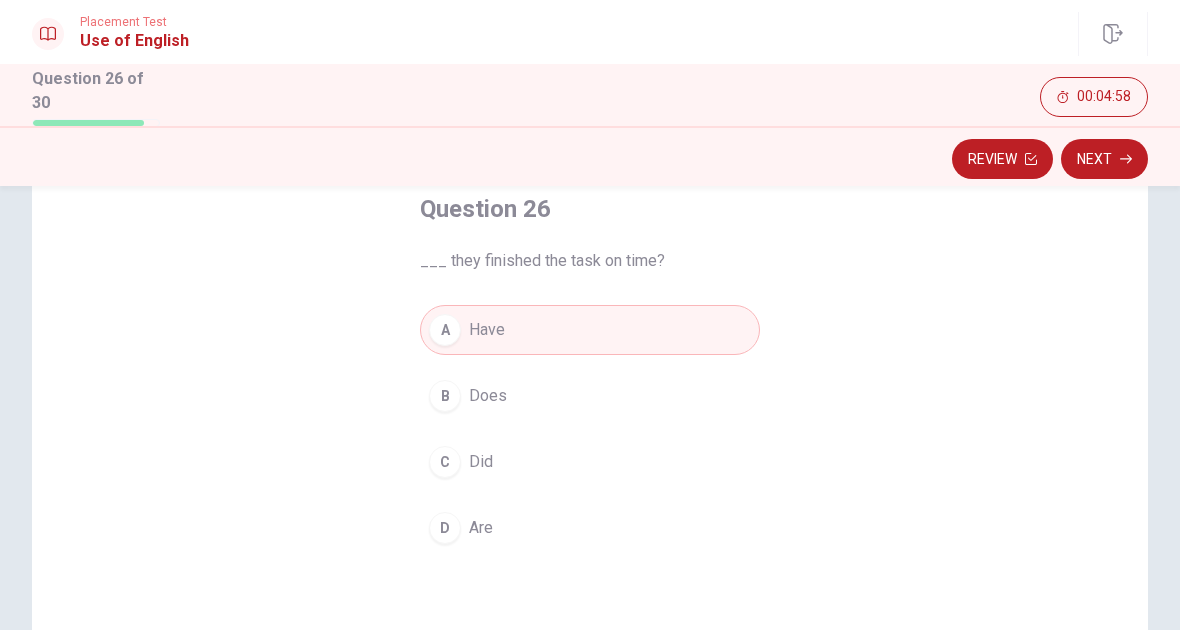 click on "Next" at bounding box center (1104, 159) 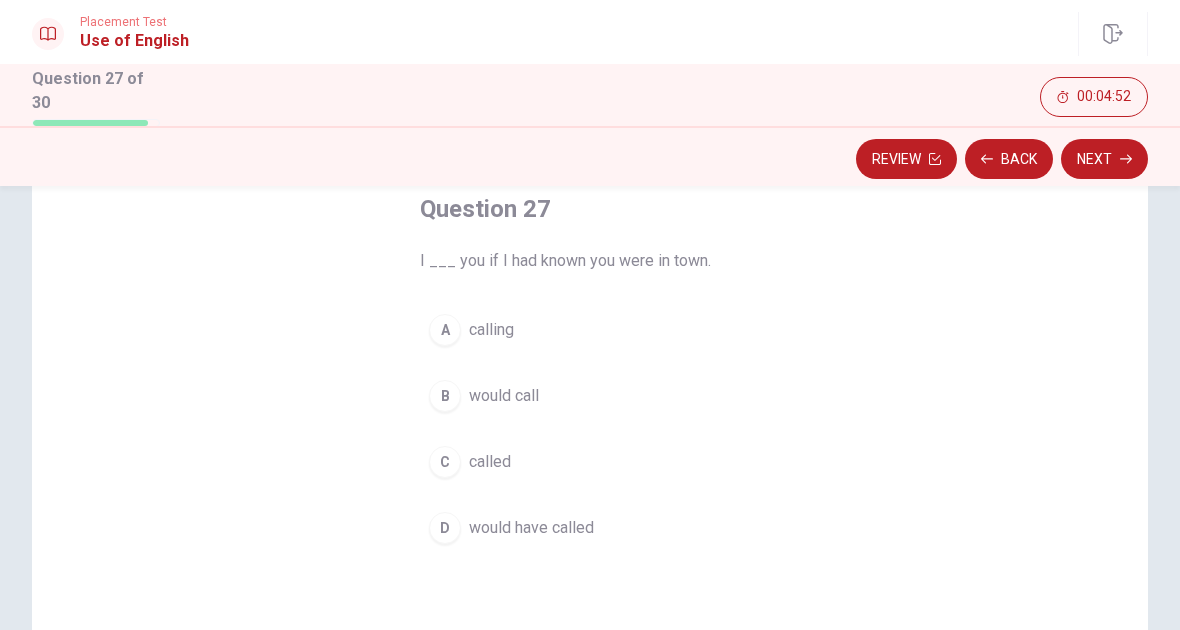 click on "D" at bounding box center [445, 528] 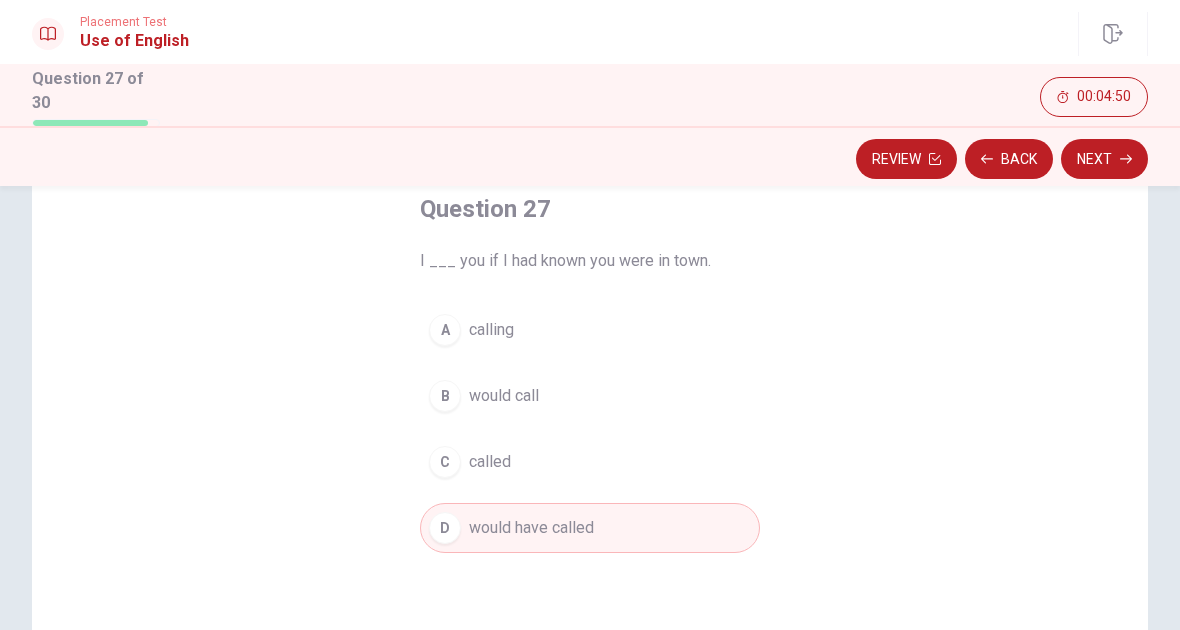 click on "Next" at bounding box center [1104, 159] 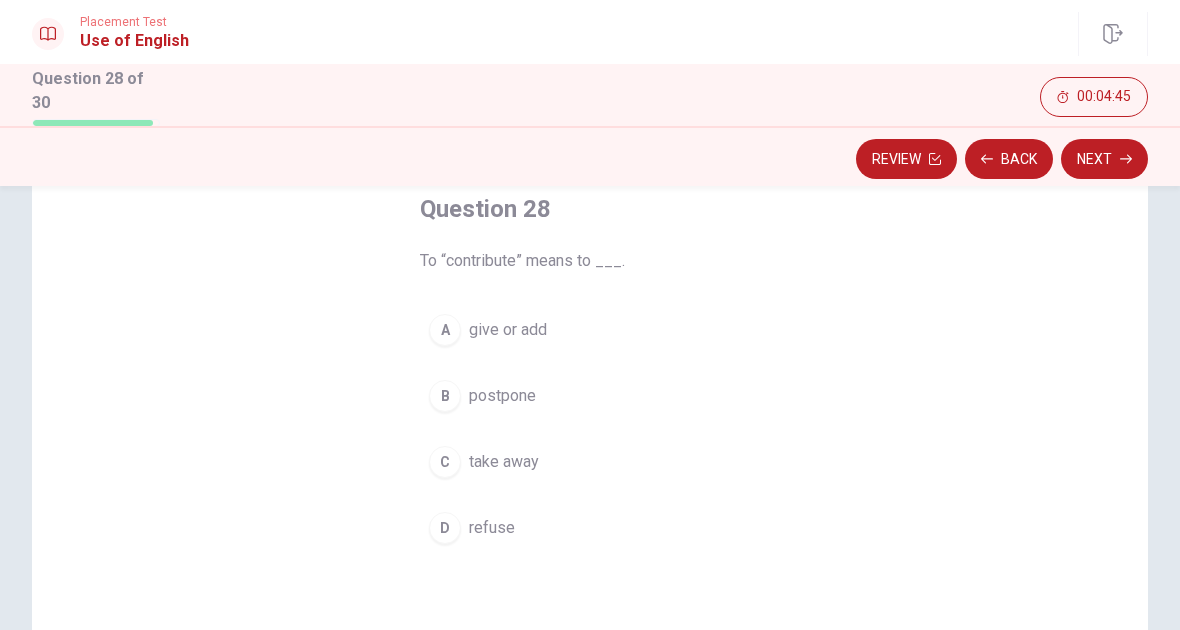 click on "A" at bounding box center (445, 330) 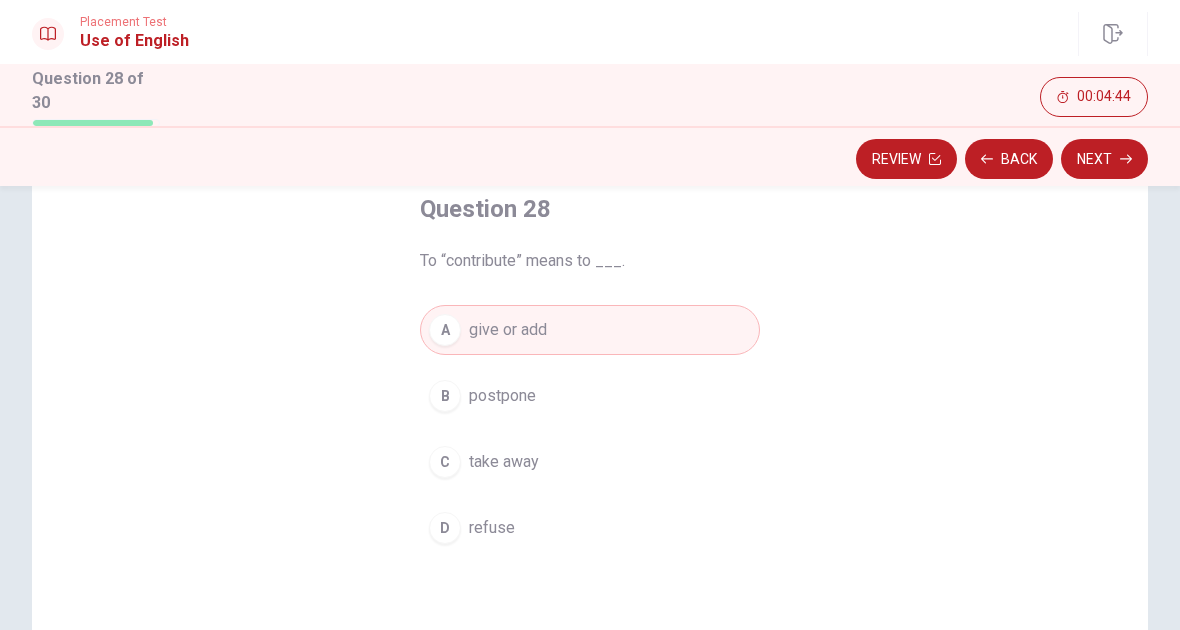 click on "Next" at bounding box center [1104, 159] 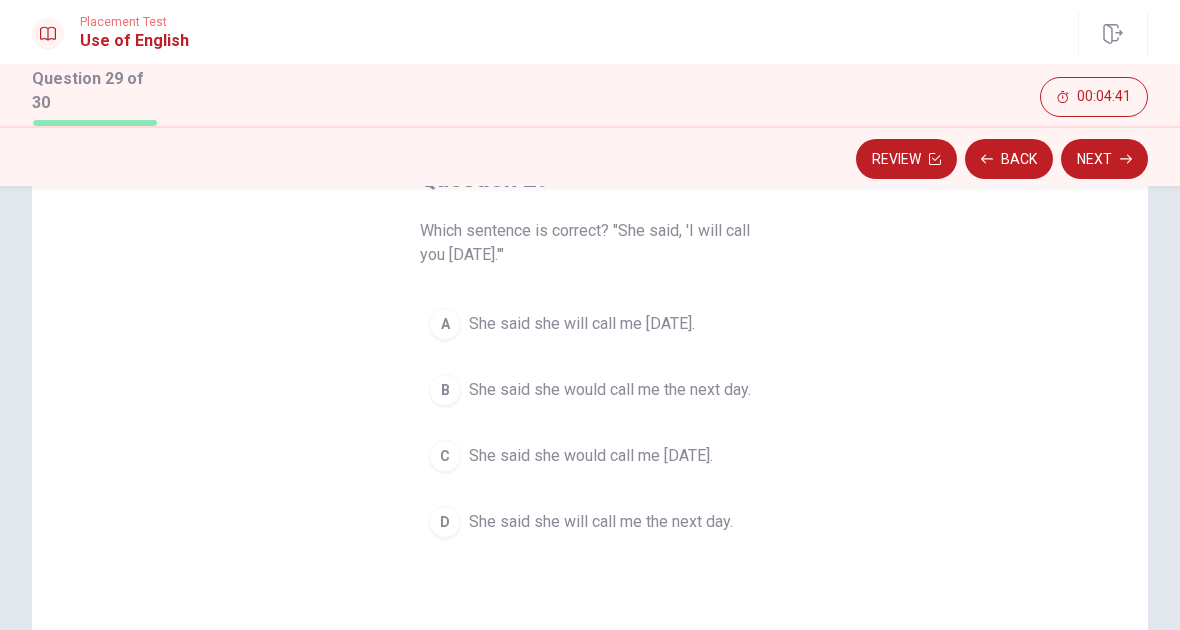 scroll, scrollTop: 144, scrollLeft: 0, axis: vertical 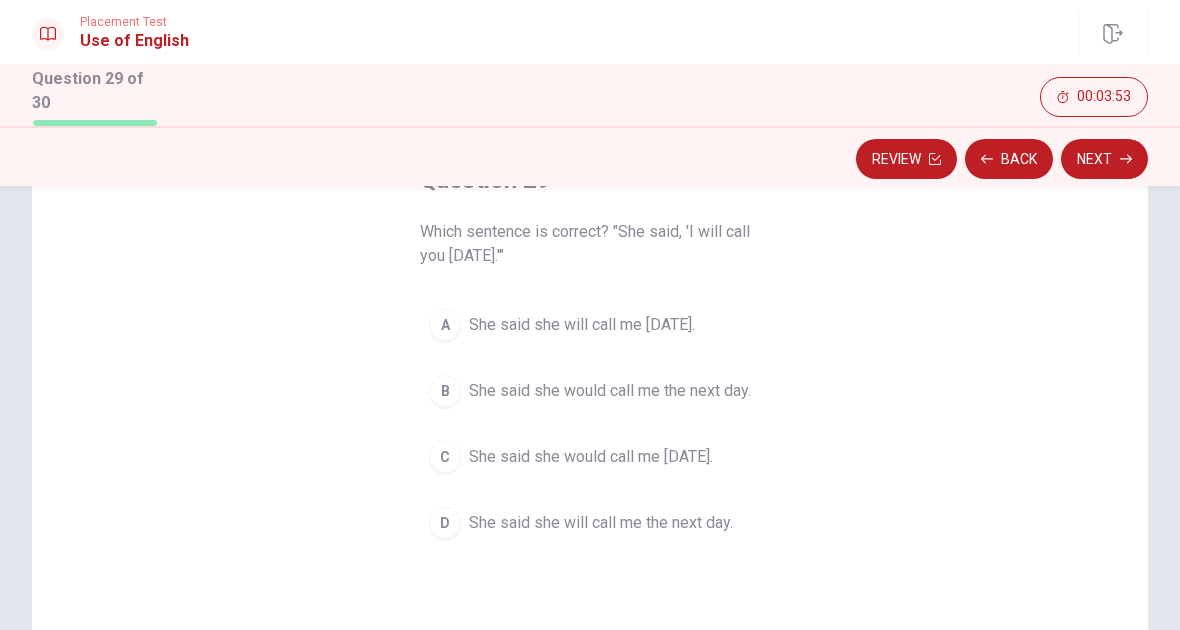 click on "B" at bounding box center [445, 391] 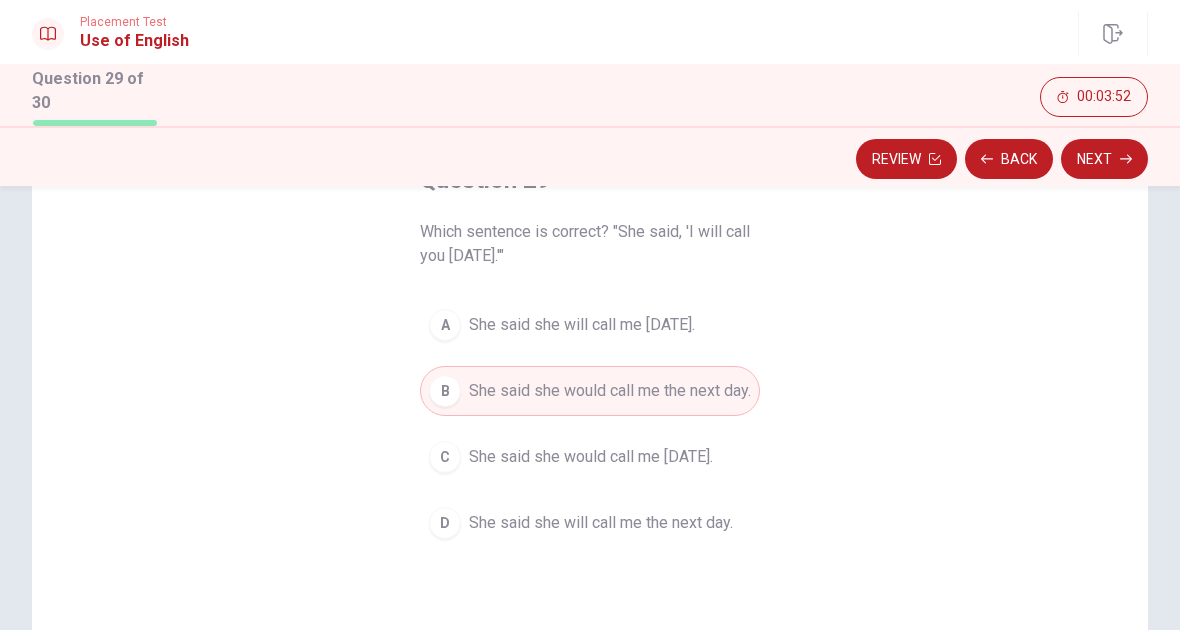 click on "Next" at bounding box center [1104, 159] 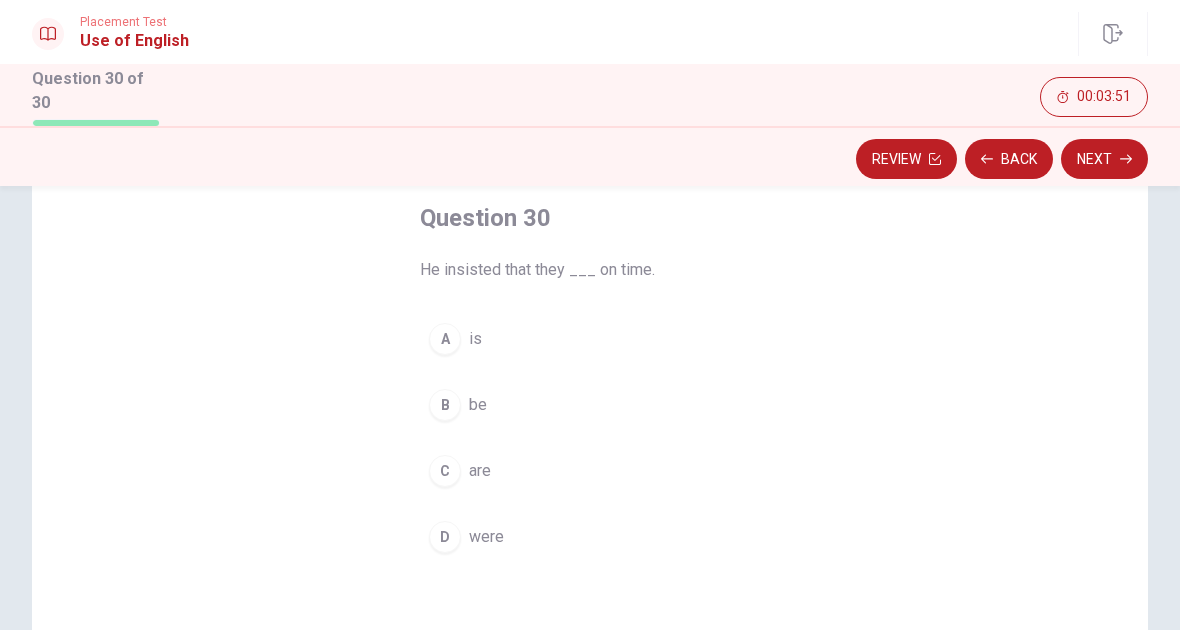 scroll, scrollTop: 105, scrollLeft: 0, axis: vertical 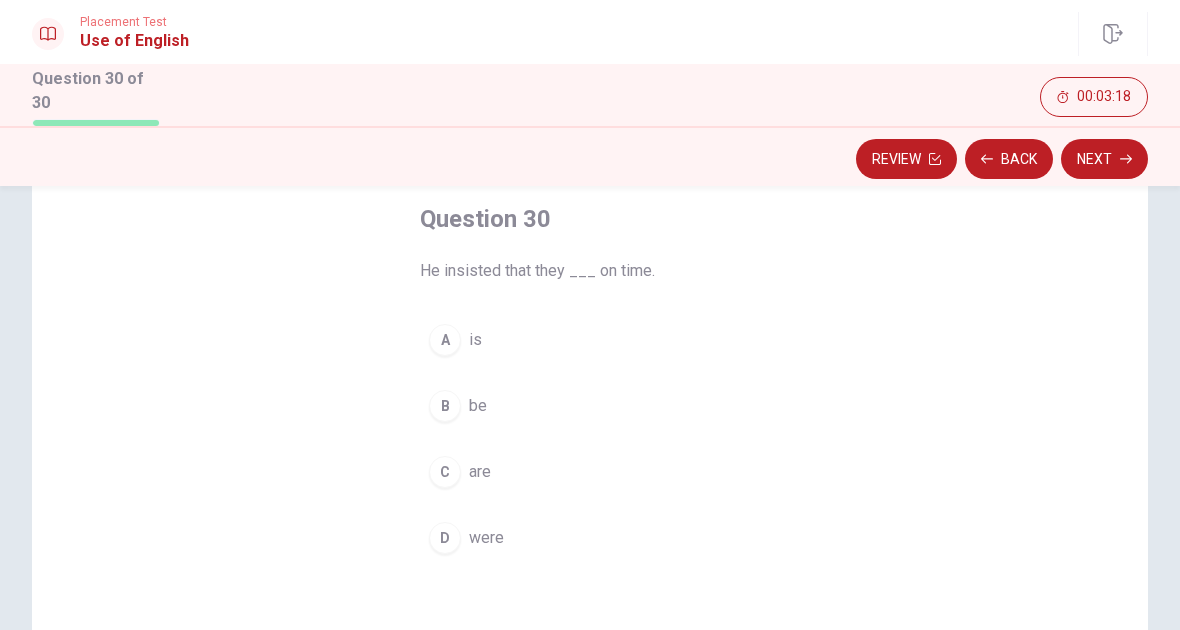 click on "B" at bounding box center [445, 406] 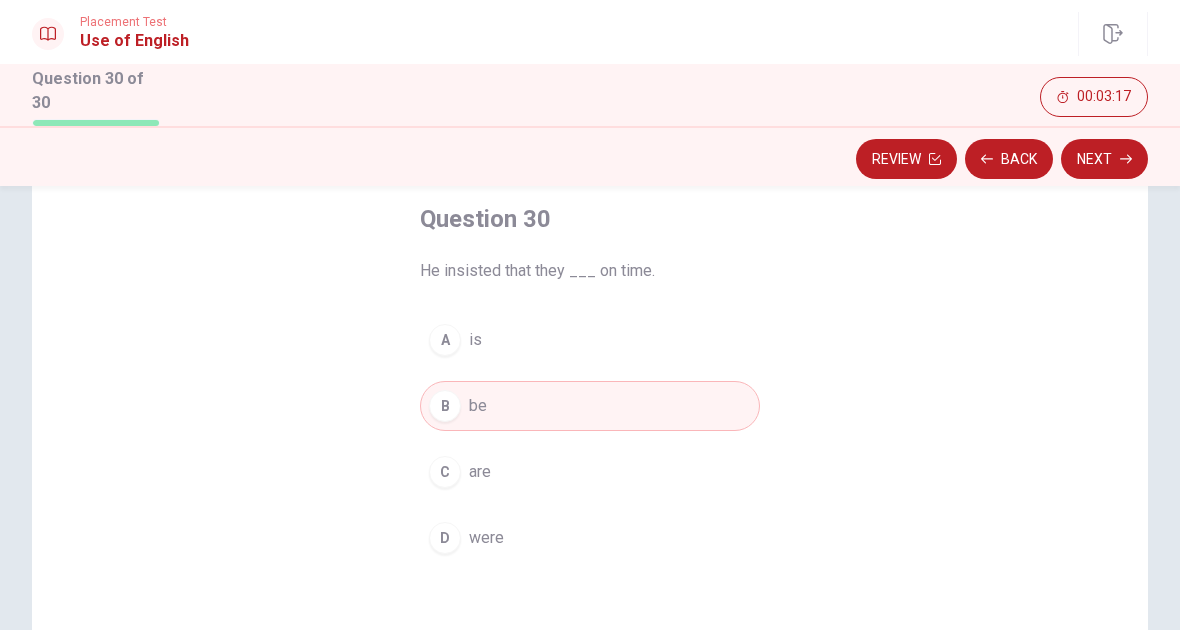 click on "Next" at bounding box center [1104, 159] 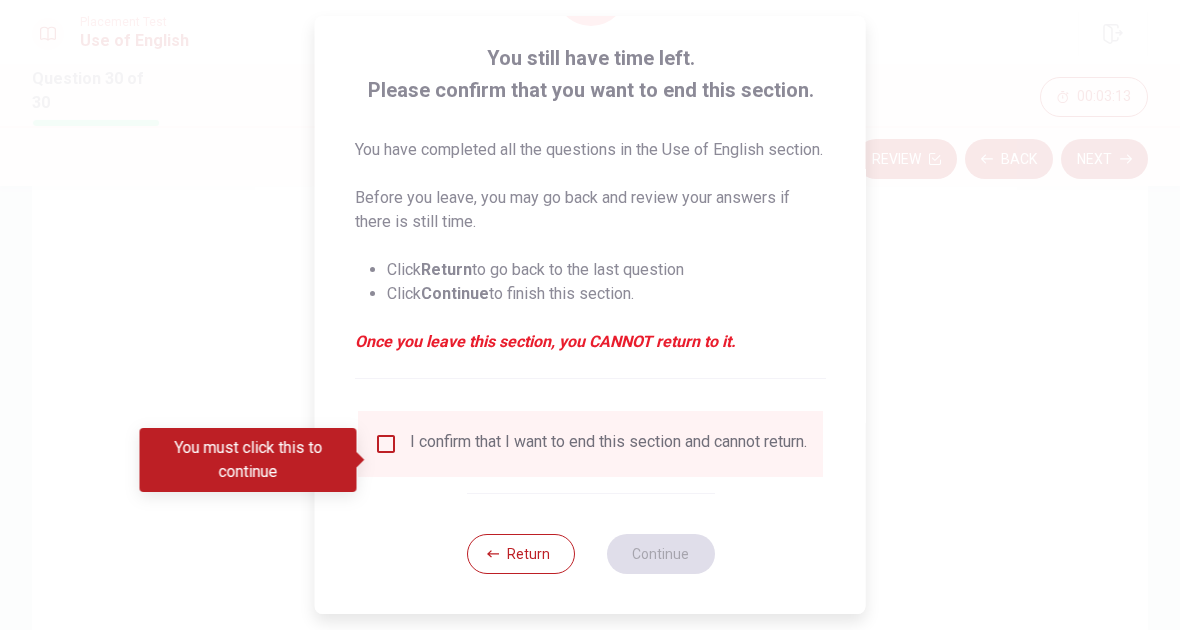 scroll, scrollTop: 109, scrollLeft: 0, axis: vertical 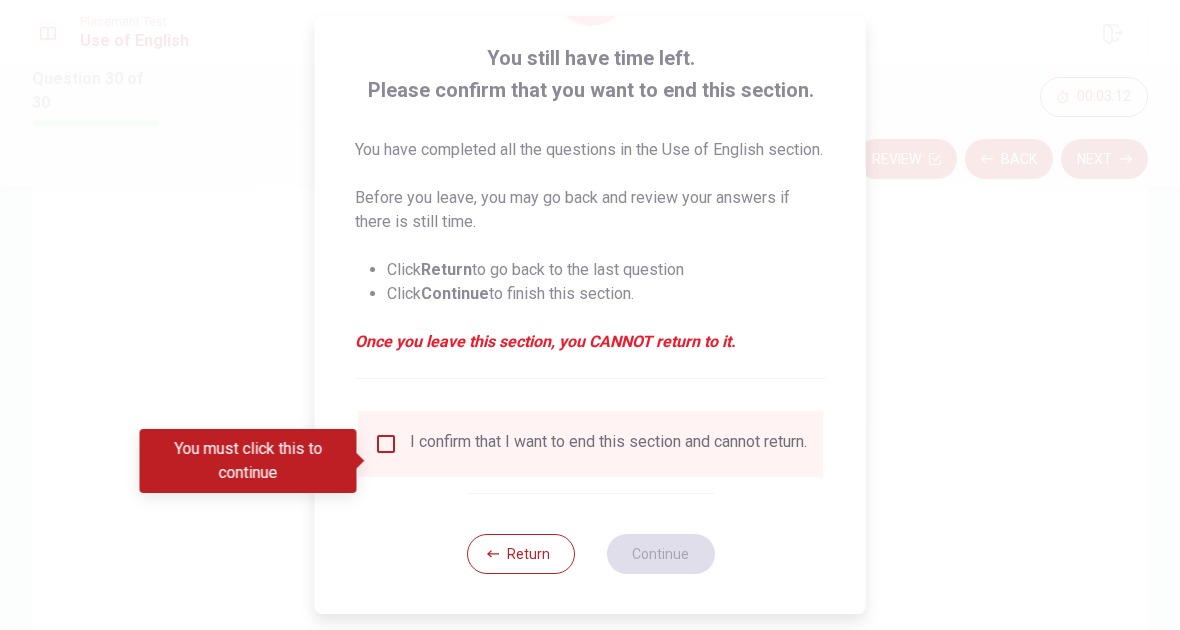 click on "Return" at bounding box center [520, 554] 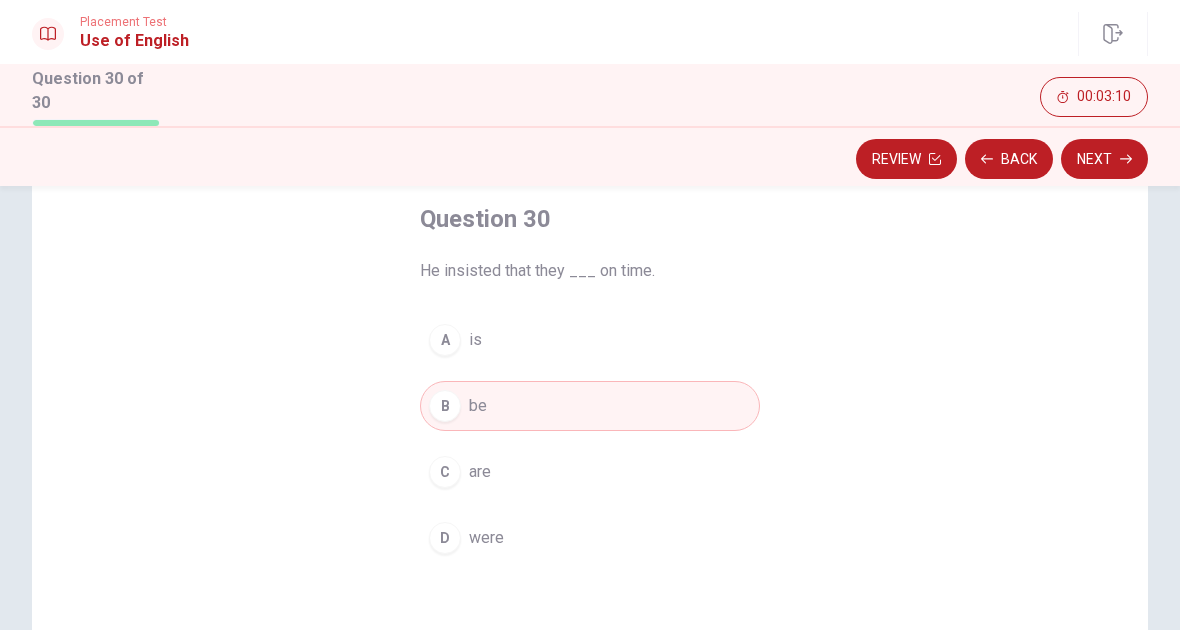 click on "Review" at bounding box center [906, 159] 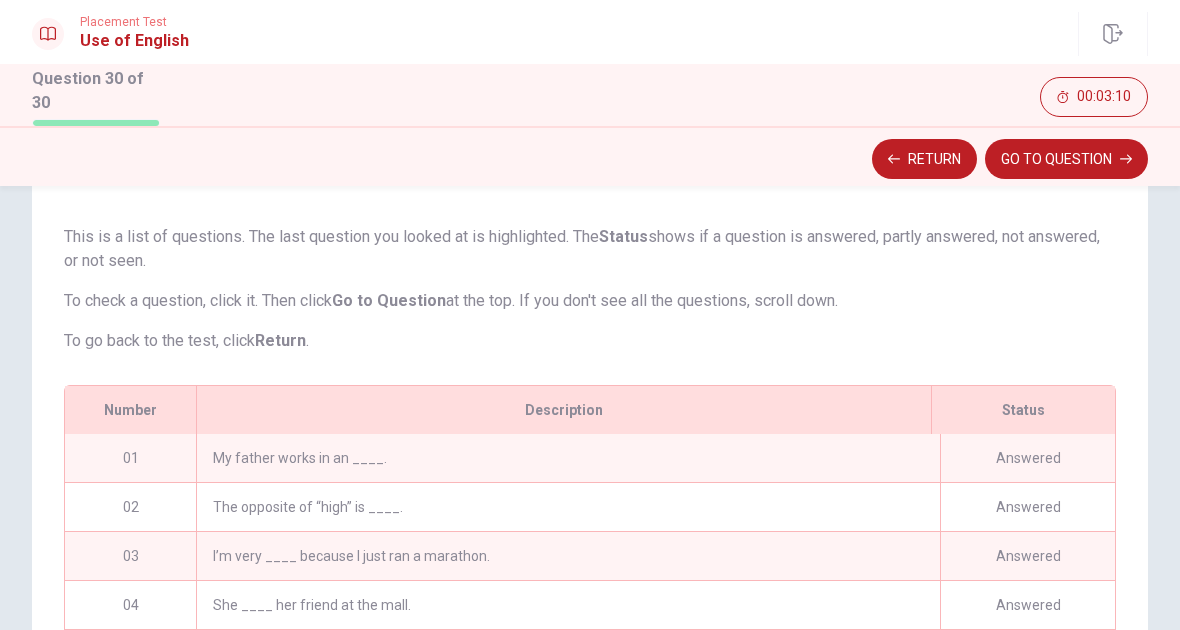 scroll, scrollTop: 330, scrollLeft: 0, axis: vertical 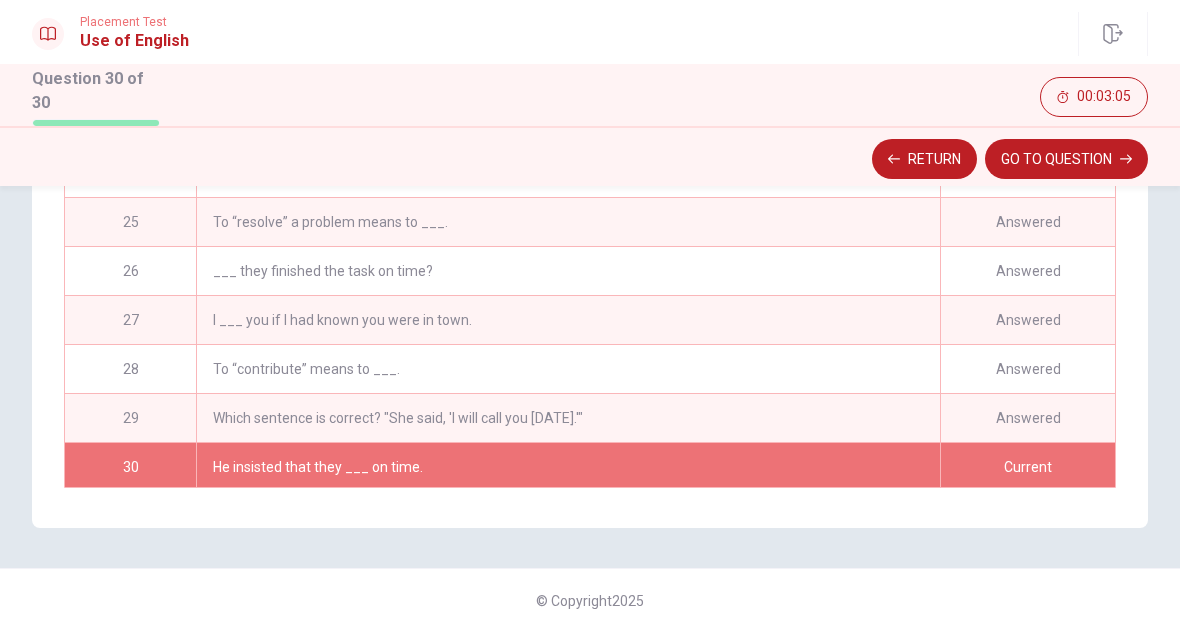 click on "Which sentence is correct?
"She said, 'I will call you [DATE].'"" at bounding box center [568, 418] 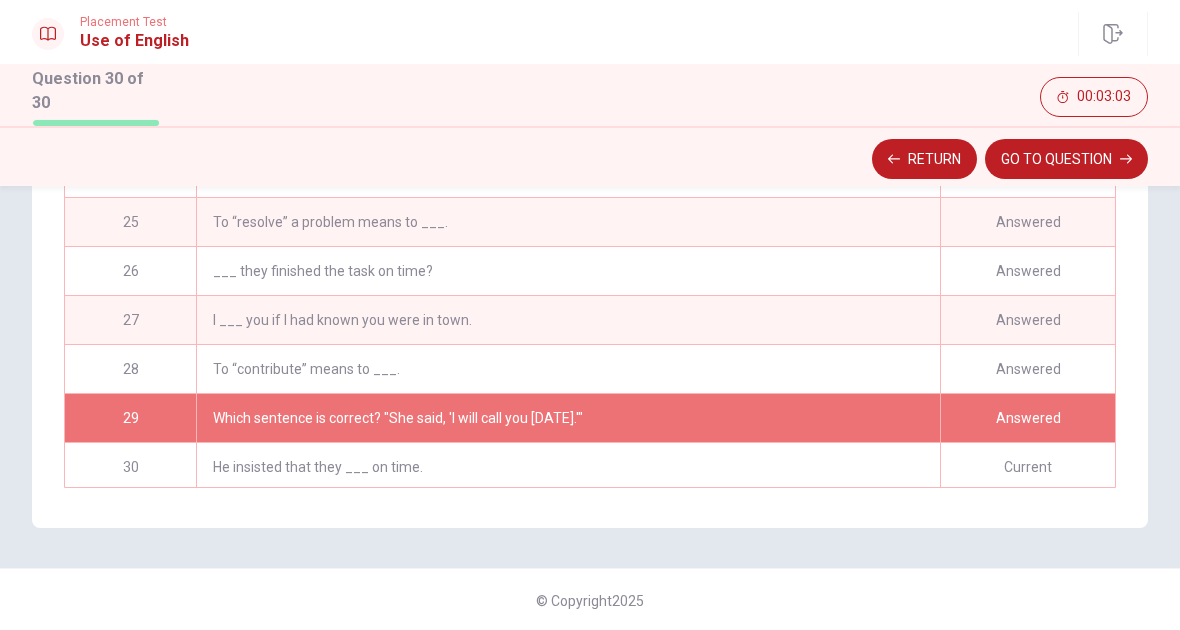 click on "GO TO QUESTION" at bounding box center (1066, 159) 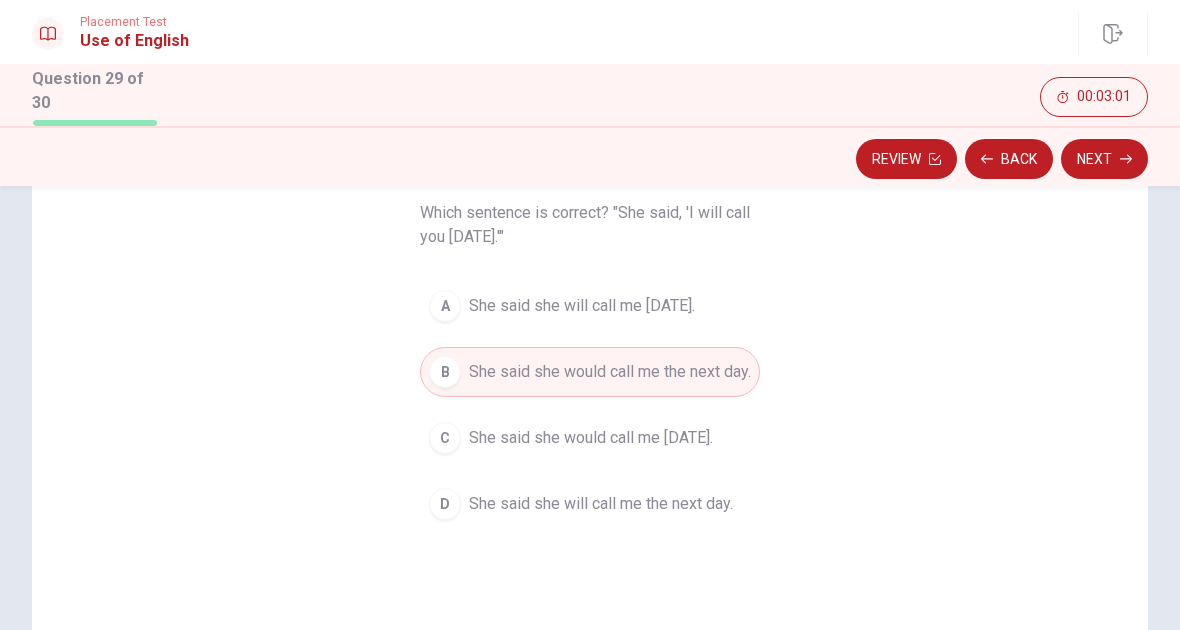 scroll, scrollTop: 163, scrollLeft: 0, axis: vertical 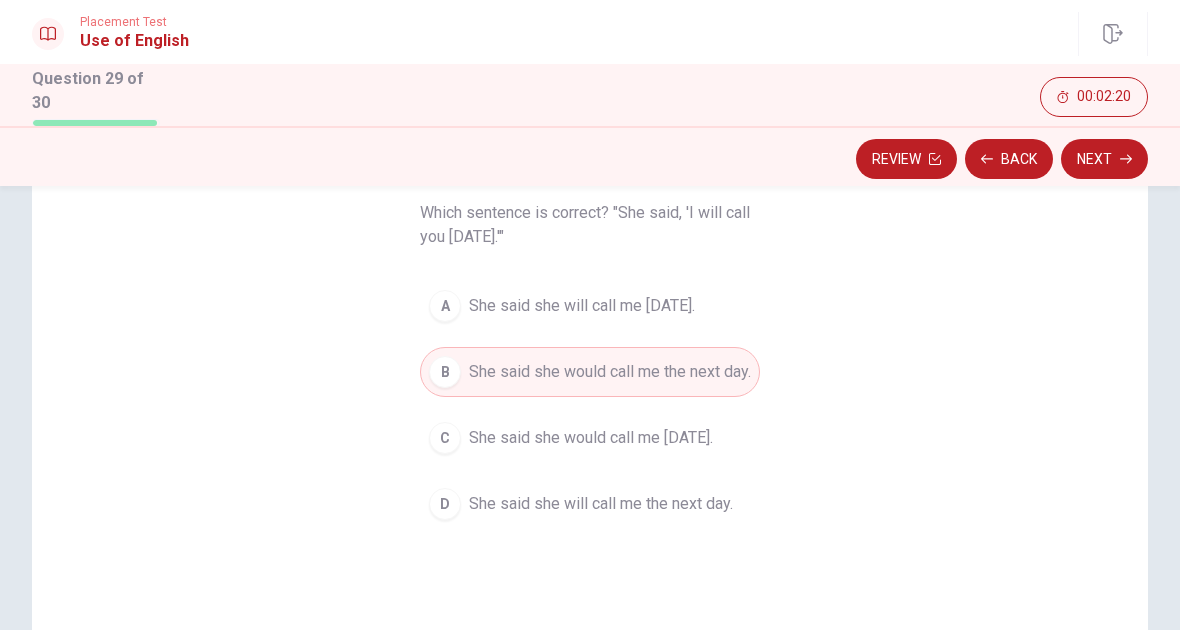 click on "Next" at bounding box center [1104, 159] 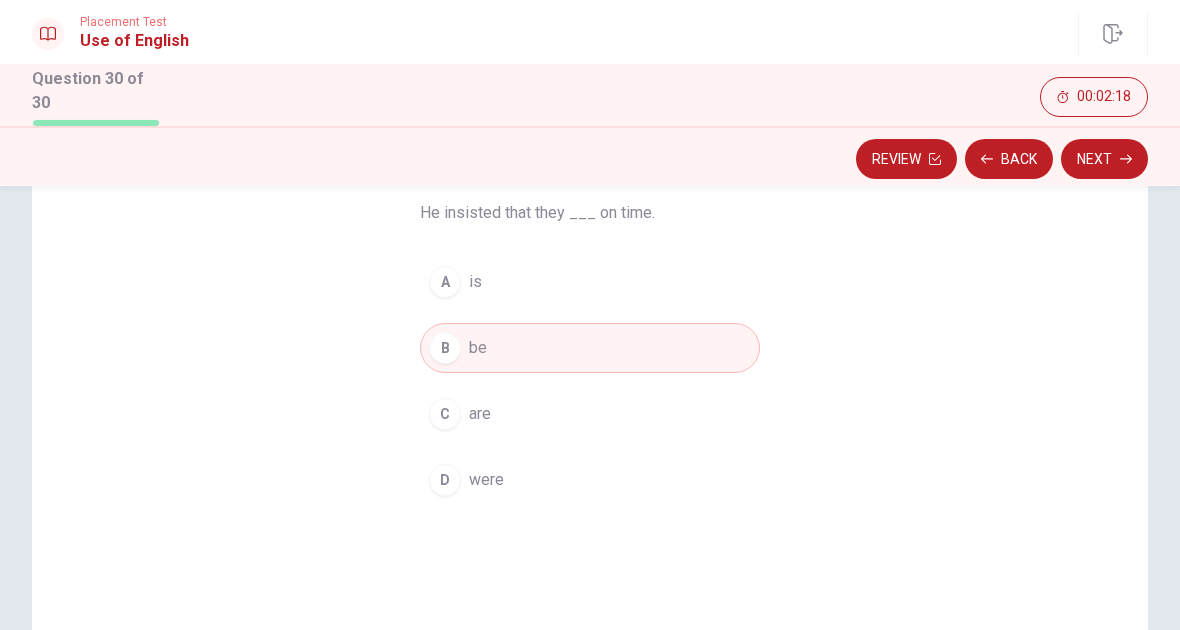 click on "Next" at bounding box center [1104, 159] 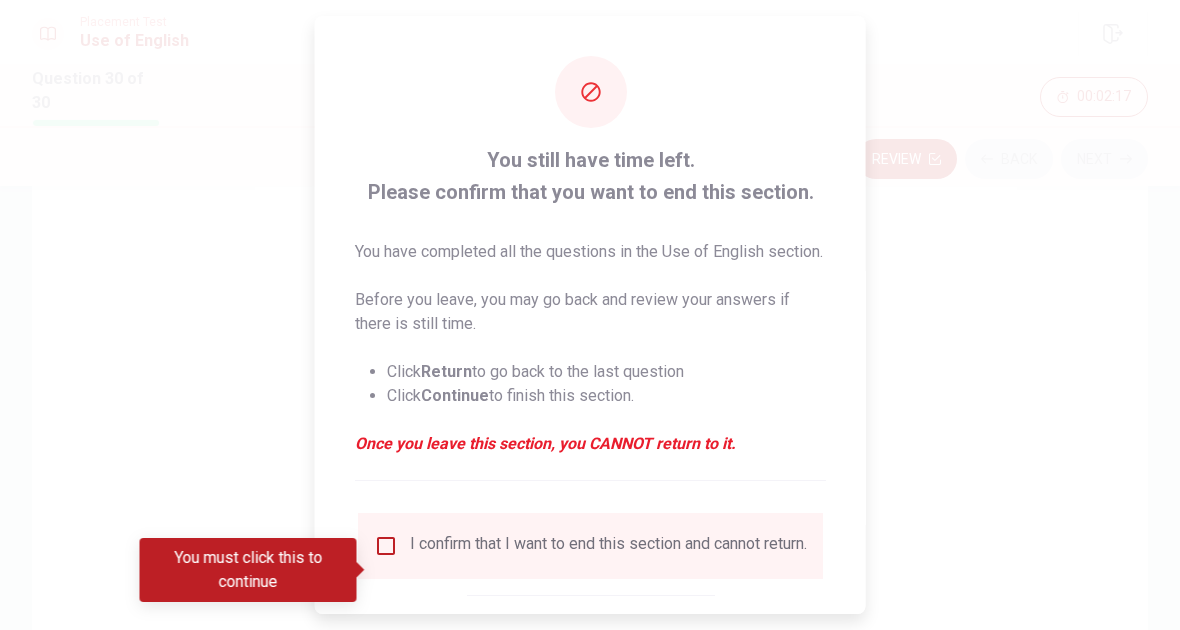 click at bounding box center (386, 546) 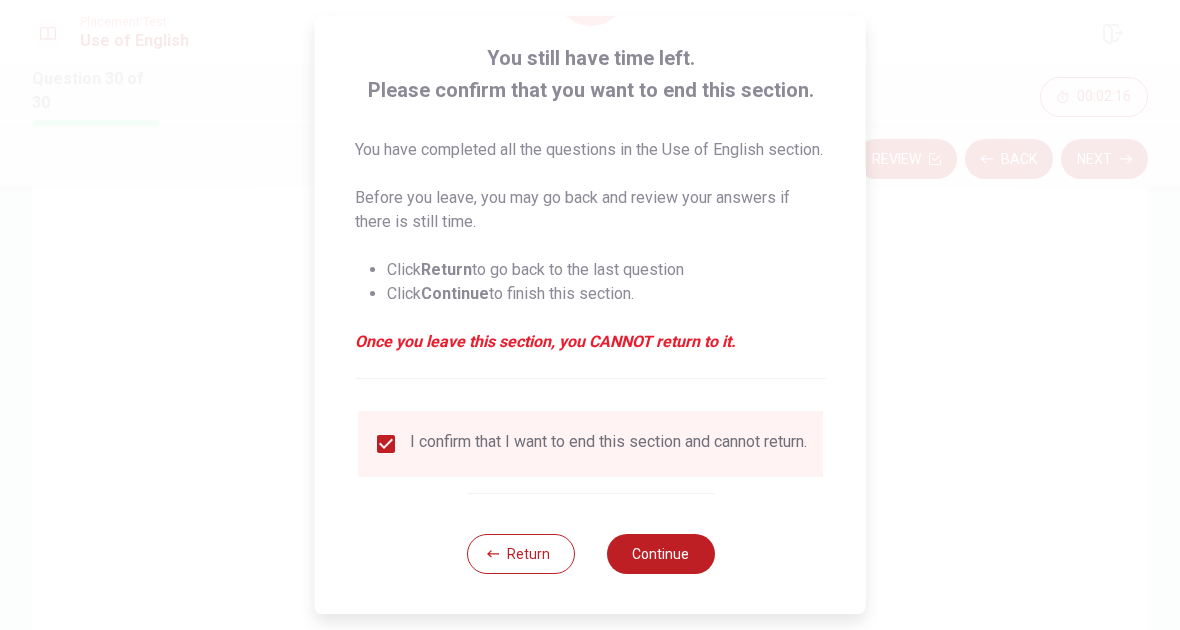 scroll, scrollTop: 140, scrollLeft: 0, axis: vertical 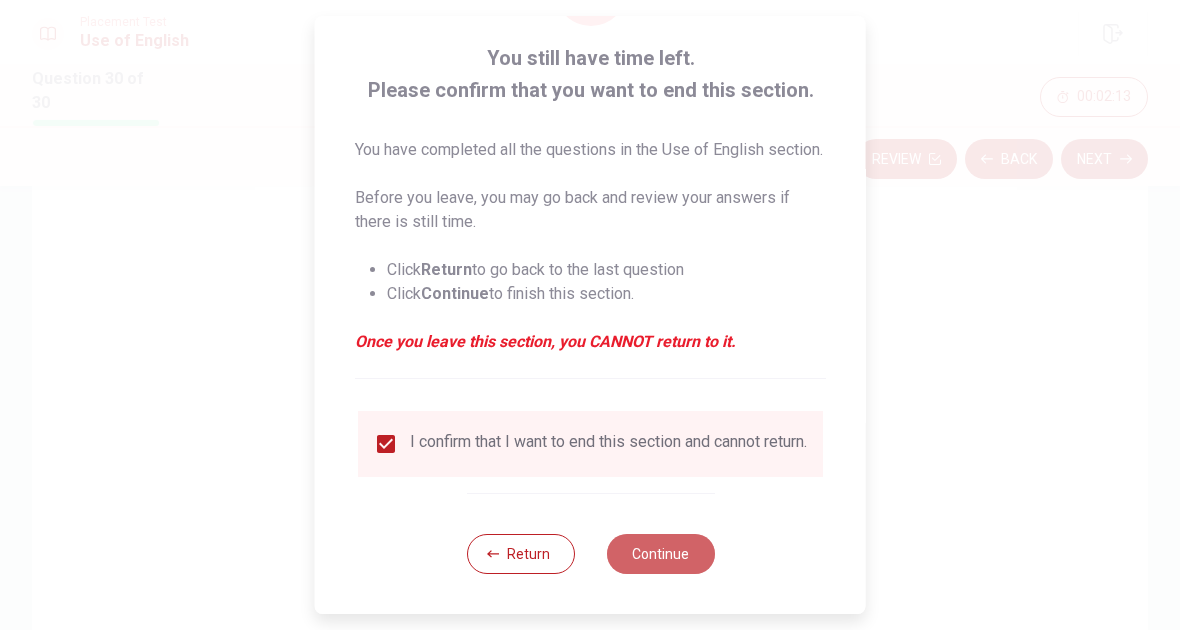 click on "Continue" at bounding box center [660, 554] 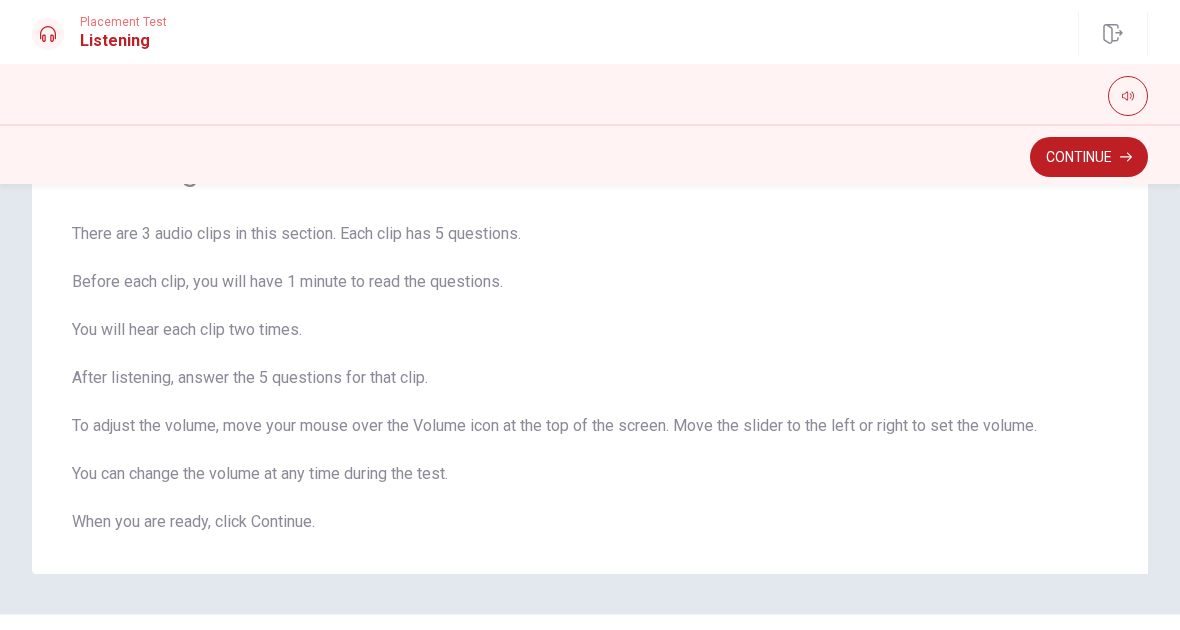 scroll, scrollTop: 114, scrollLeft: 0, axis: vertical 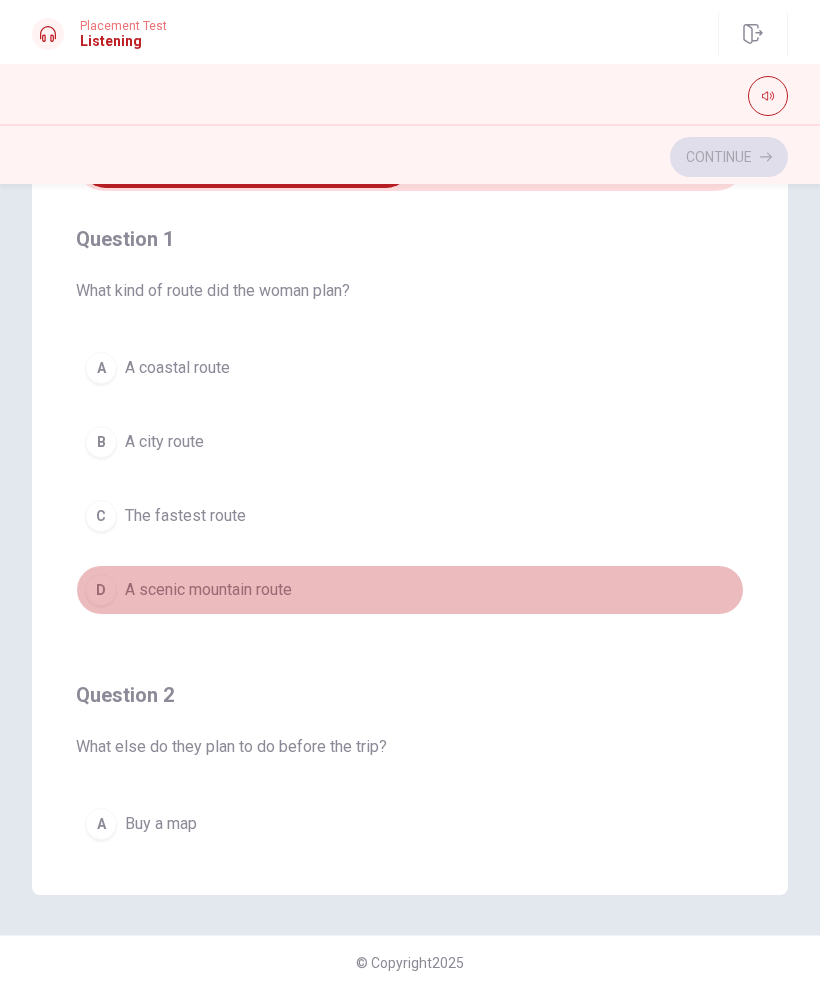click on "D" at bounding box center (101, 590) 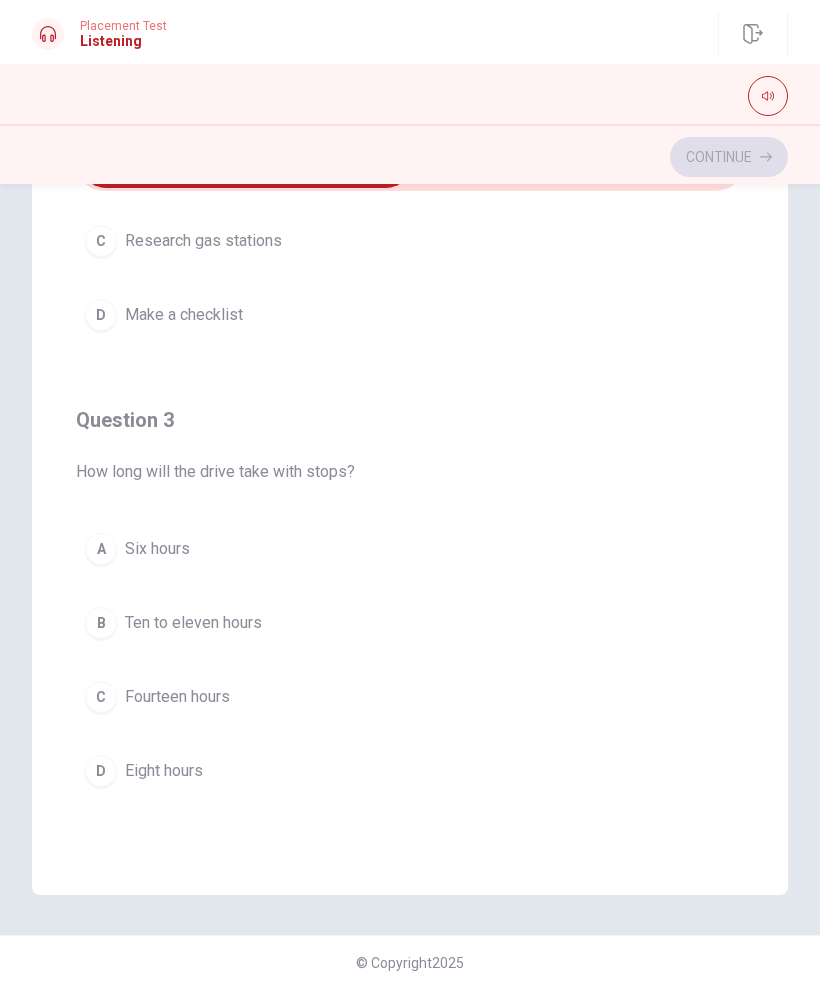 scroll, scrollTop: 741, scrollLeft: 0, axis: vertical 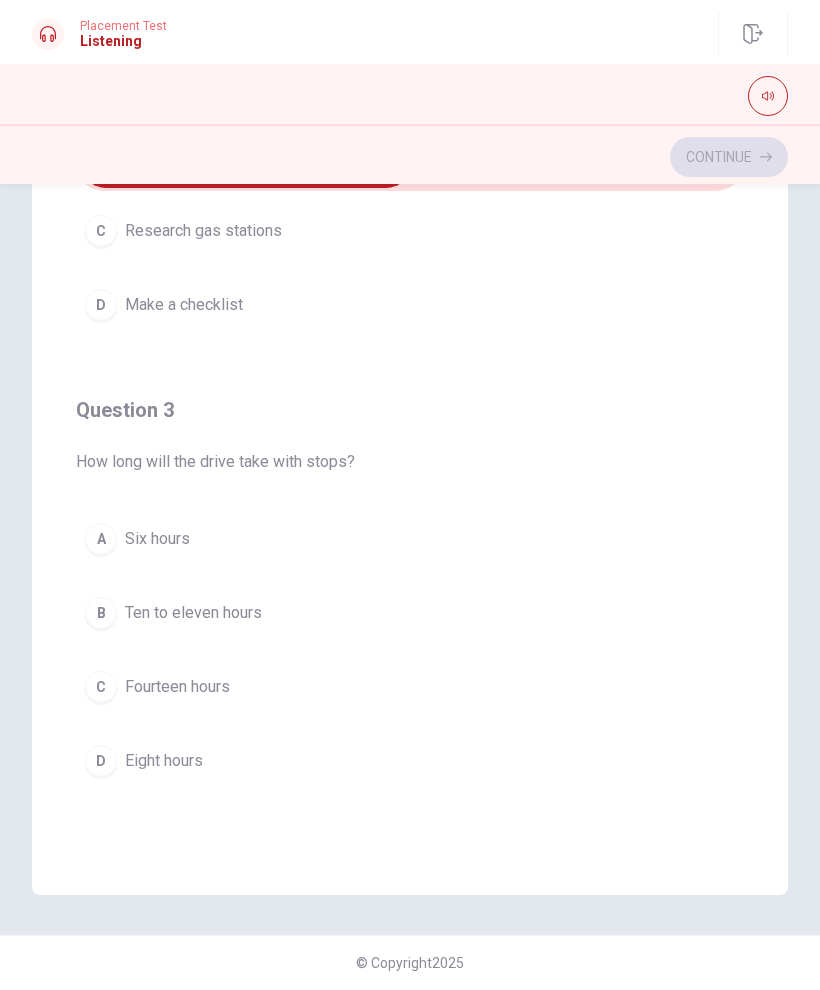 click on "B" at bounding box center (101, 613) 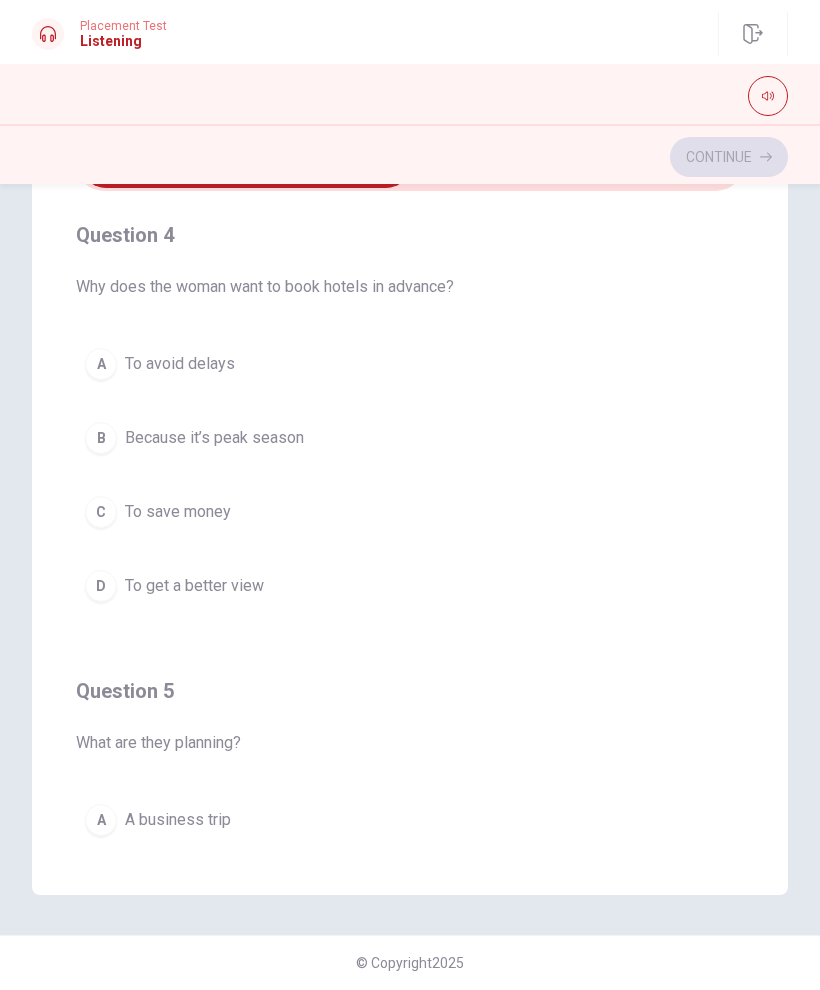 scroll, scrollTop: 1371, scrollLeft: 0, axis: vertical 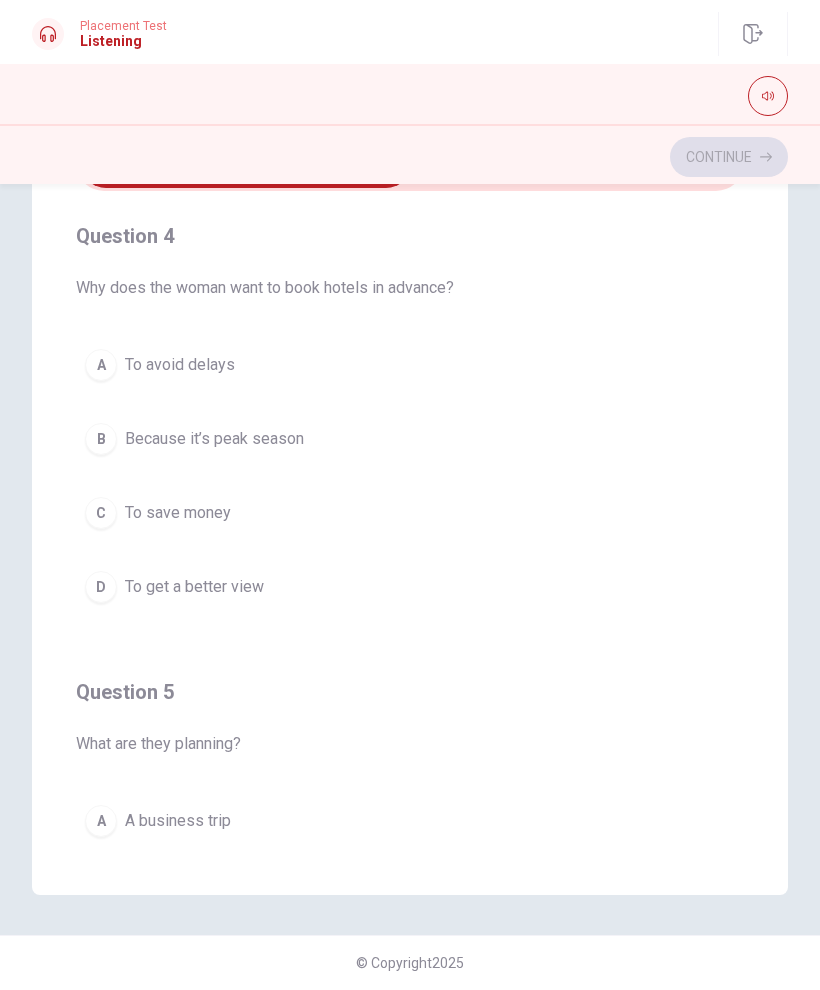 click on "B" at bounding box center (101, 439) 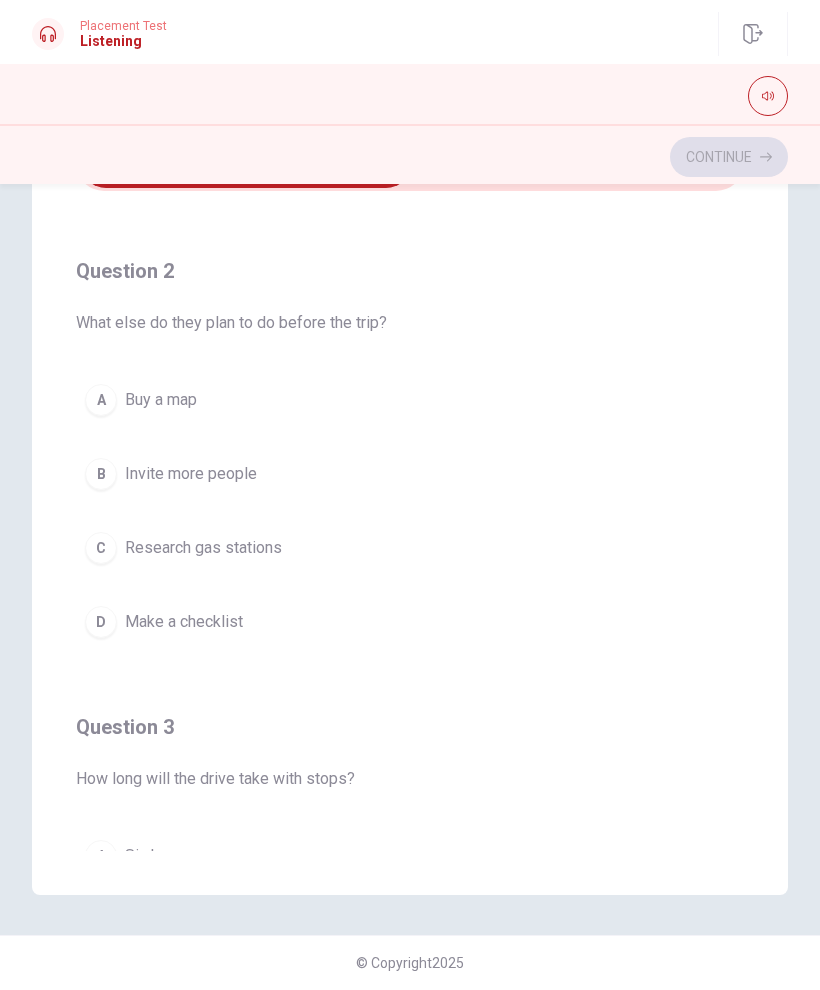 scroll, scrollTop: 421, scrollLeft: 0, axis: vertical 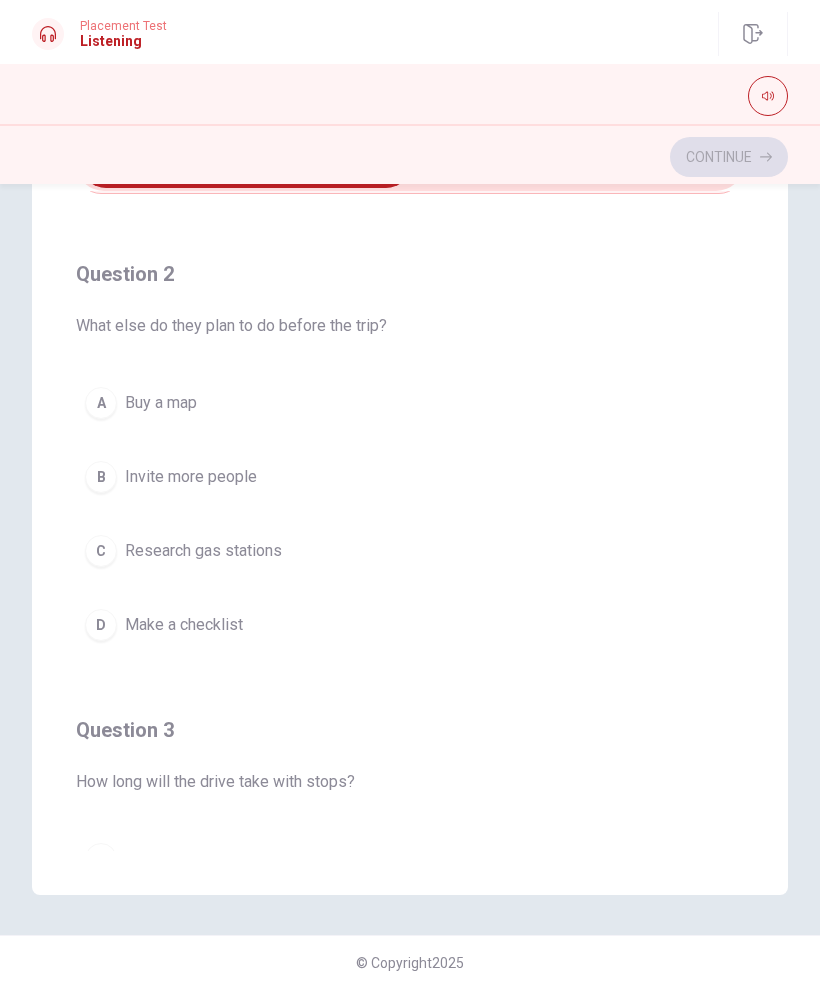 click on "Make a checklist" at bounding box center [184, 625] 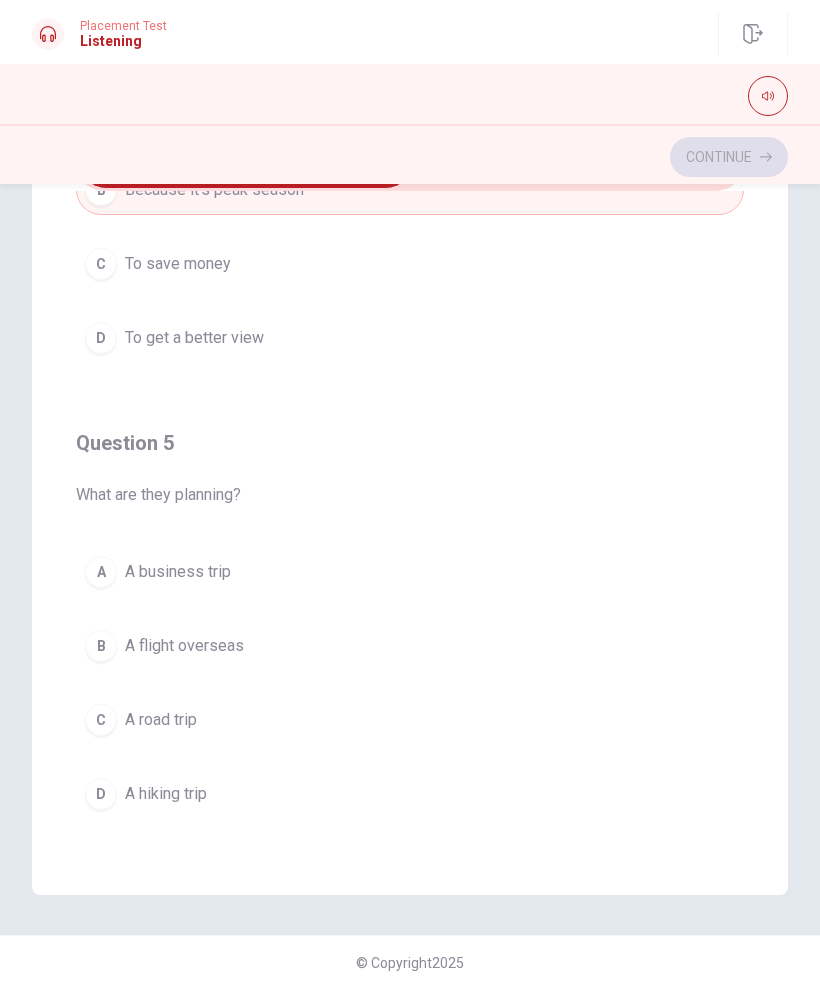 click on "A hiking trip" at bounding box center [166, 794] 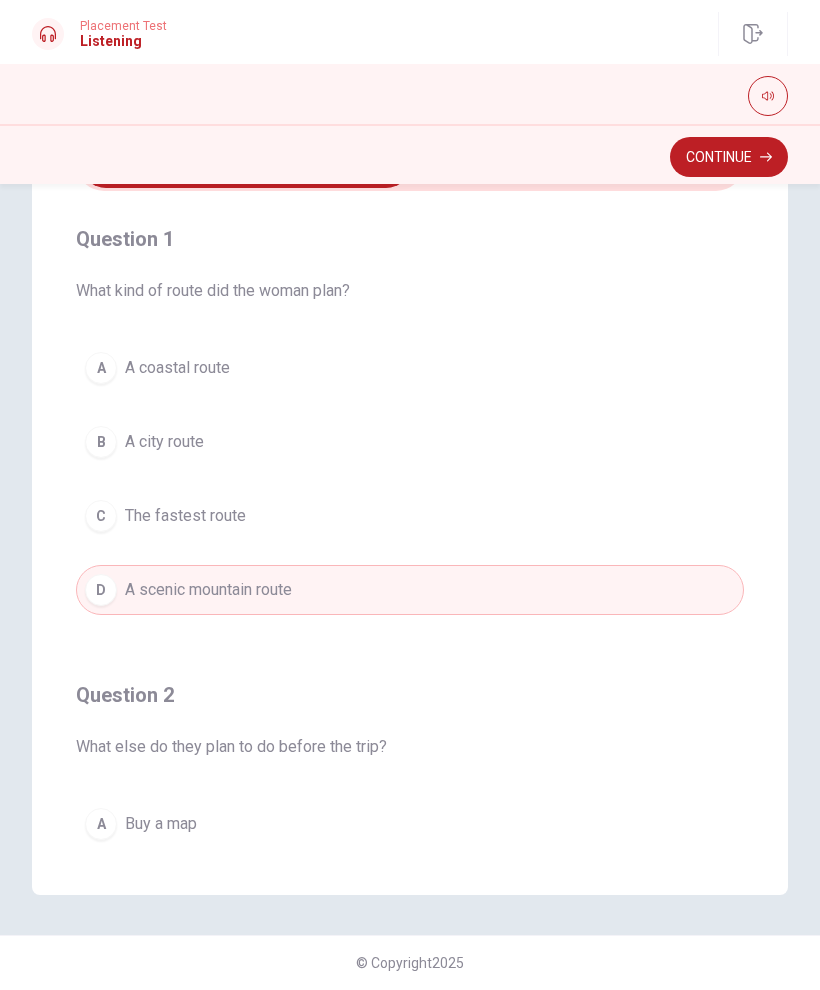 scroll, scrollTop: 0, scrollLeft: 0, axis: both 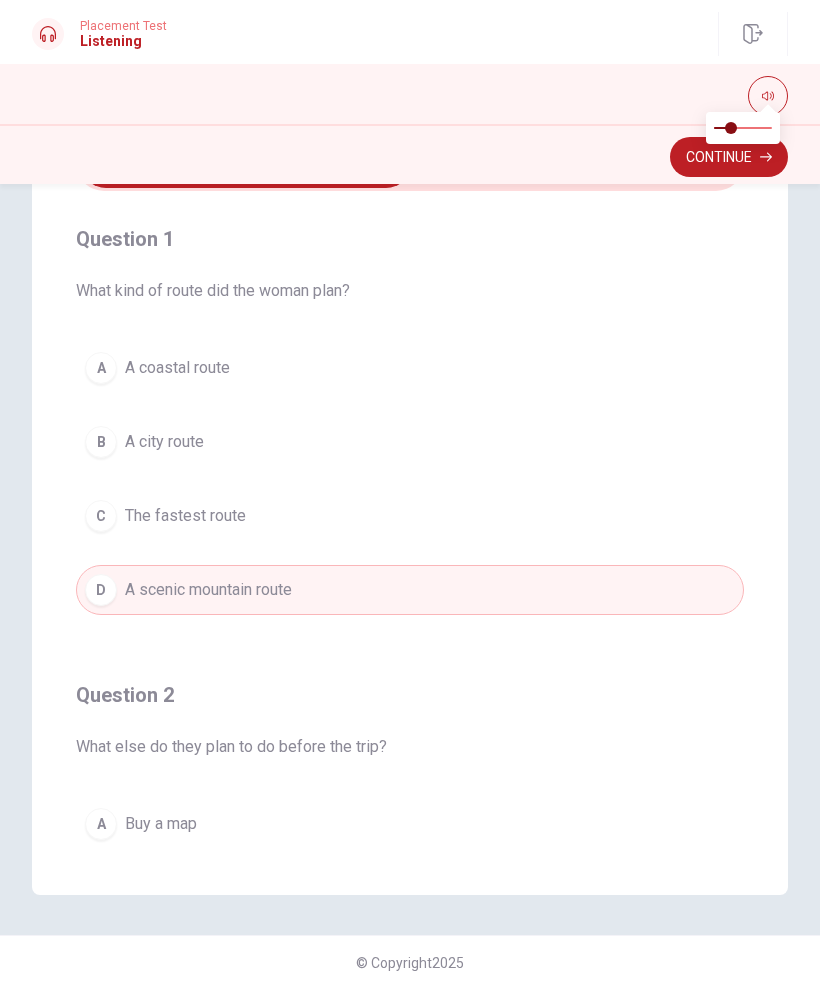 click at bounding box center (743, 128) 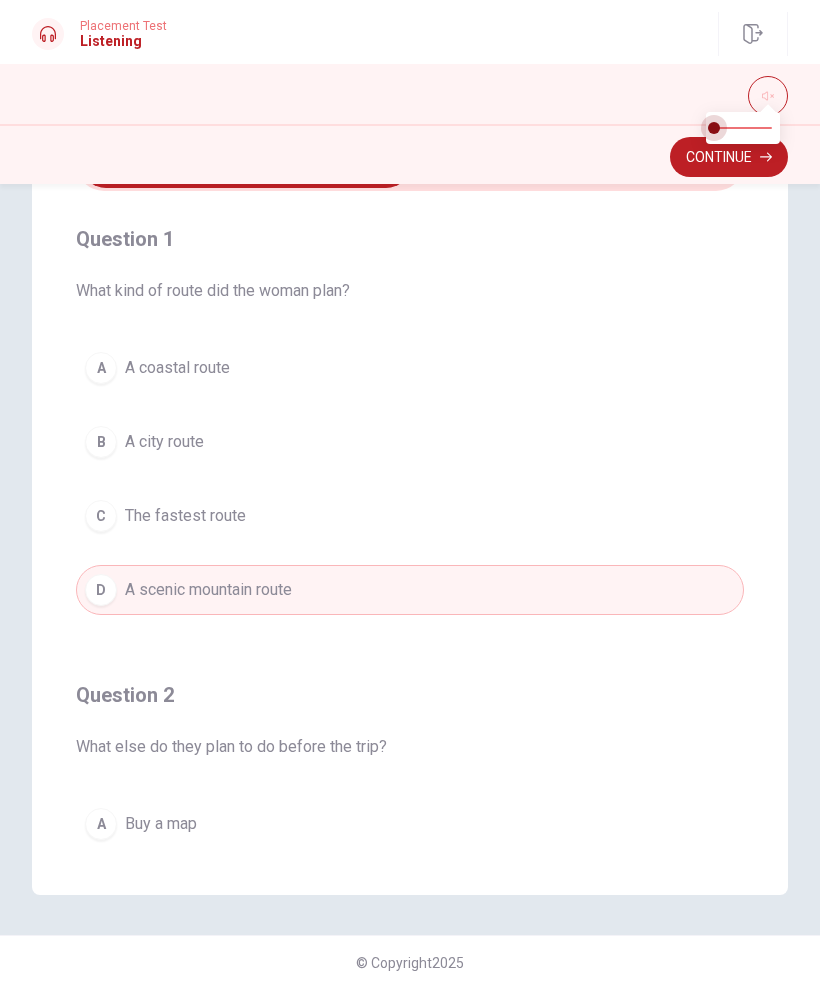 click at bounding box center (743, 128) 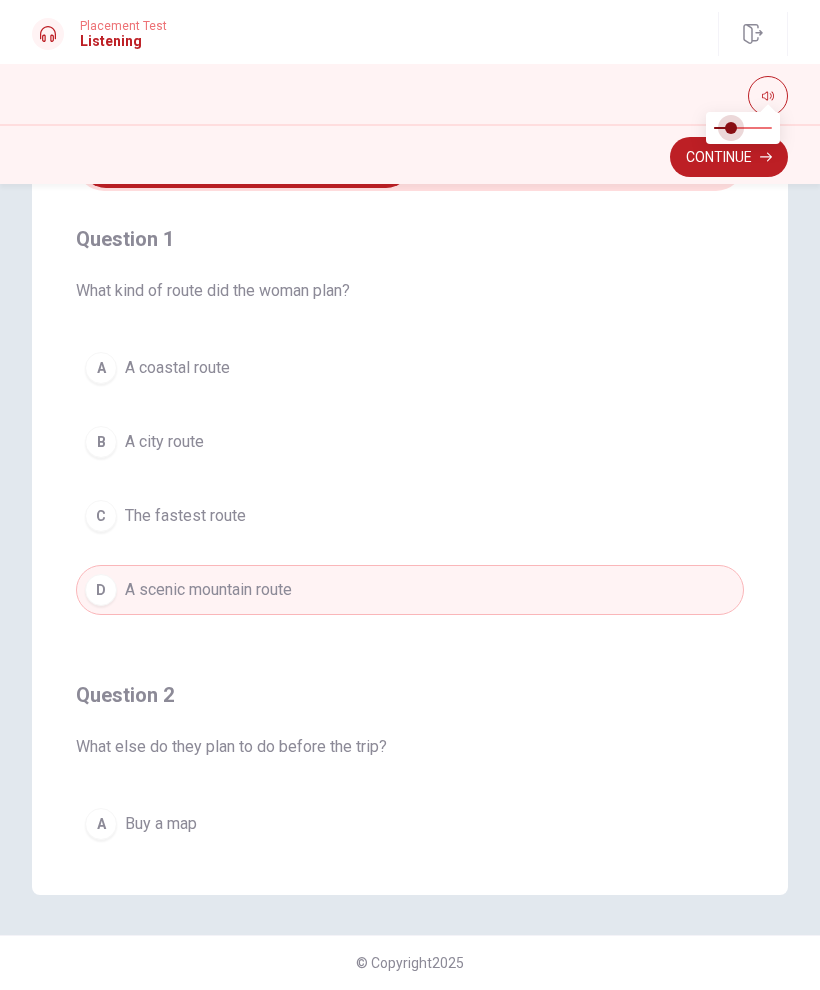 click at bounding box center (743, 128) 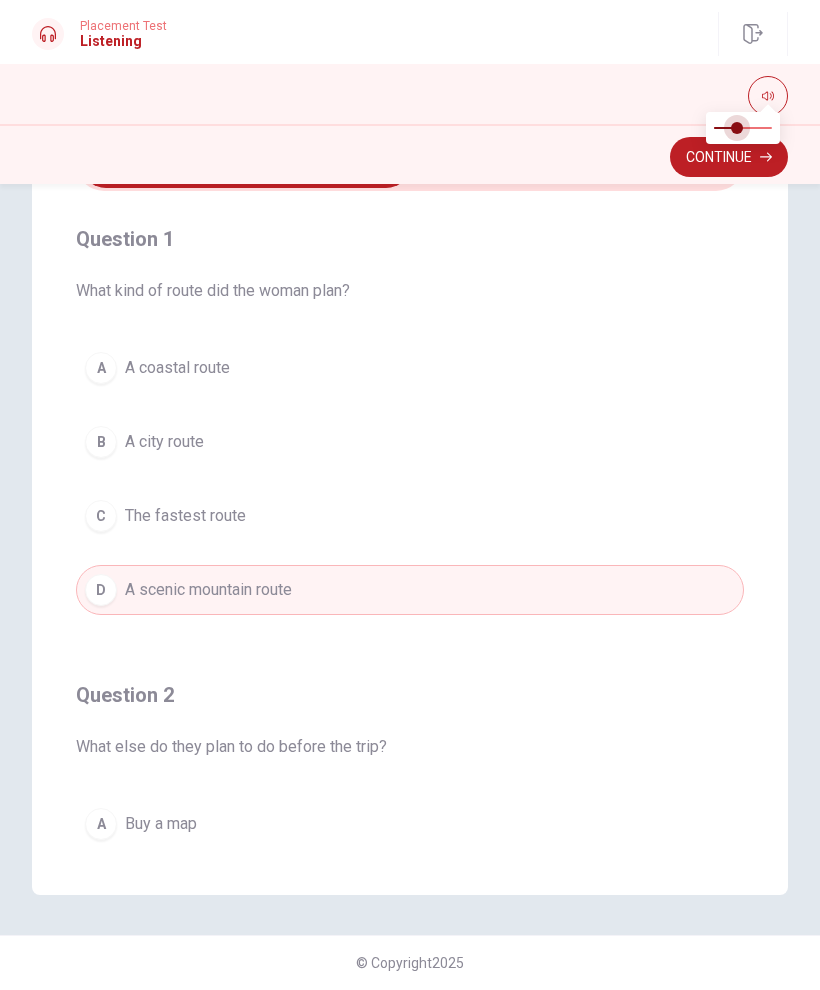 click at bounding box center (743, 128) 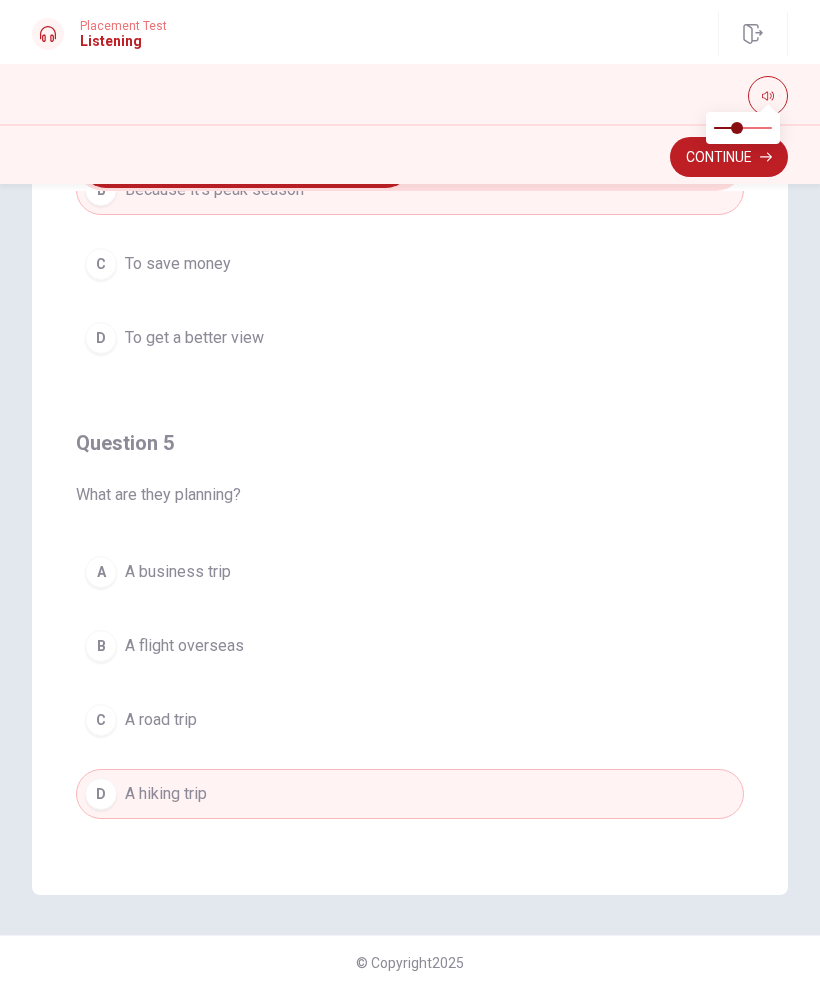 scroll, scrollTop: 1620, scrollLeft: 0, axis: vertical 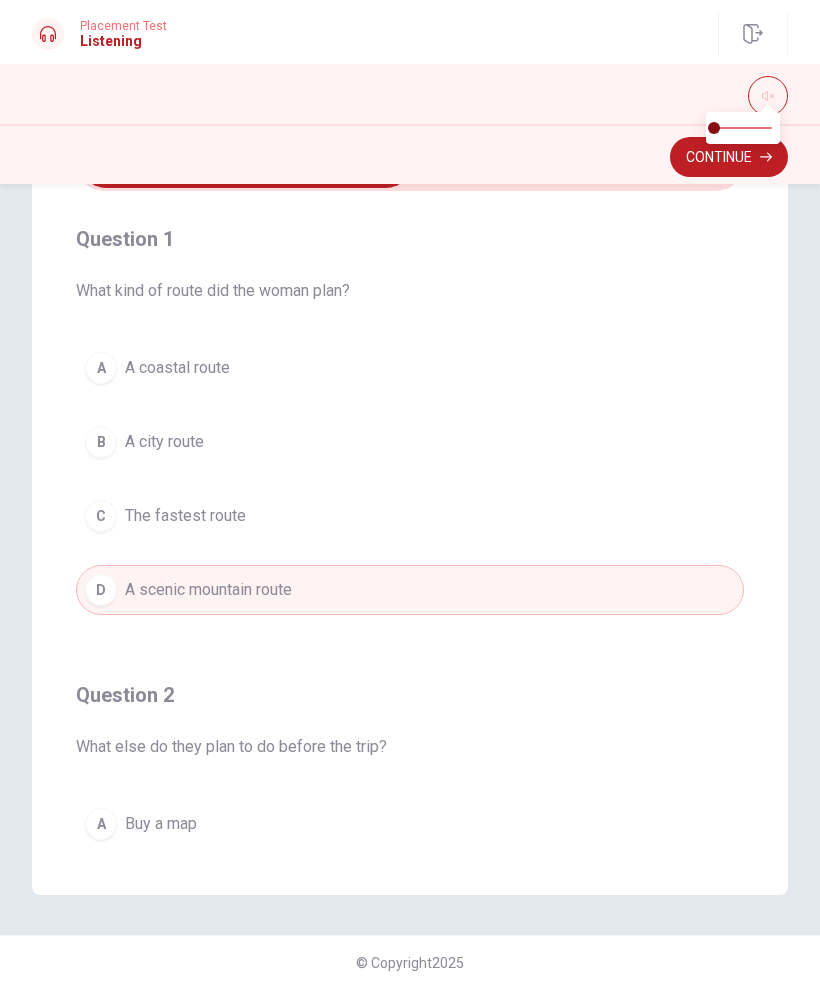 click at bounding box center (743, 128) 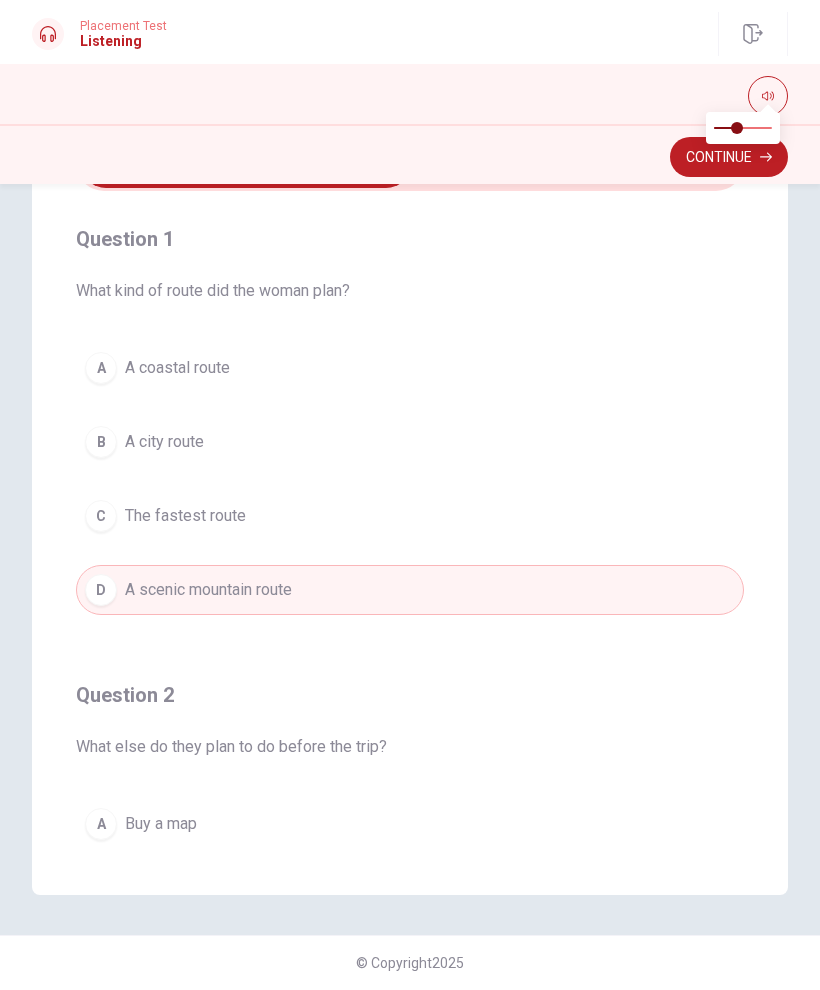 click on "Continue" at bounding box center [729, 157] 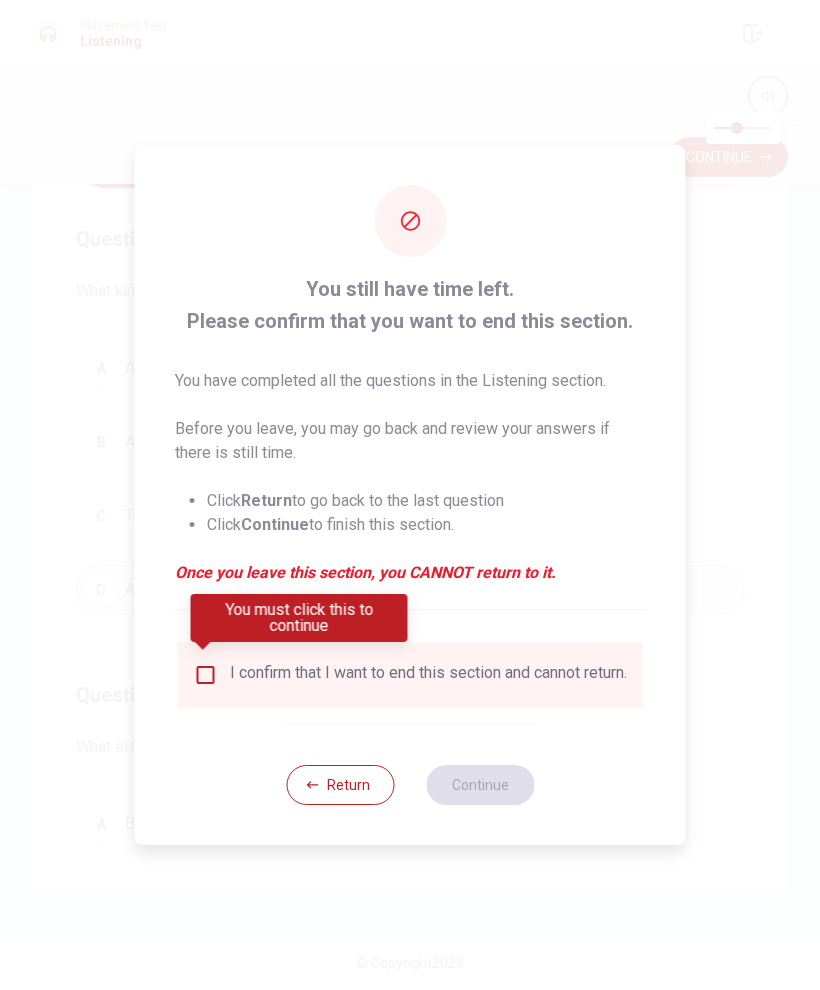 click at bounding box center [206, 675] 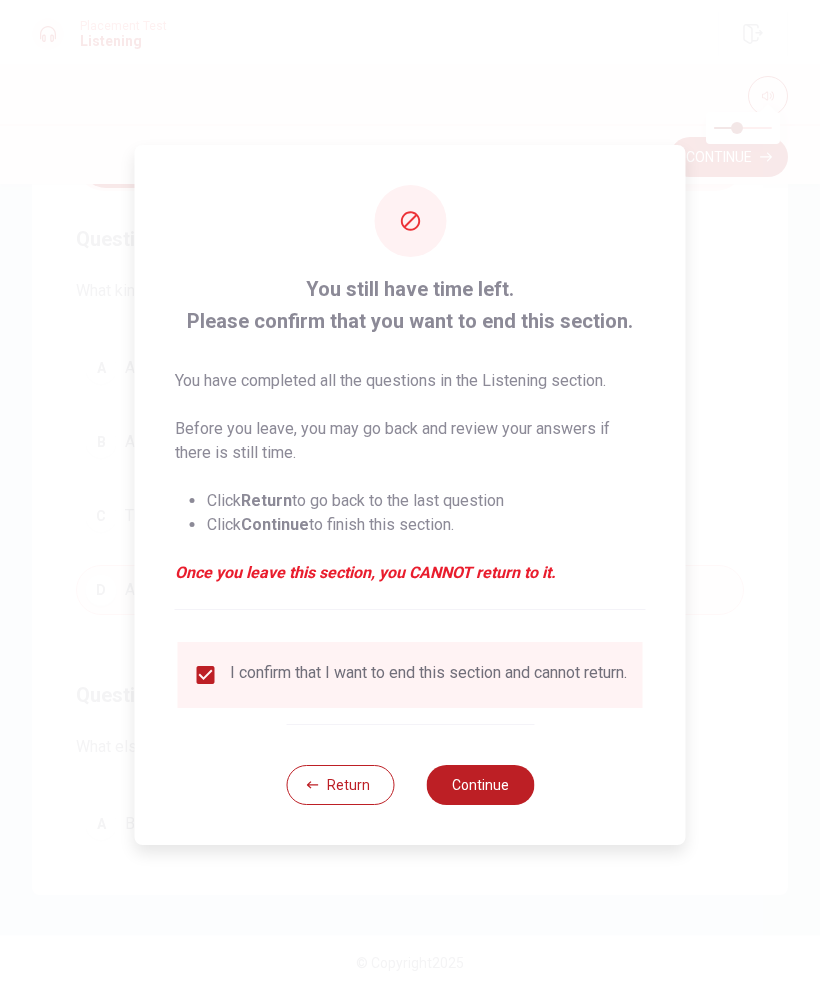 click on "Continue" at bounding box center (480, 785) 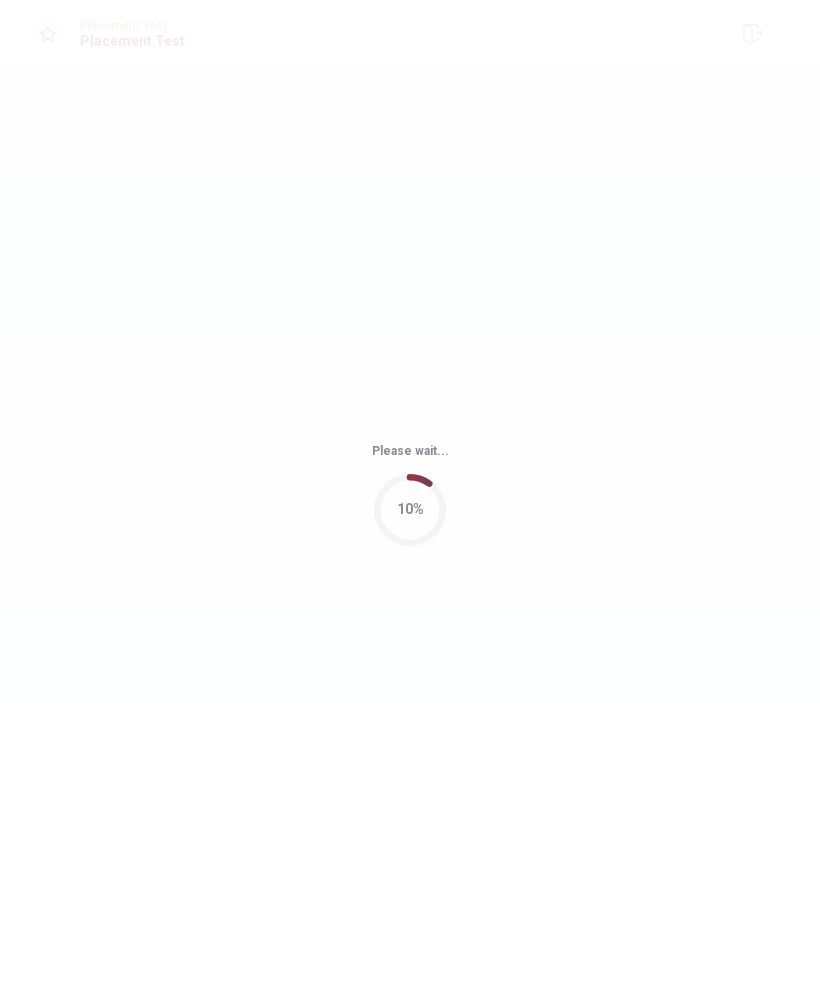 scroll, scrollTop: 0, scrollLeft: 0, axis: both 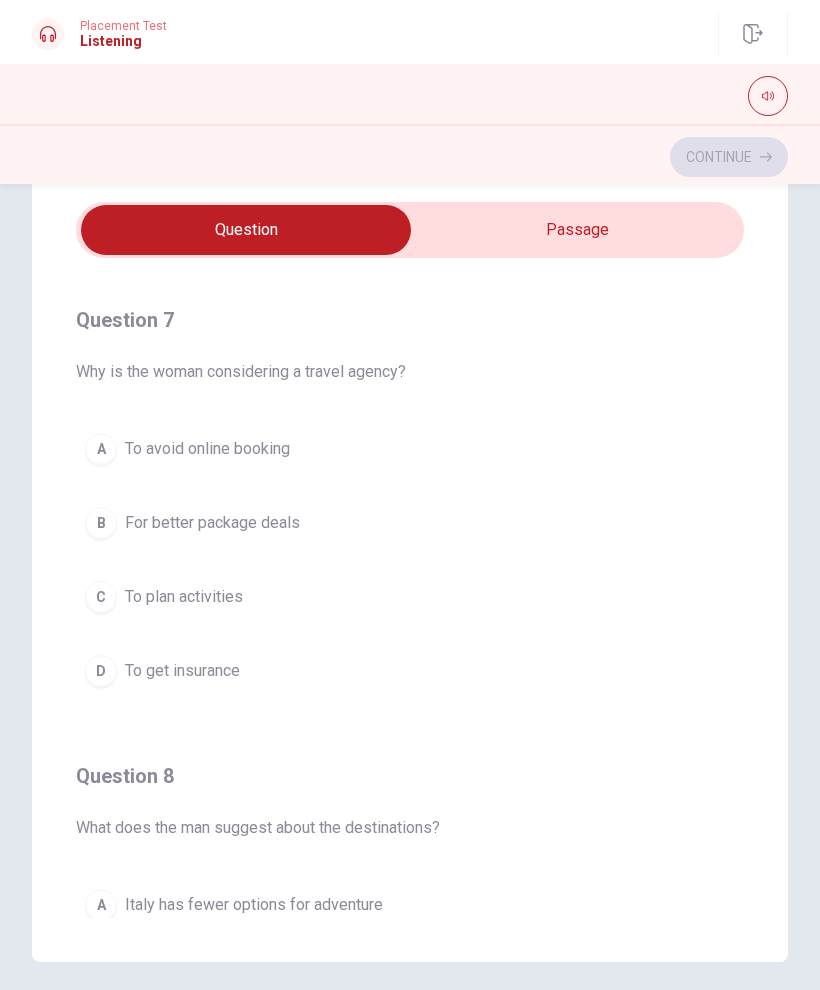 click on "For better package deals" at bounding box center [212, 523] 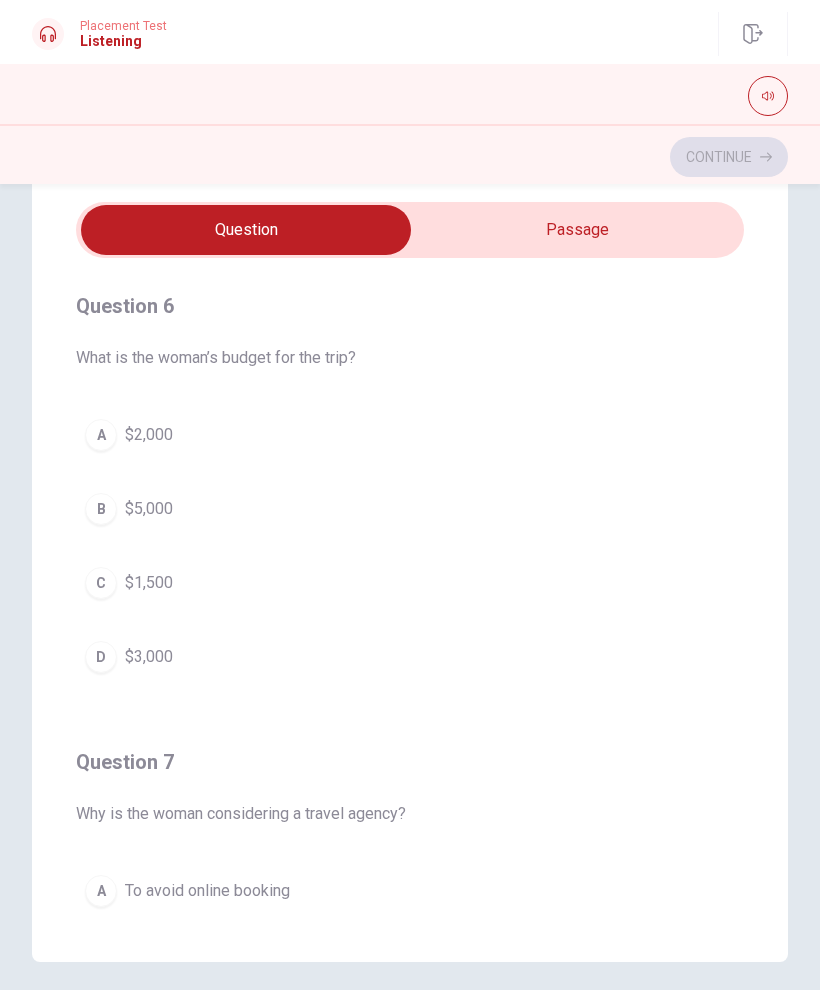 scroll, scrollTop: 0, scrollLeft: 0, axis: both 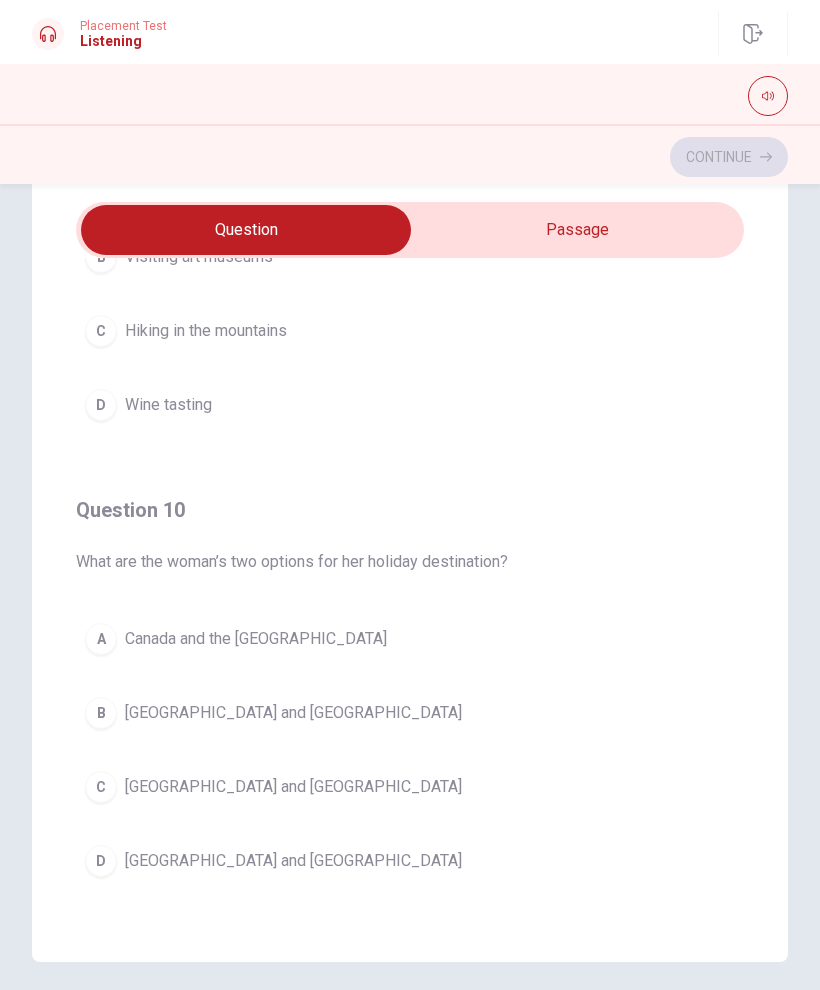 click on "[GEOGRAPHIC_DATA] and [GEOGRAPHIC_DATA]" at bounding box center (293, 713) 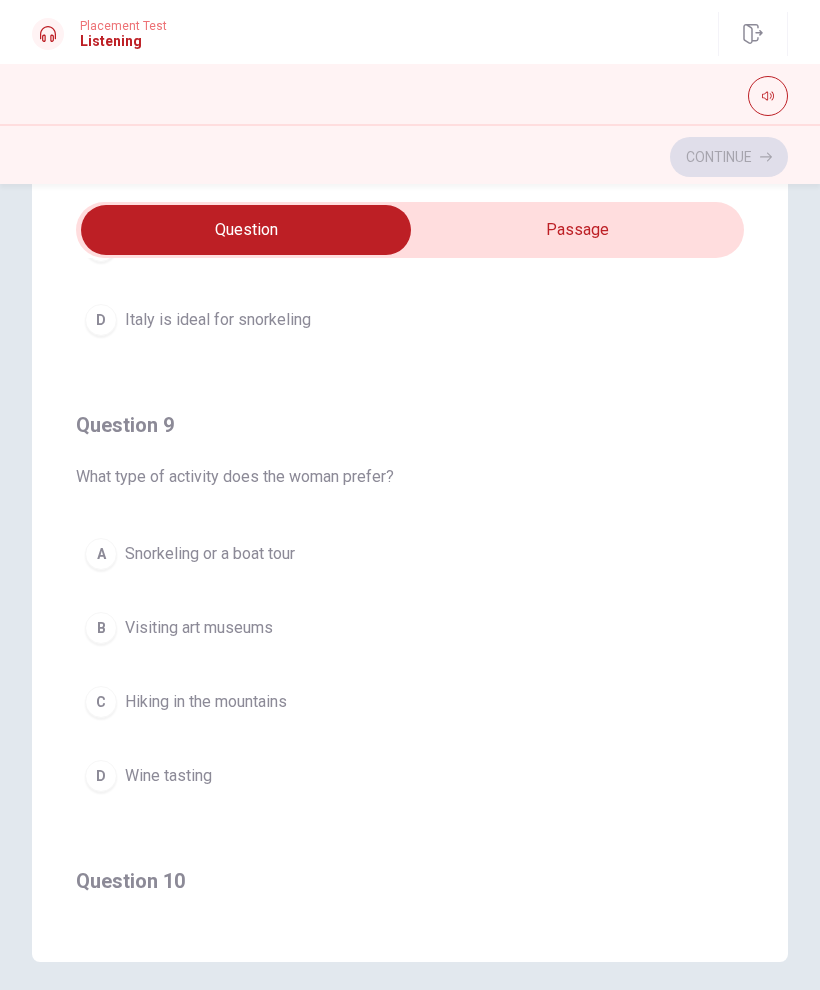 scroll, scrollTop: 1244, scrollLeft: 0, axis: vertical 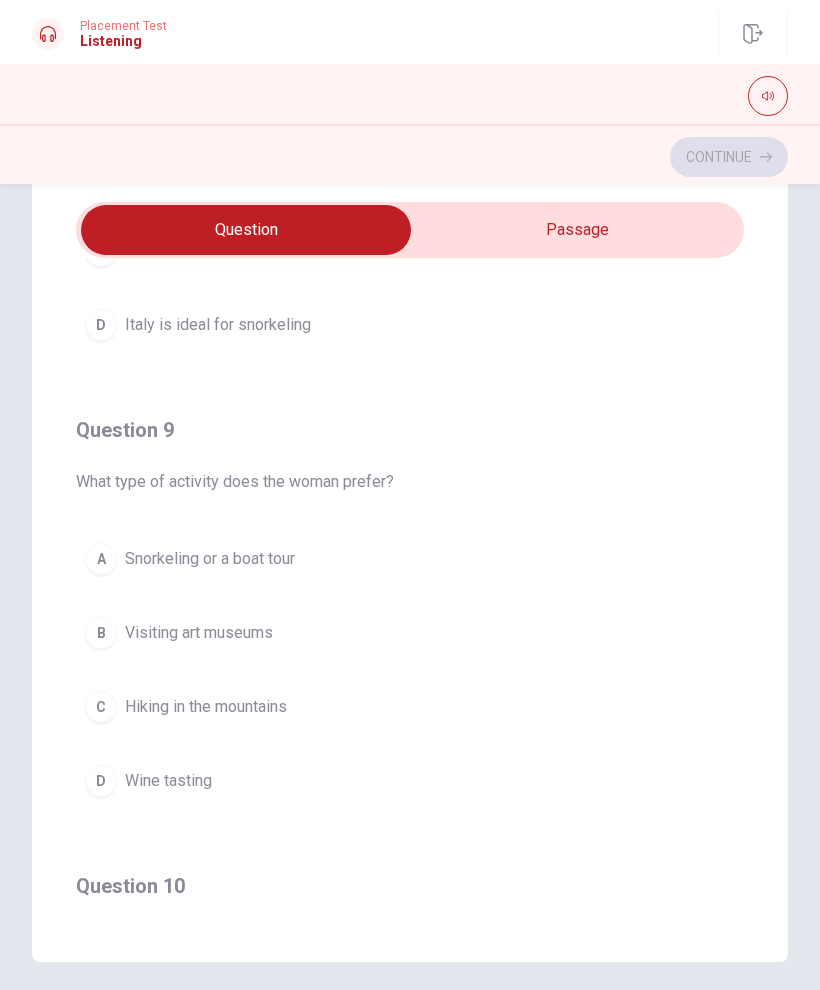 click on "Snorkeling or a boat tour" at bounding box center (210, 559) 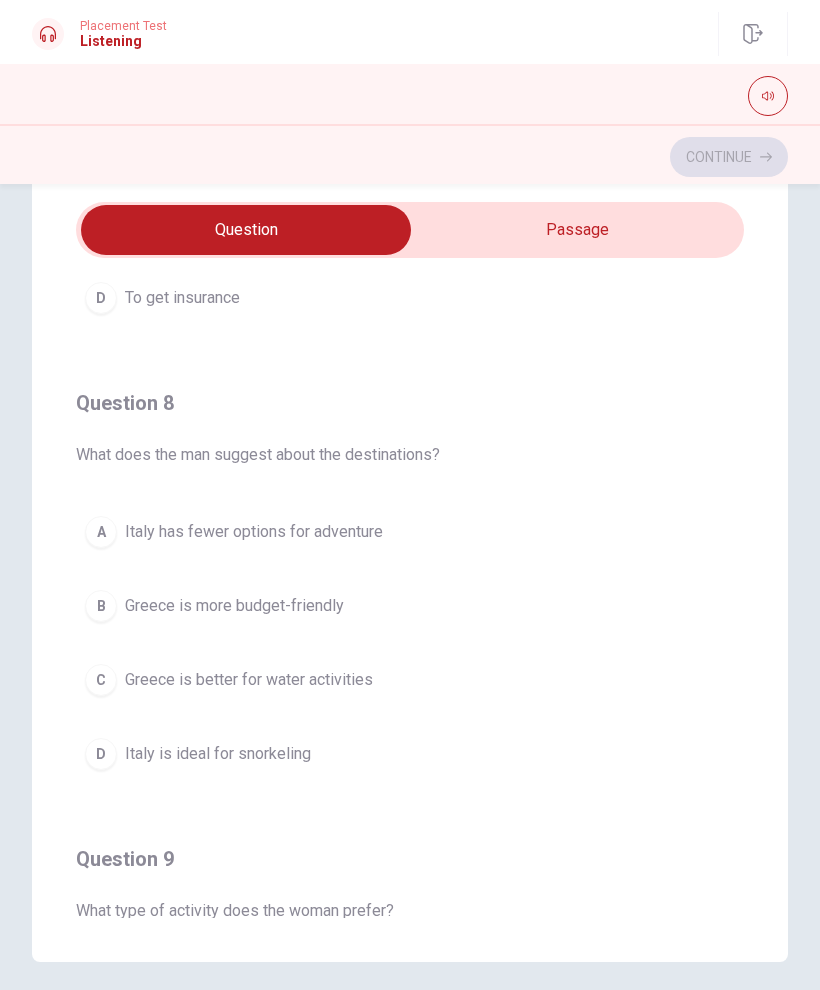scroll, scrollTop: 816, scrollLeft: 0, axis: vertical 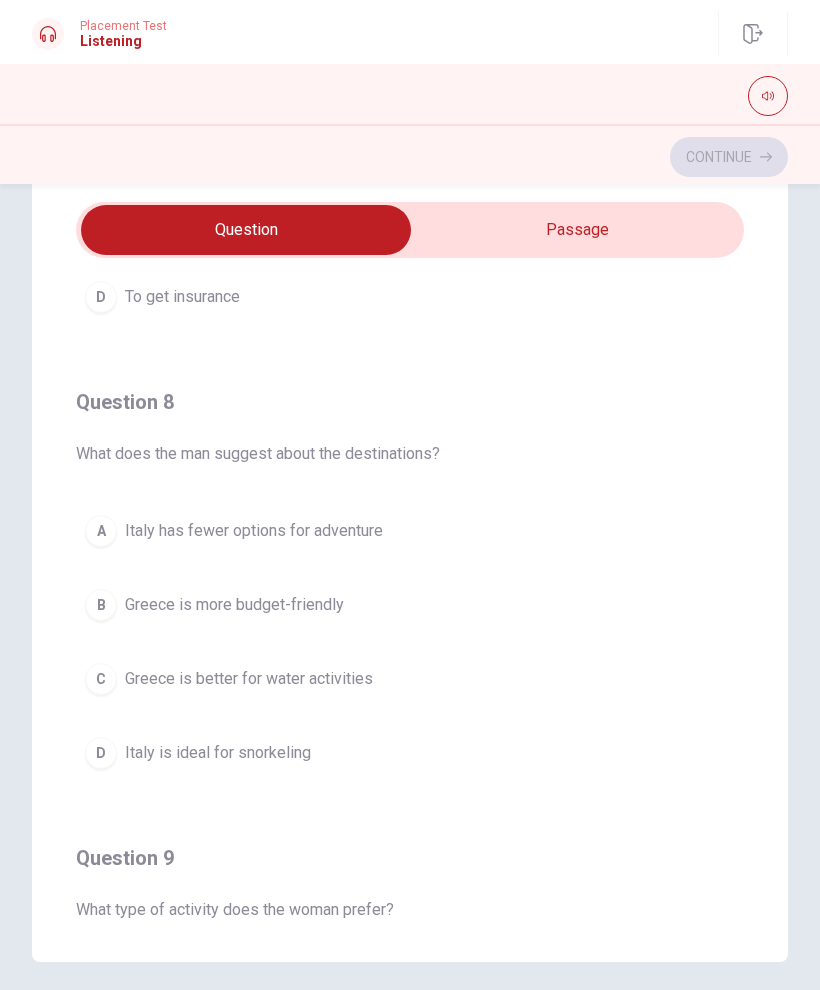 click on "Greece is better for water activities" at bounding box center (249, 679) 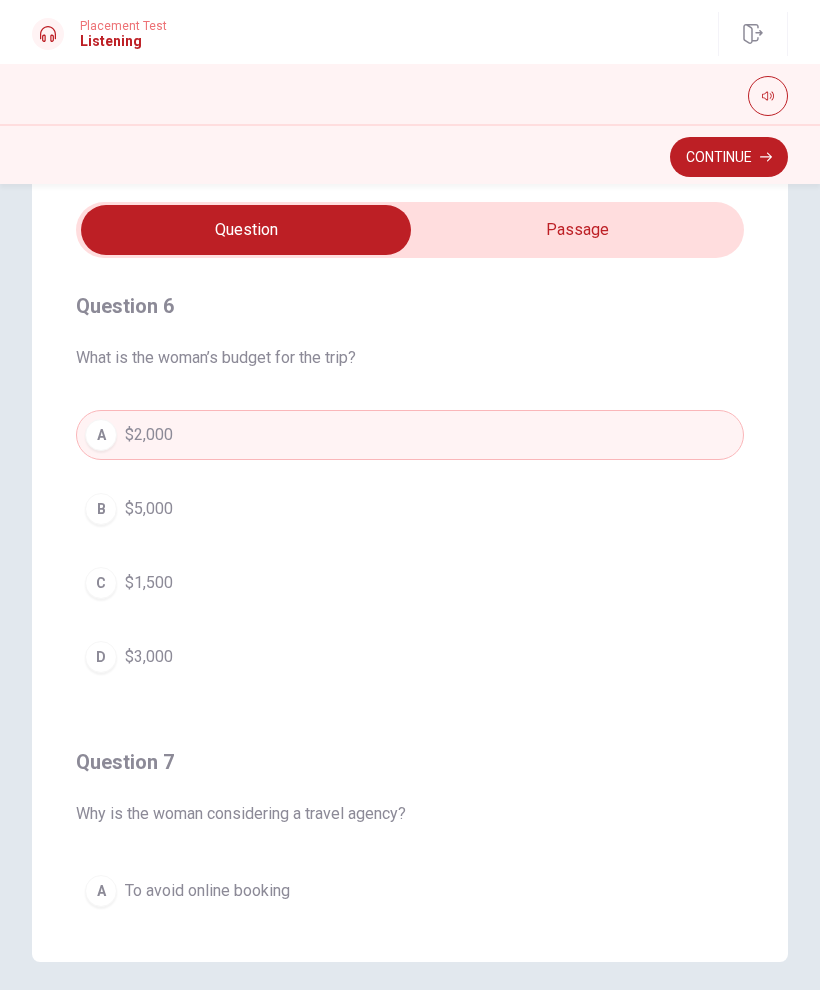 scroll, scrollTop: 0, scrollLeft: 0, axis: both 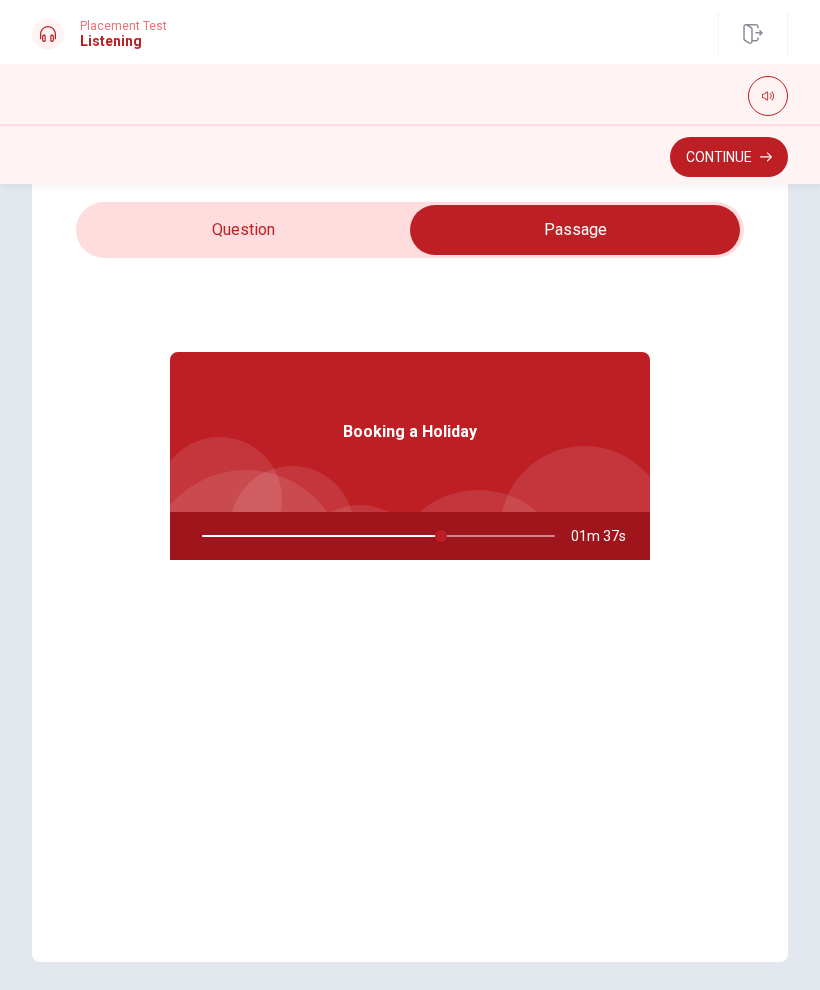 type on "68" 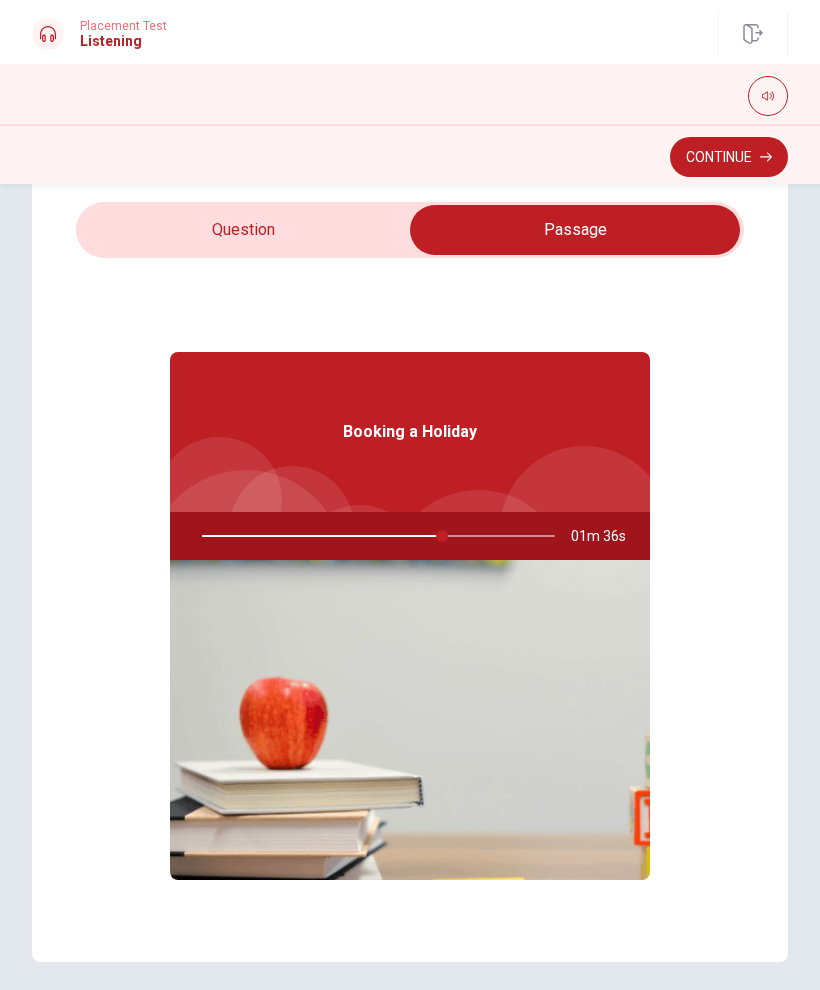 click at bounding box center [575, 230] 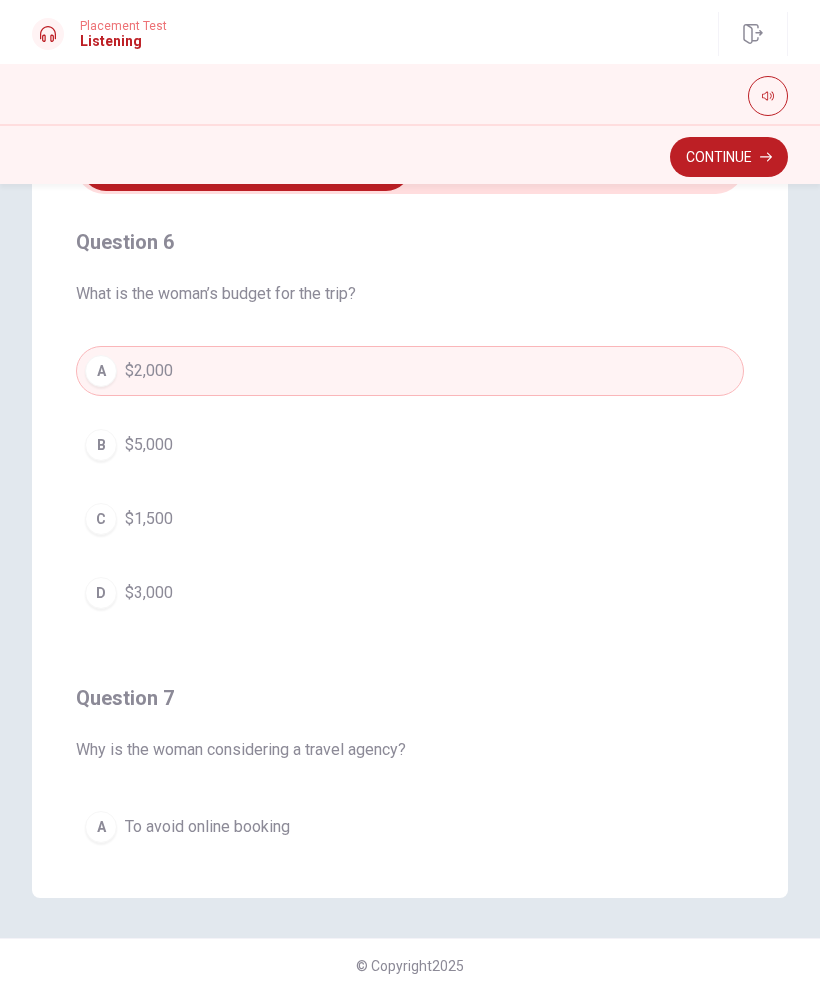 scroll, scrollTop: 128, scrollLeft: 0, axis: vertical 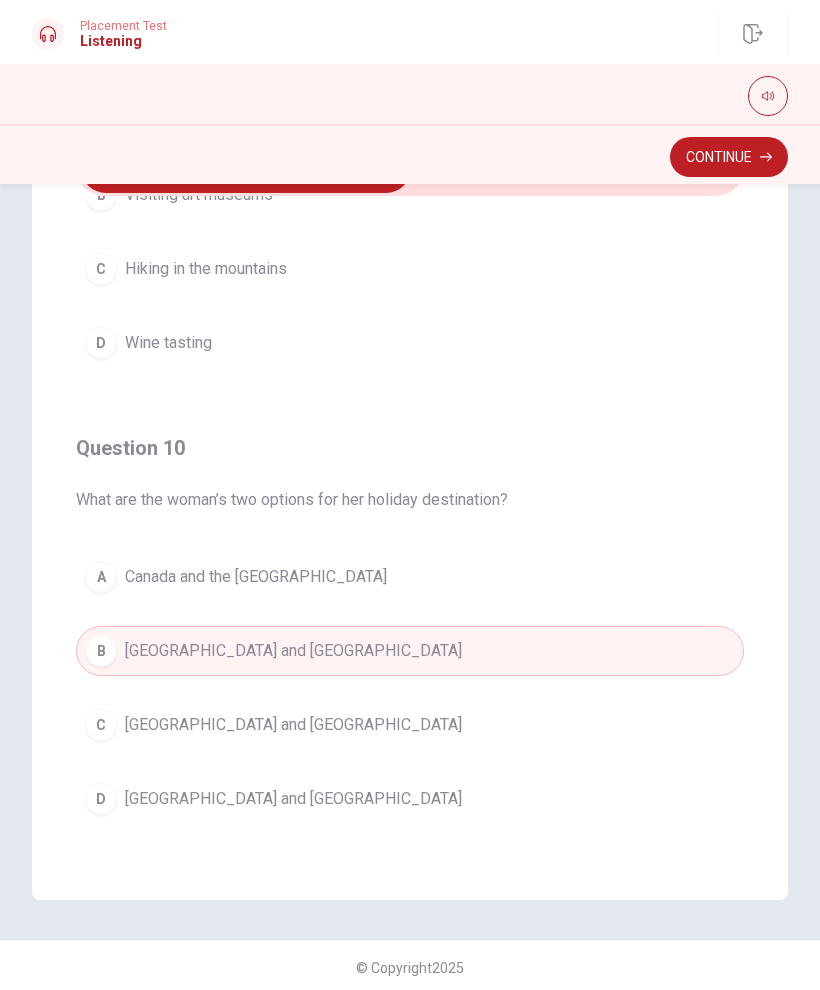 click on "Continue" at bounding box center (729, 157) 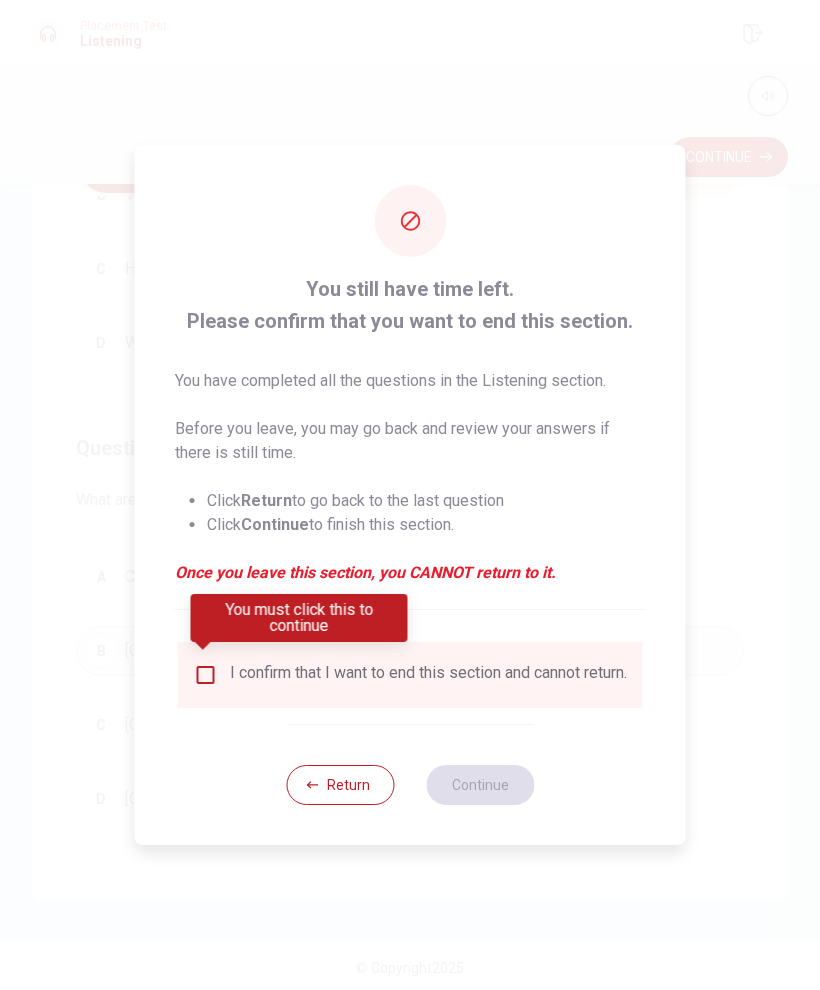 click at bounding box center (206, 675) 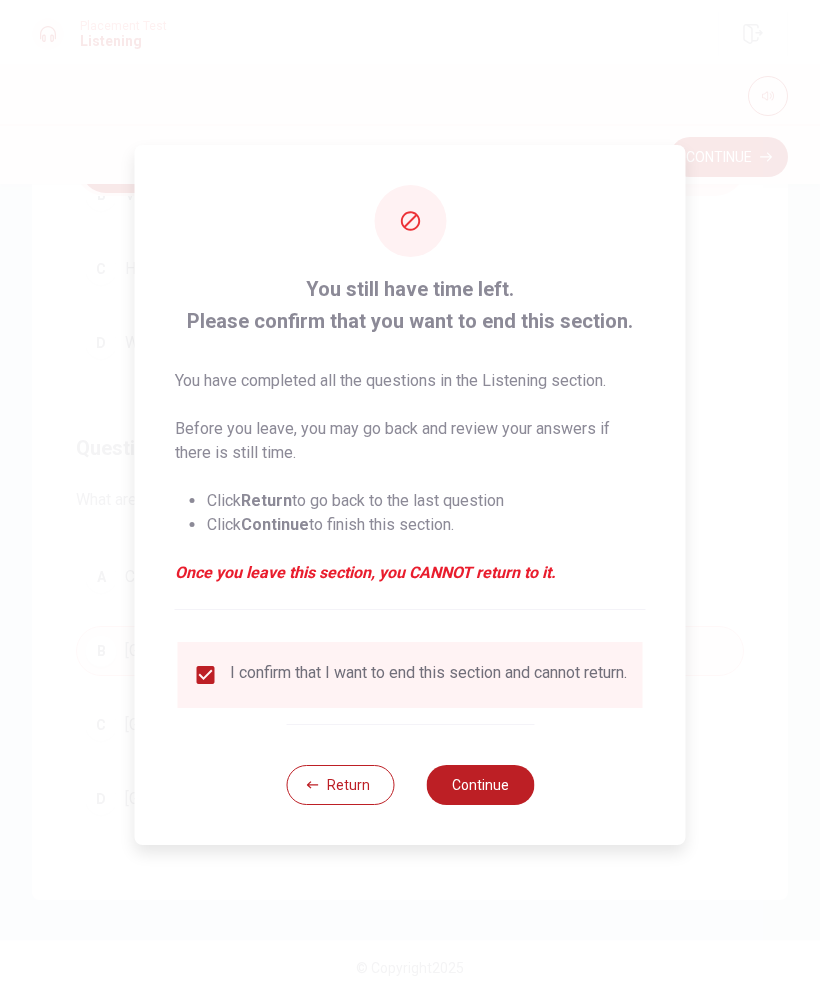 click on "Continue" at bounding box center [480, 785] 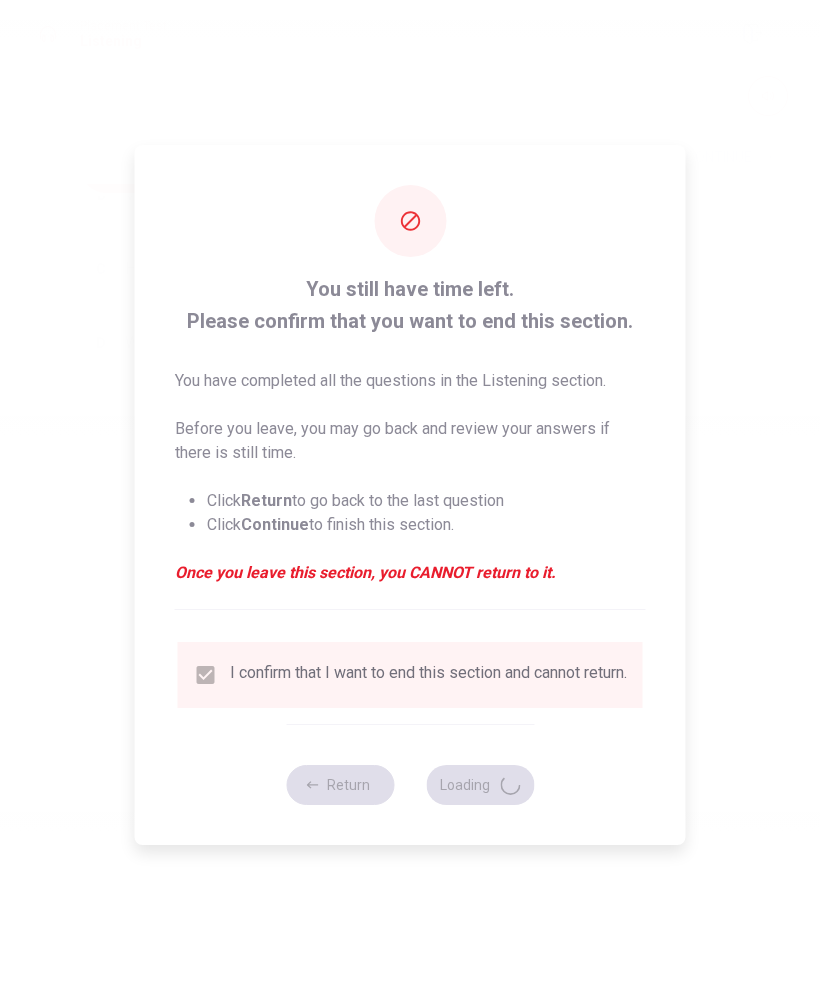 scroll, scrollTop: 0, scrollLeft: 0, axis: both 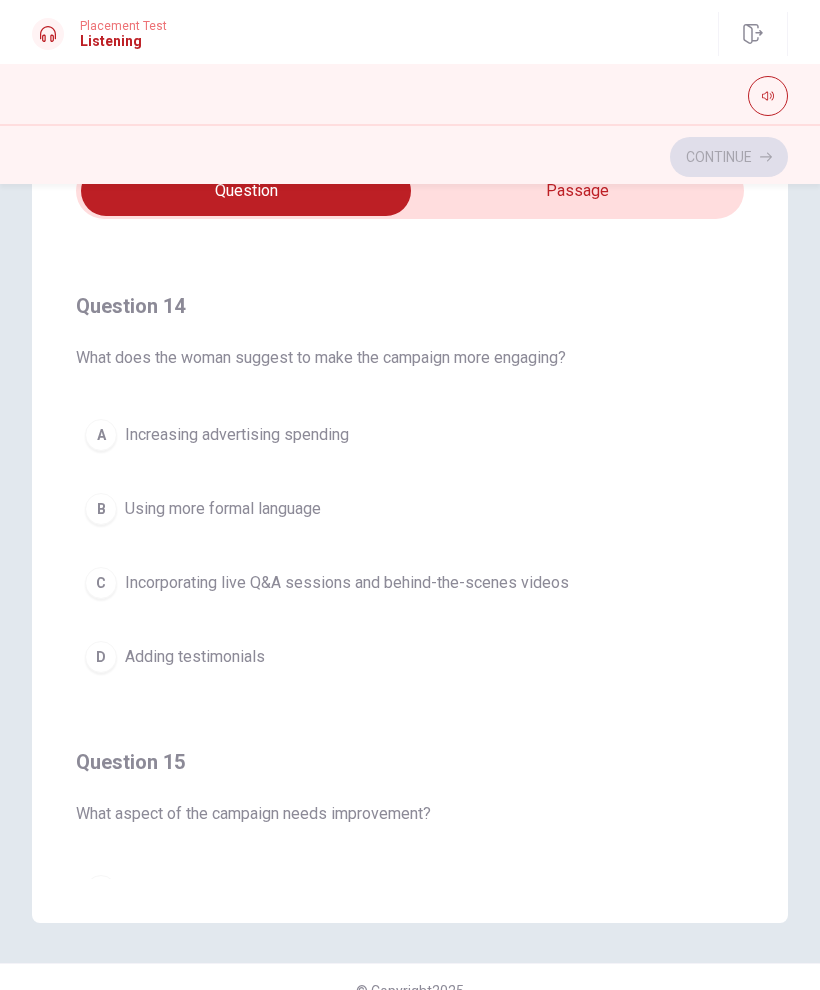 click on "C Incorporating live Q&A sessions and behind-the-scenes videos" at bounding box center [410, 583] 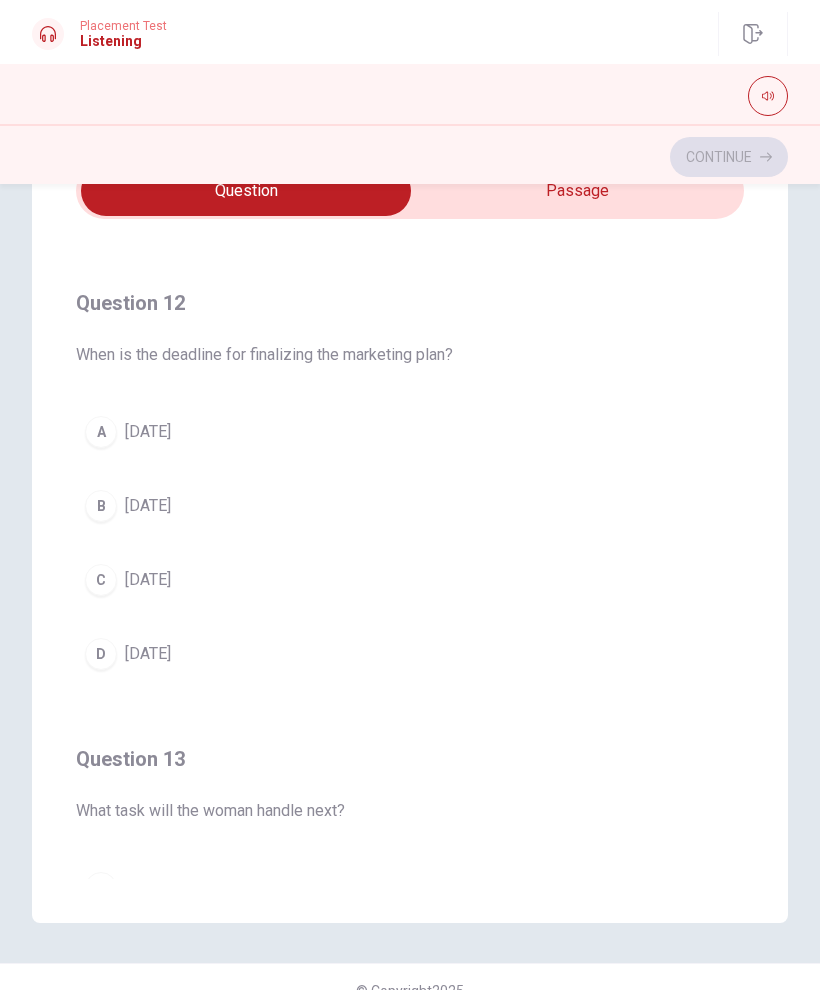 scroll, scrollTop: 423, scrollLeft: 0, axis: vertical 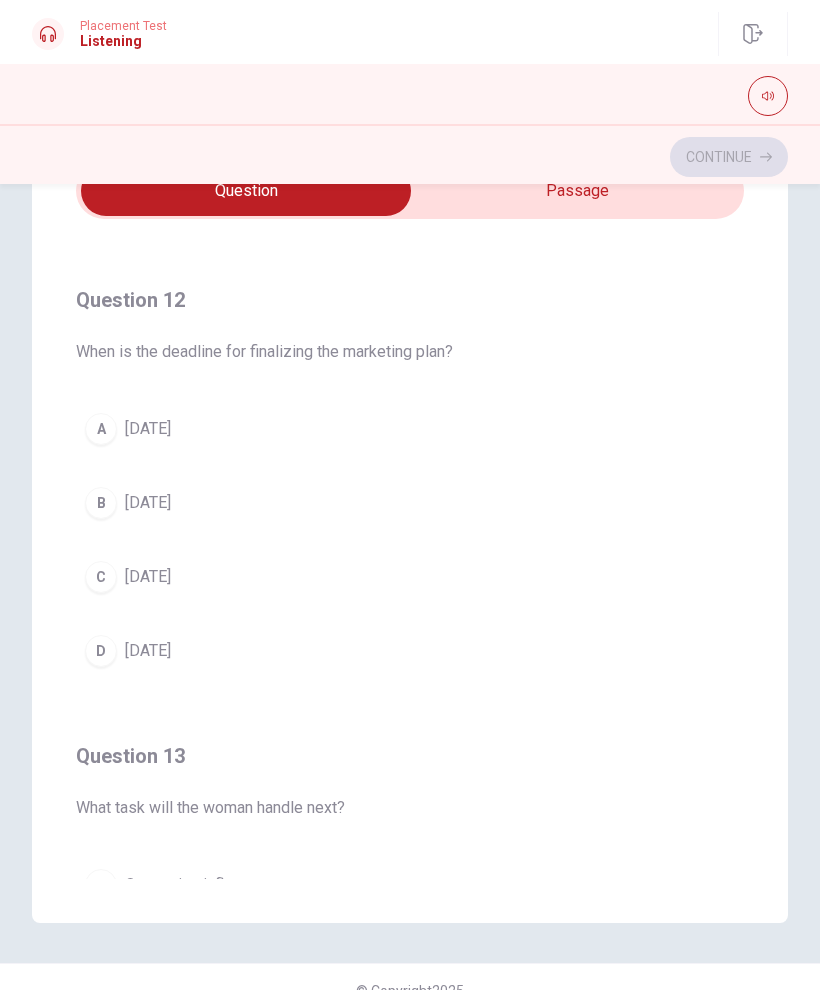 click on "D" at bounding box center [101, 651] 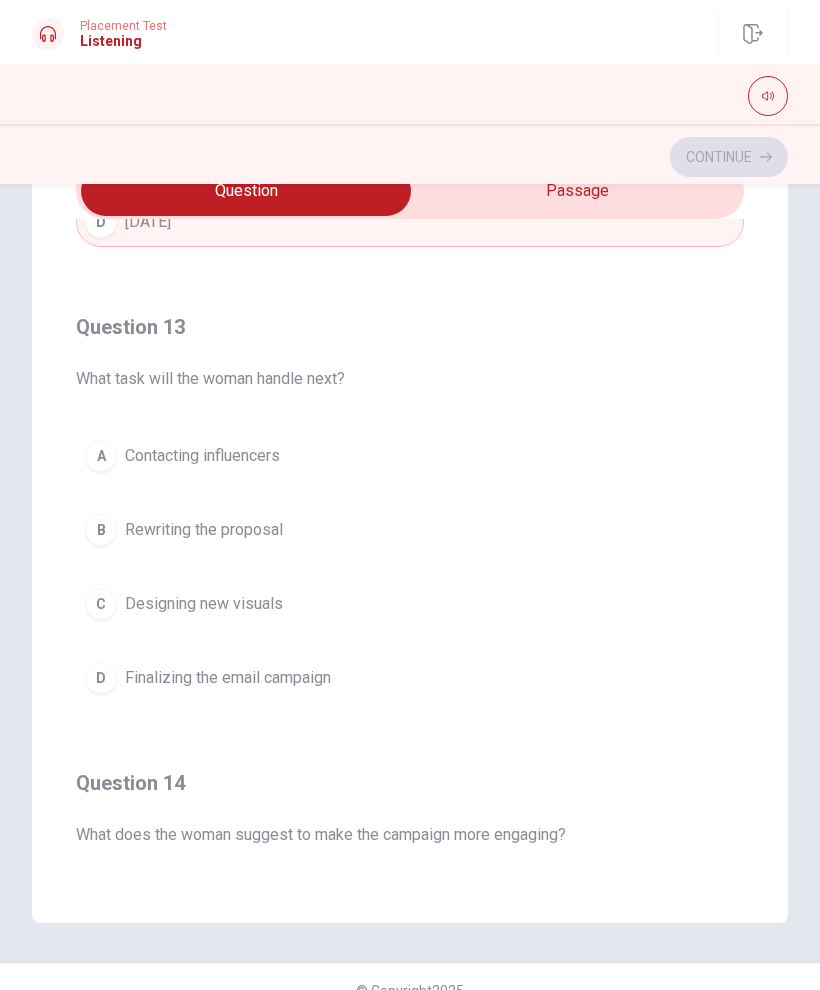 scroll, scrollTop: 851, scrollLeft: 0, axis: vertical 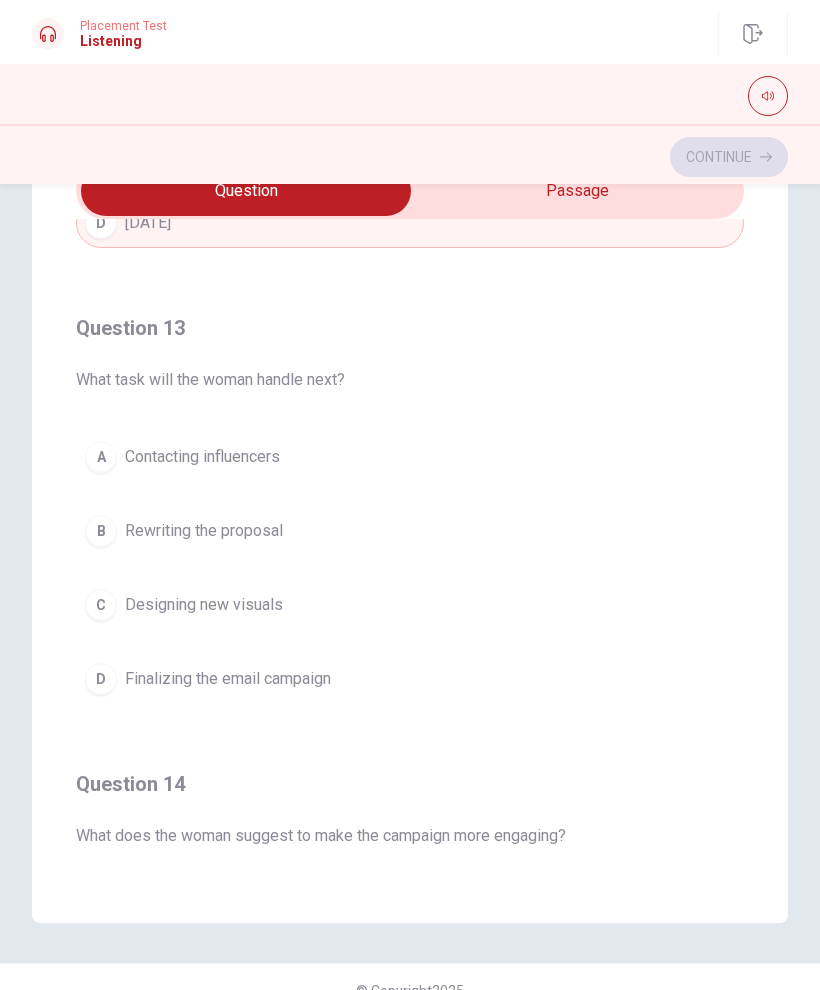 click on "Contacting influencers" at bounding box center (202, 457) 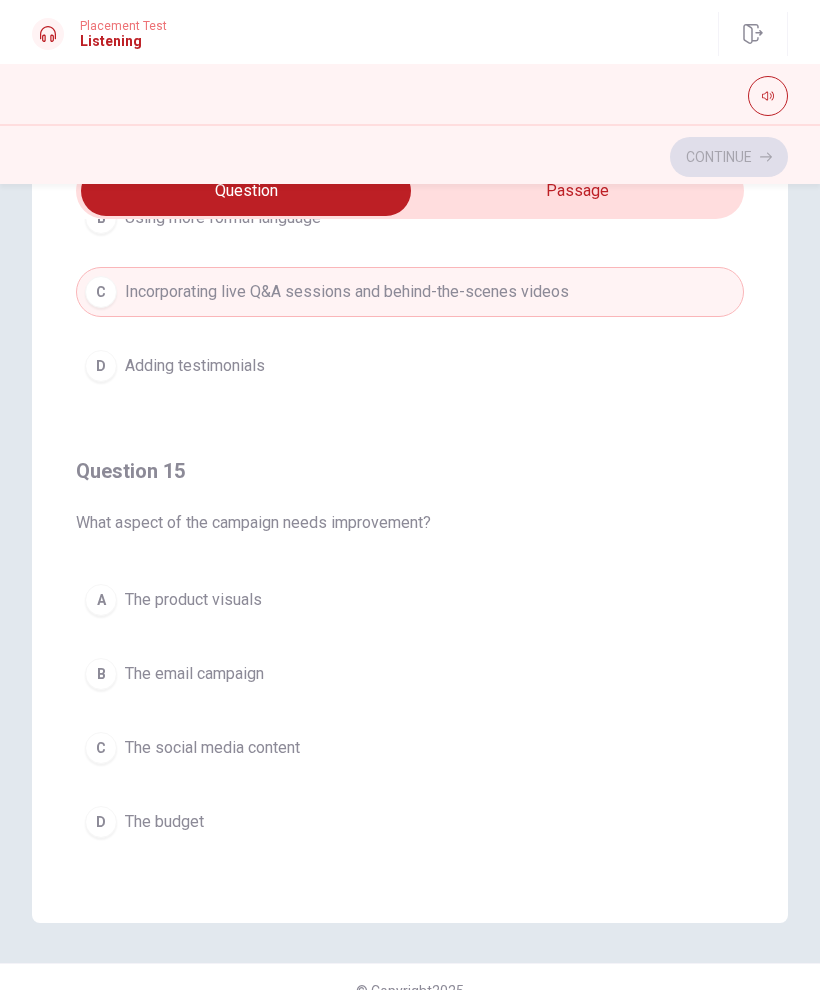 scroll, scrollTop: 1620, scrollLeft: 0, axis: vertical 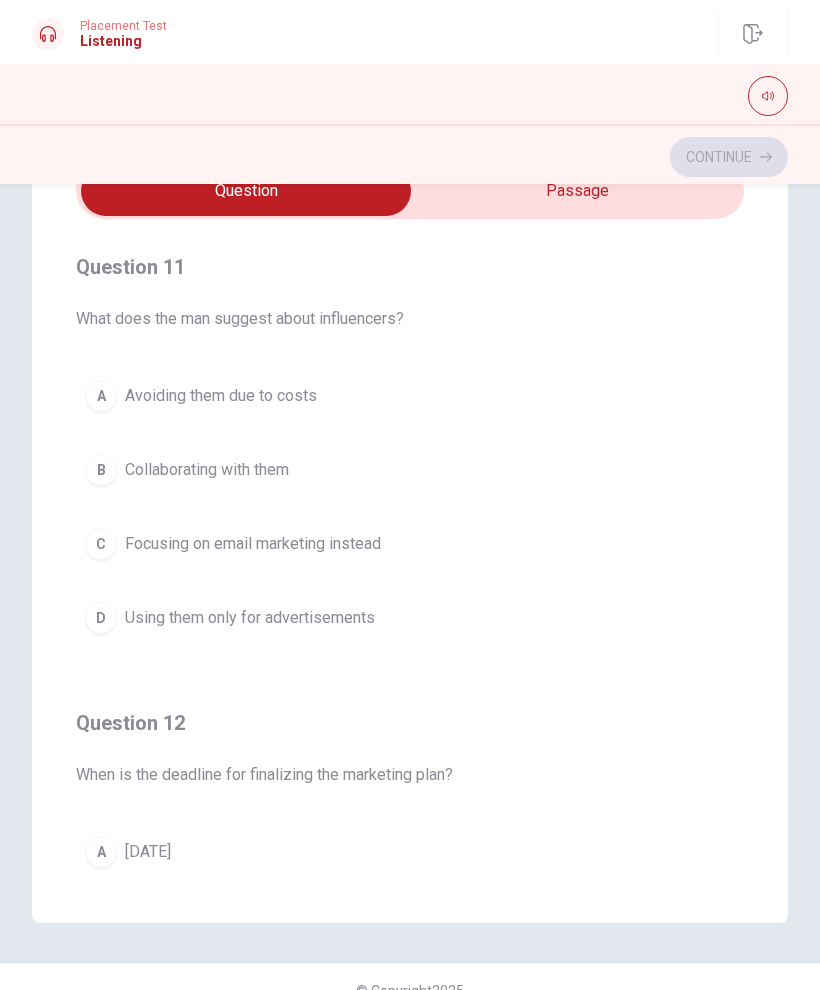 click on "B" at bounding box center (101, 470) 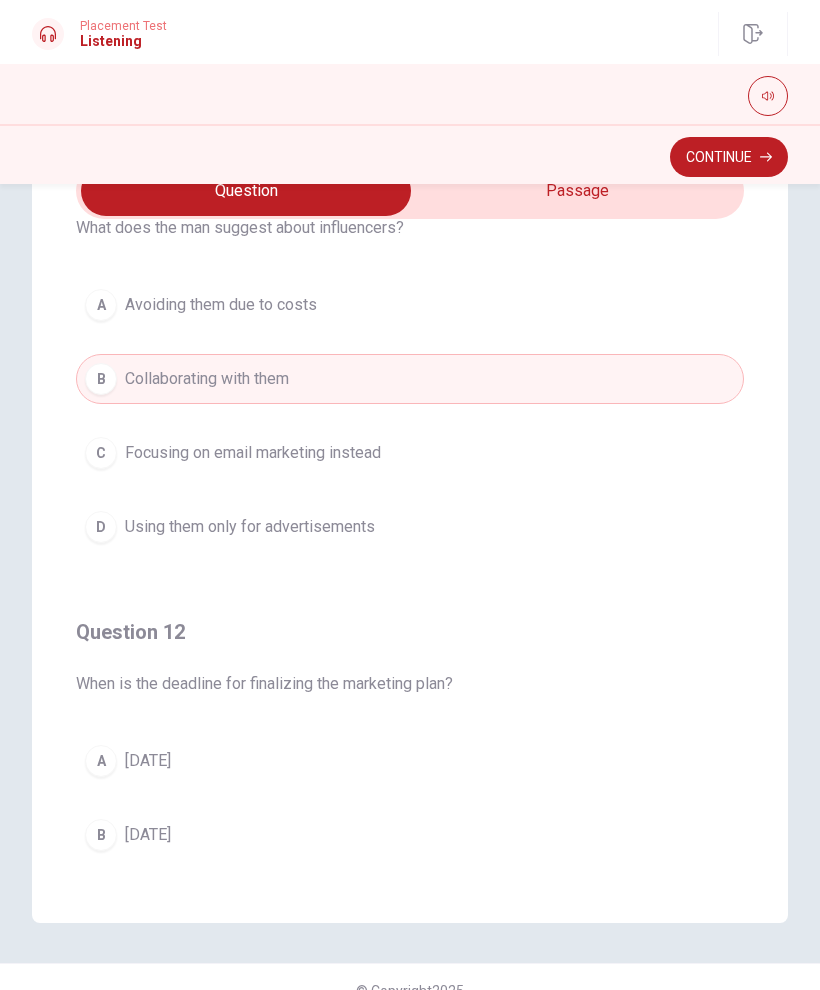 scroll, scrollTop: 0, scrollLeft: 0, axis: both 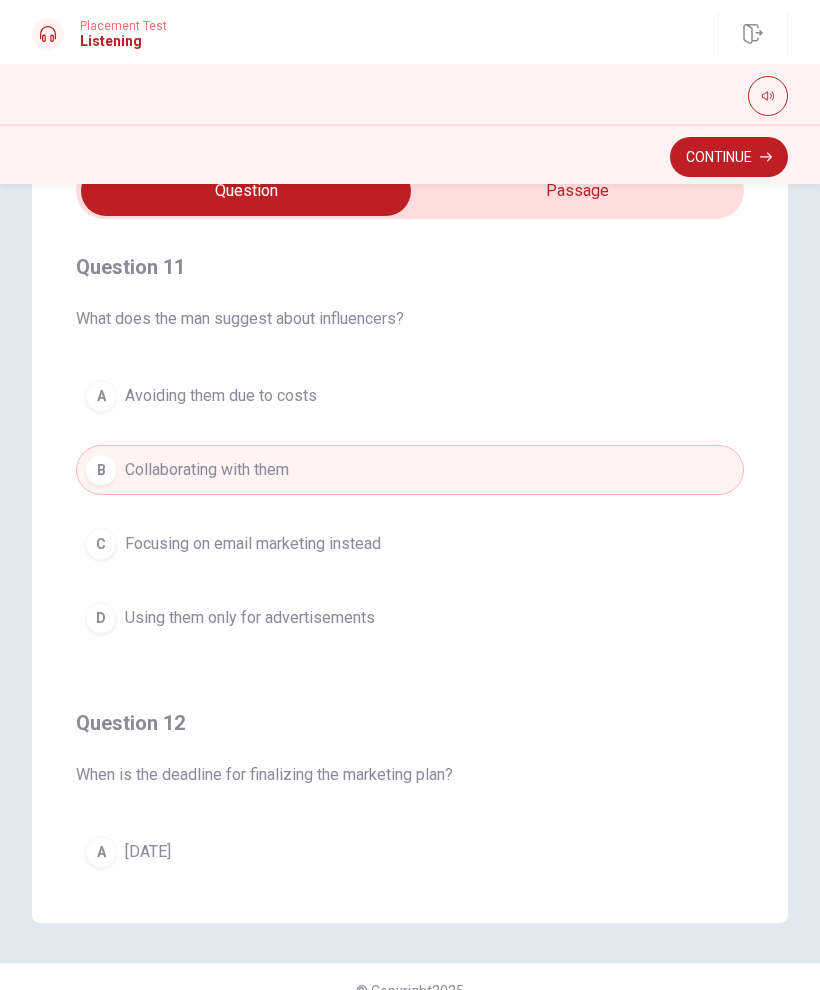 click at bounding box center [246, 191] 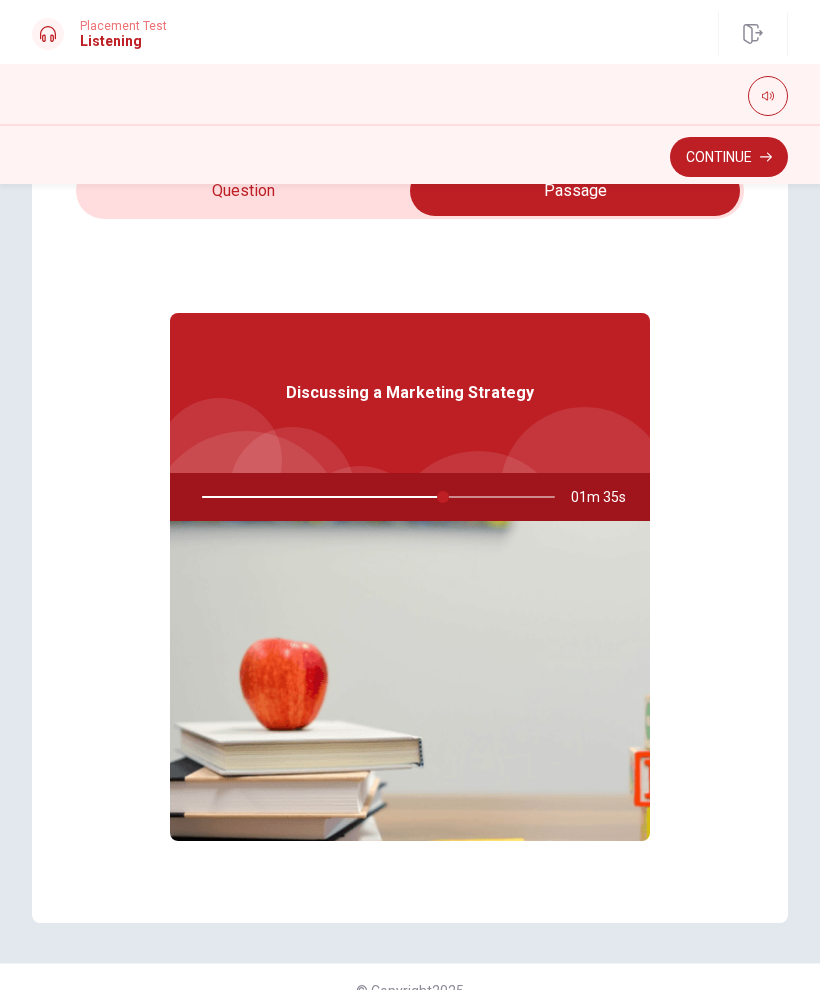 type on "69" 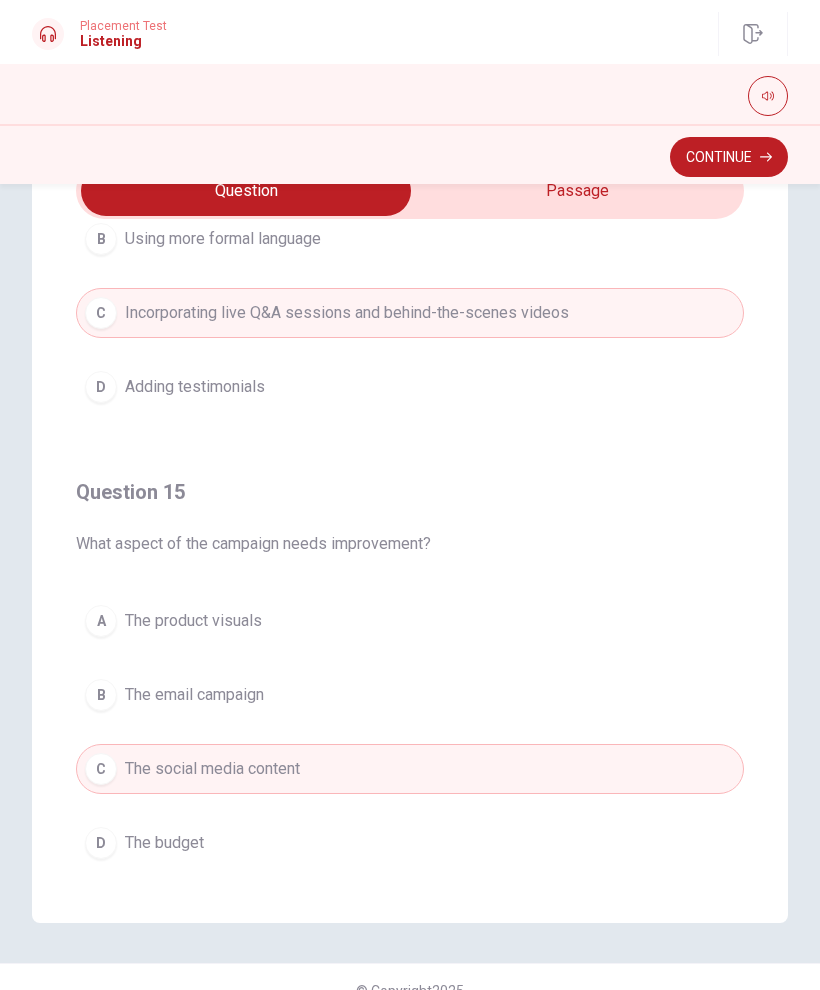 scroll, scrollTop: 1600, scrollLeft: 0, axis: vertical 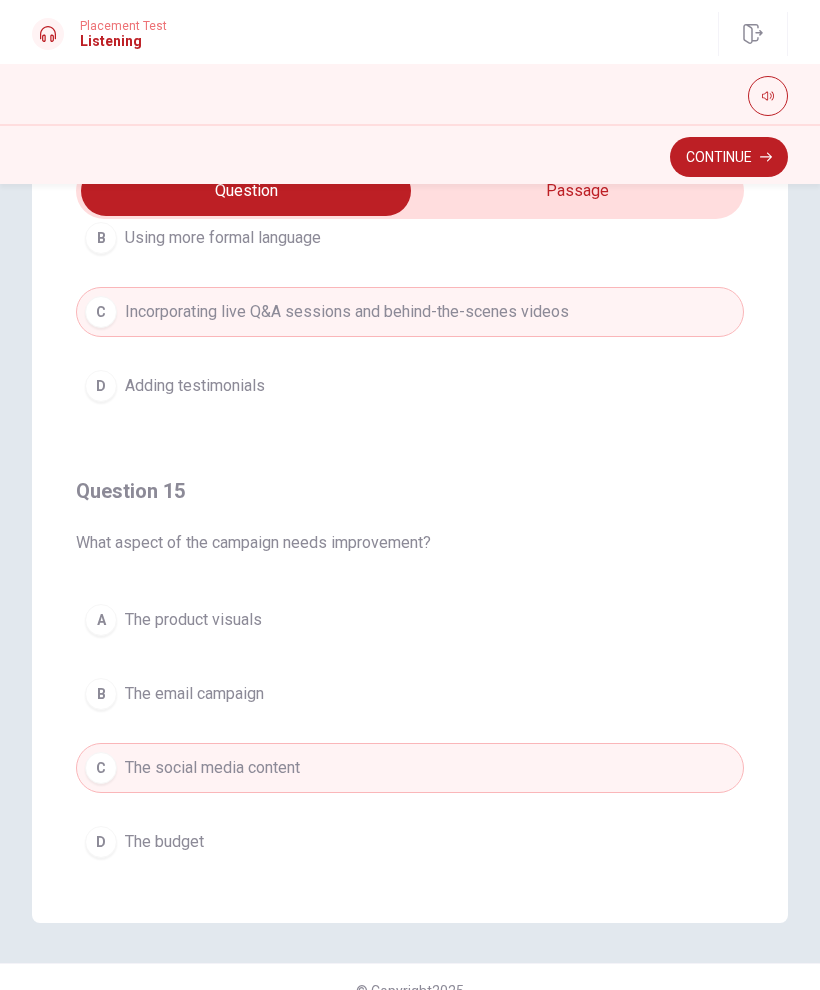 click on "Continue" at bounding box center (729, 157) 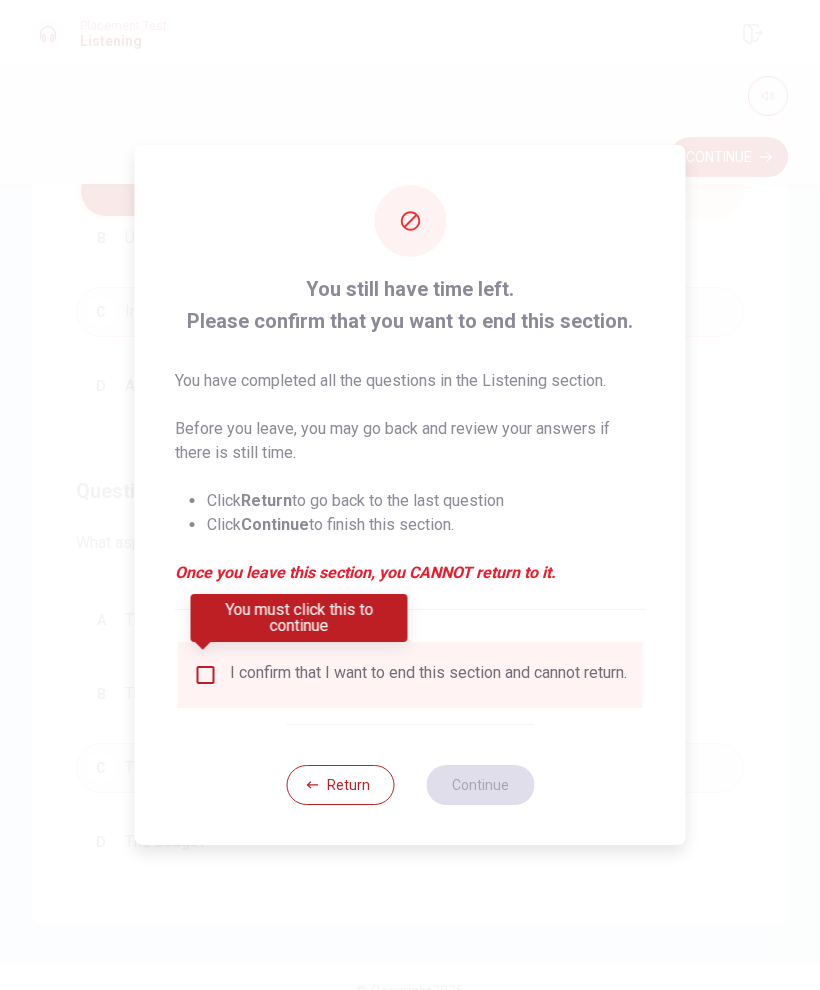click on "I confirm that I want to end this section and cannot return." at bounding box center (428, 675) 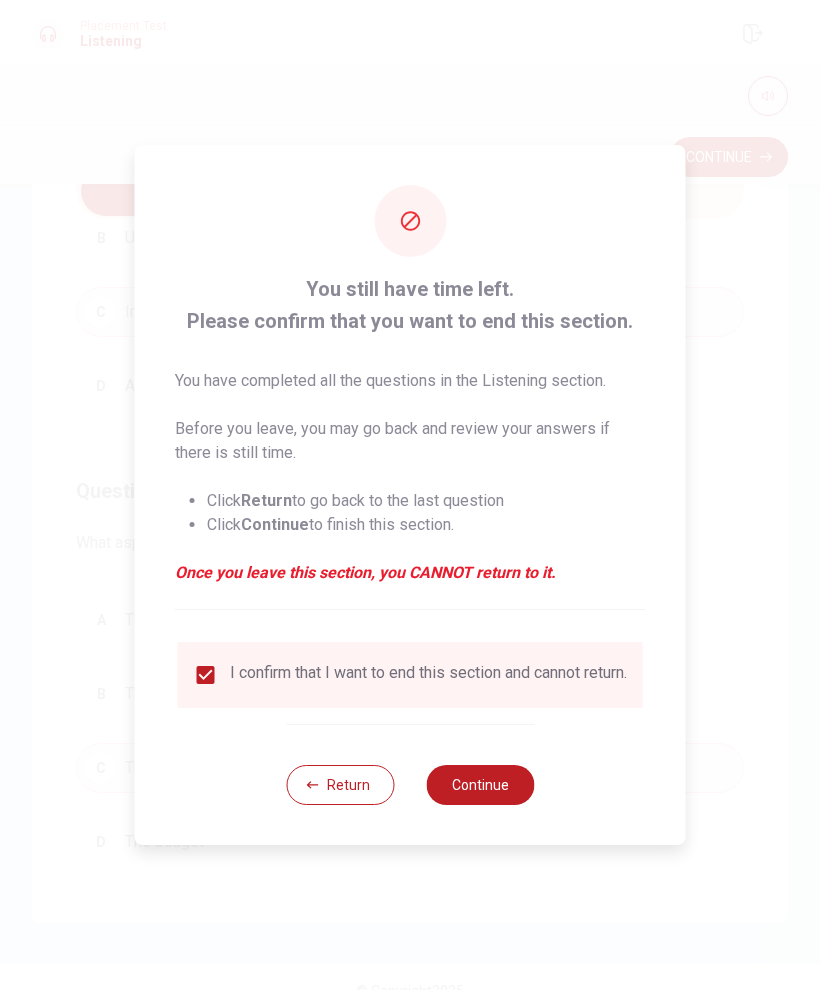click on "Continue" at bounding box center (480, 785) 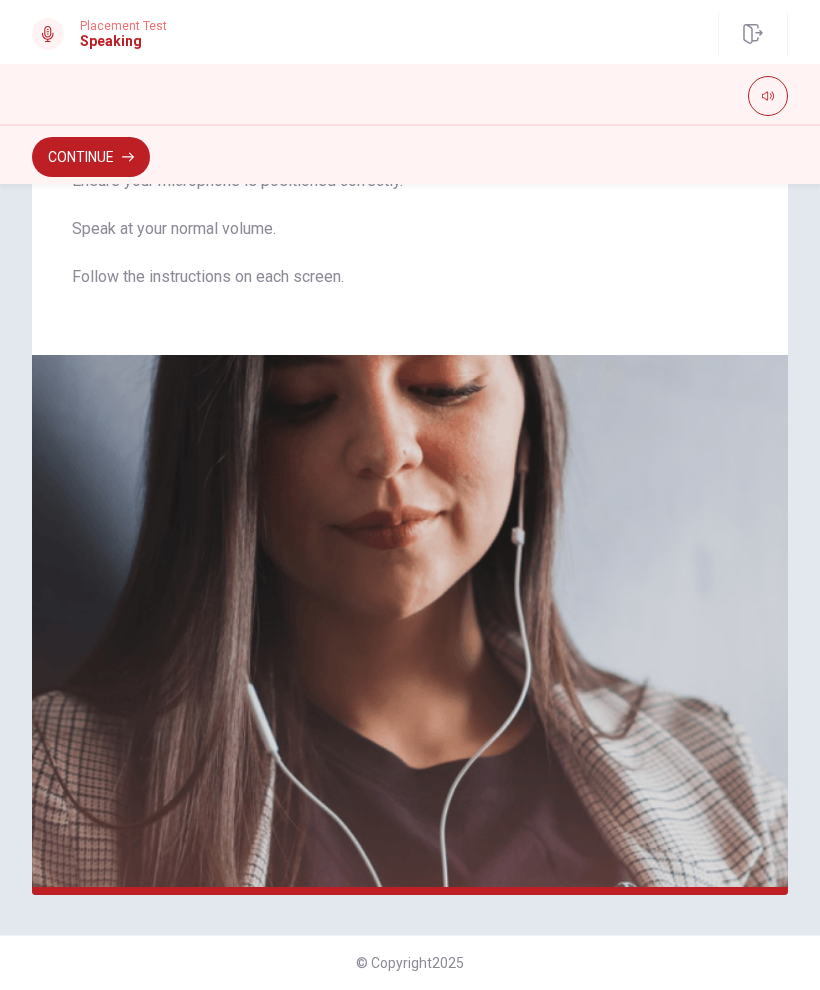 scroll, scrollTop: 201, scrollLeft: 0, axis: vertical 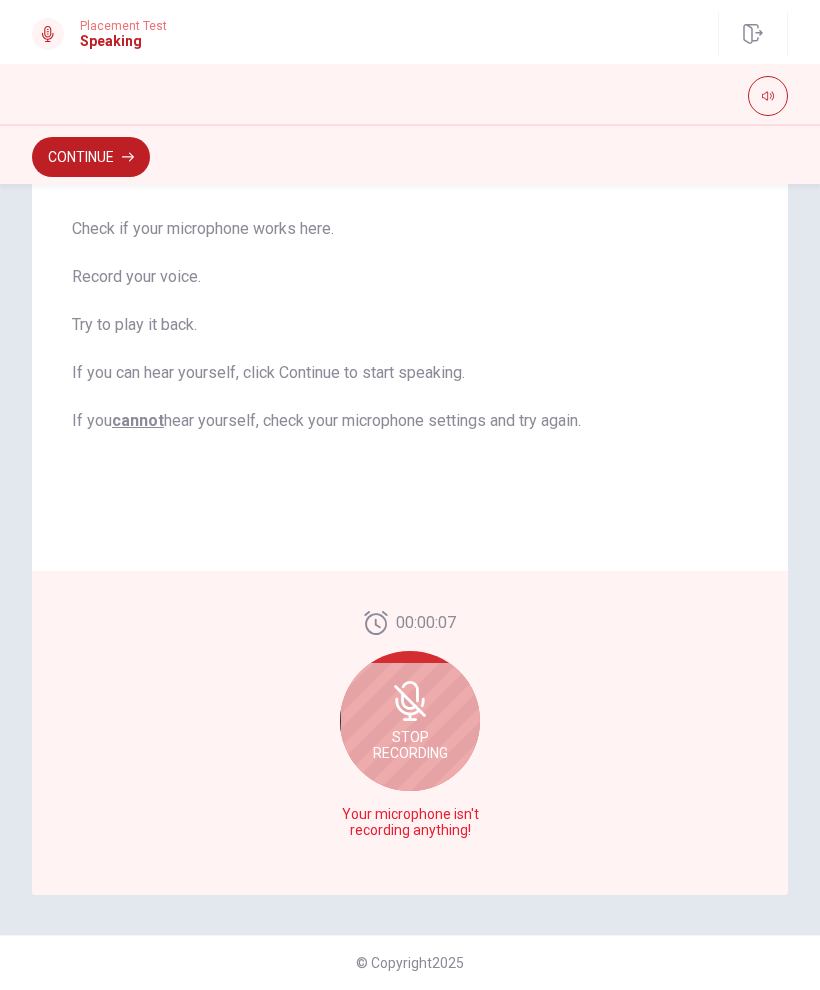 click on "Stop   Recording" at bounding box center (410, 721) 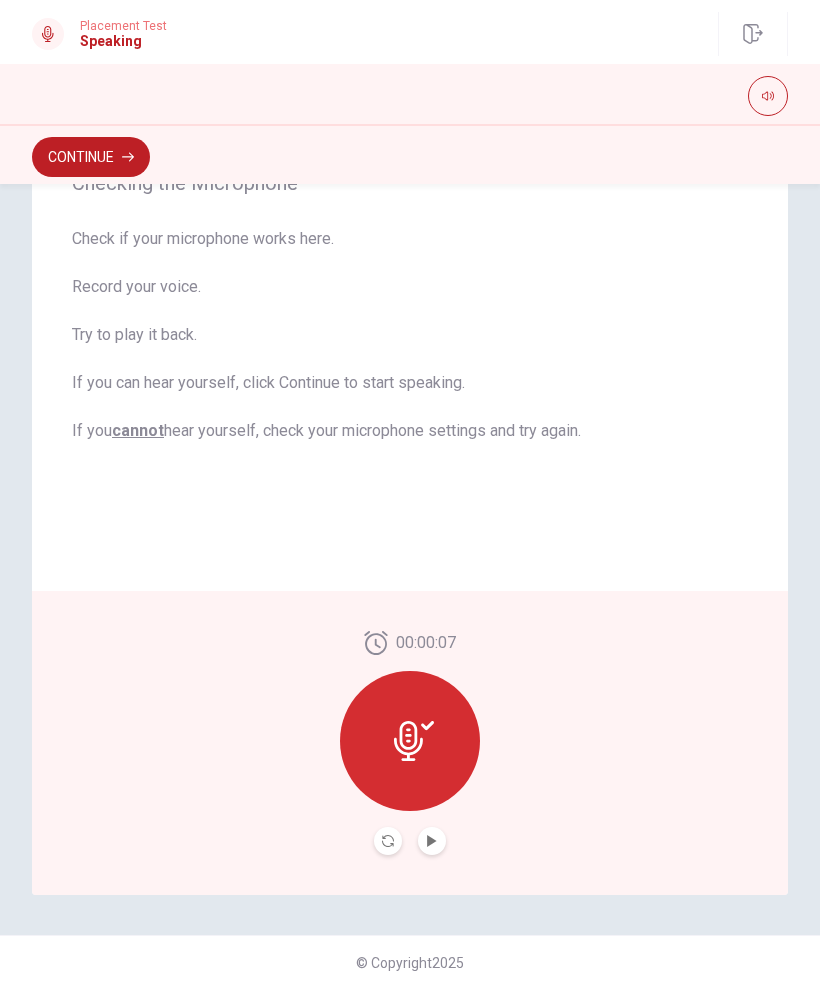 click at bounding box center (410, 741) 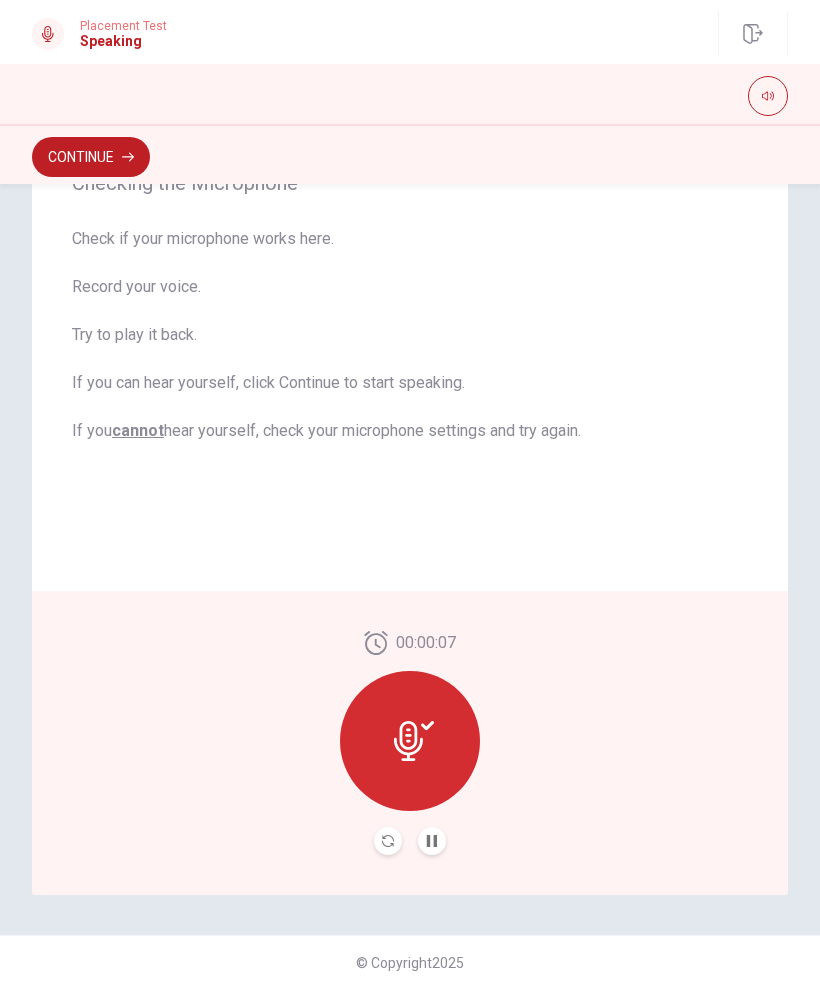 click at bounding box center [410, 741] 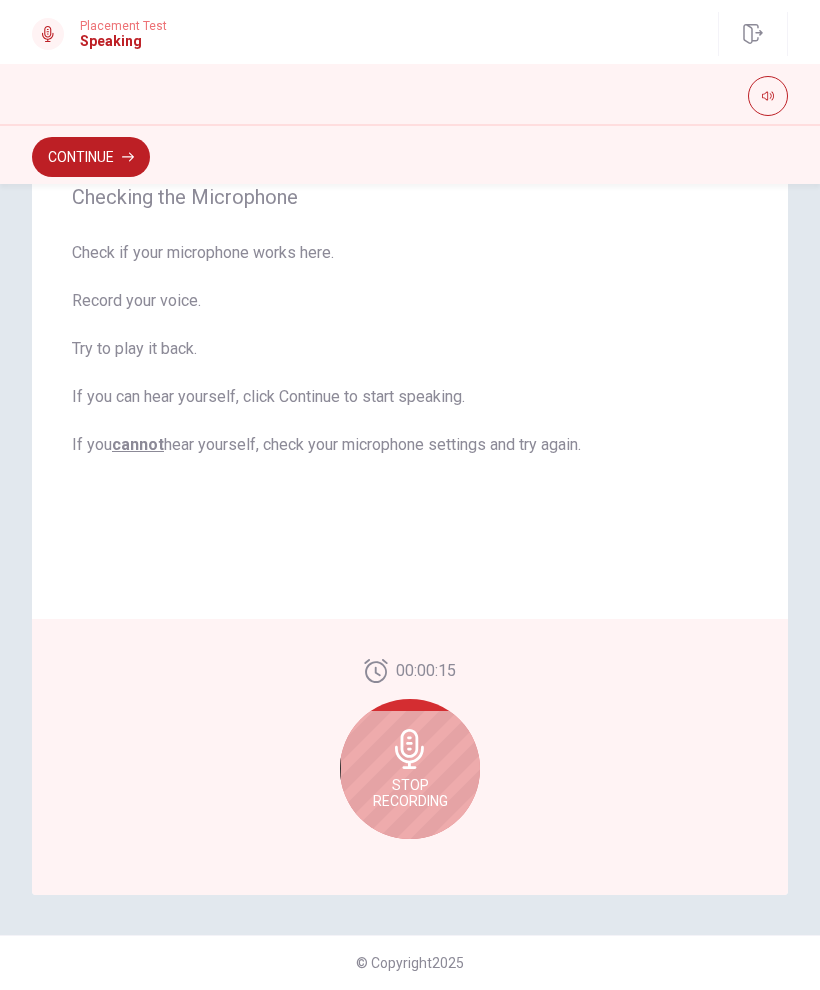 click on "Stop   Recording" at bounding box center (410, 769) 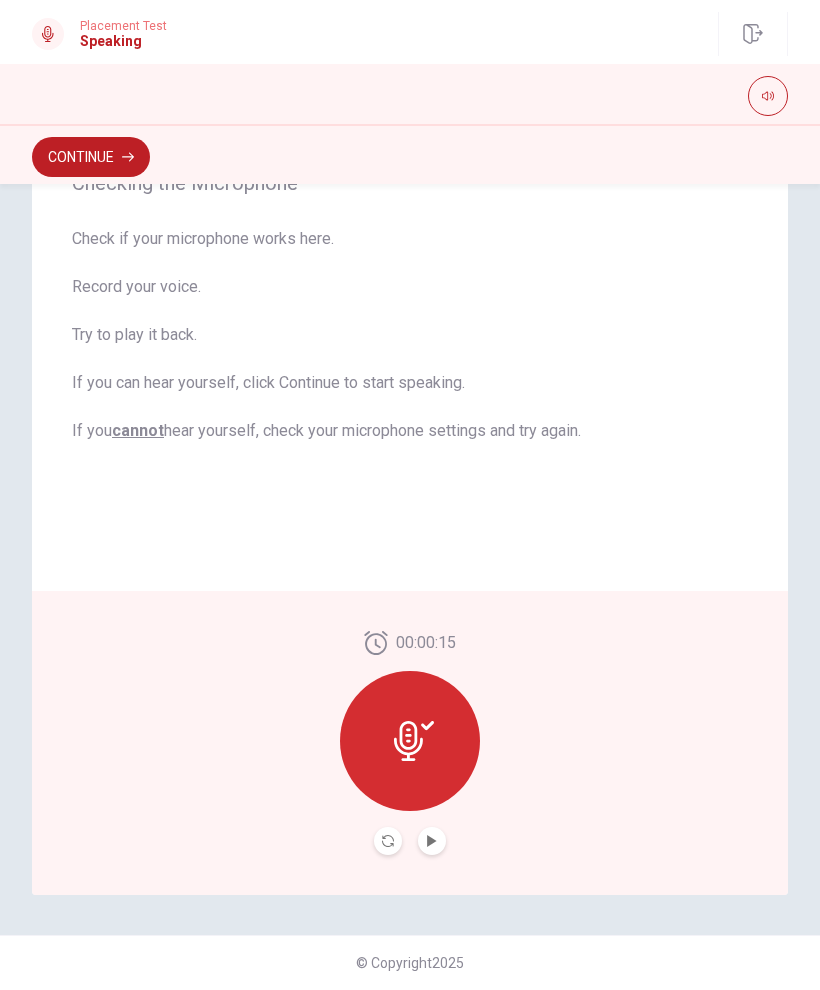 click at bounding box center [388, 841] 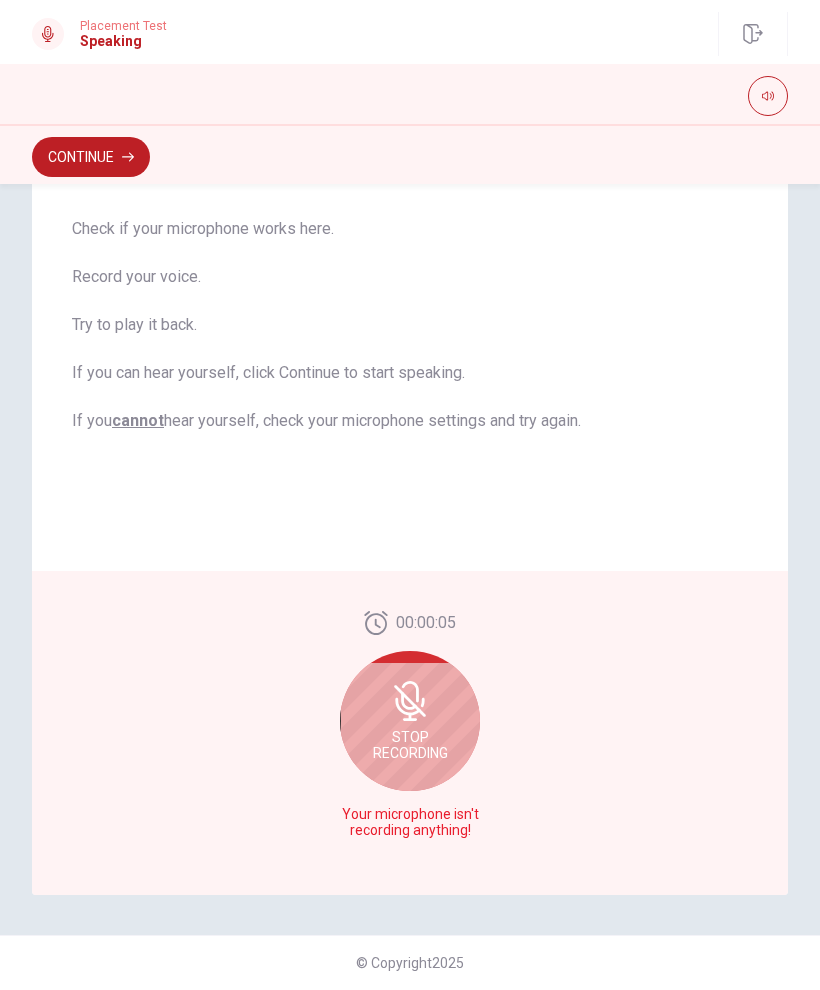 click on "Stop   Recording" at bounding box center [410, 721] 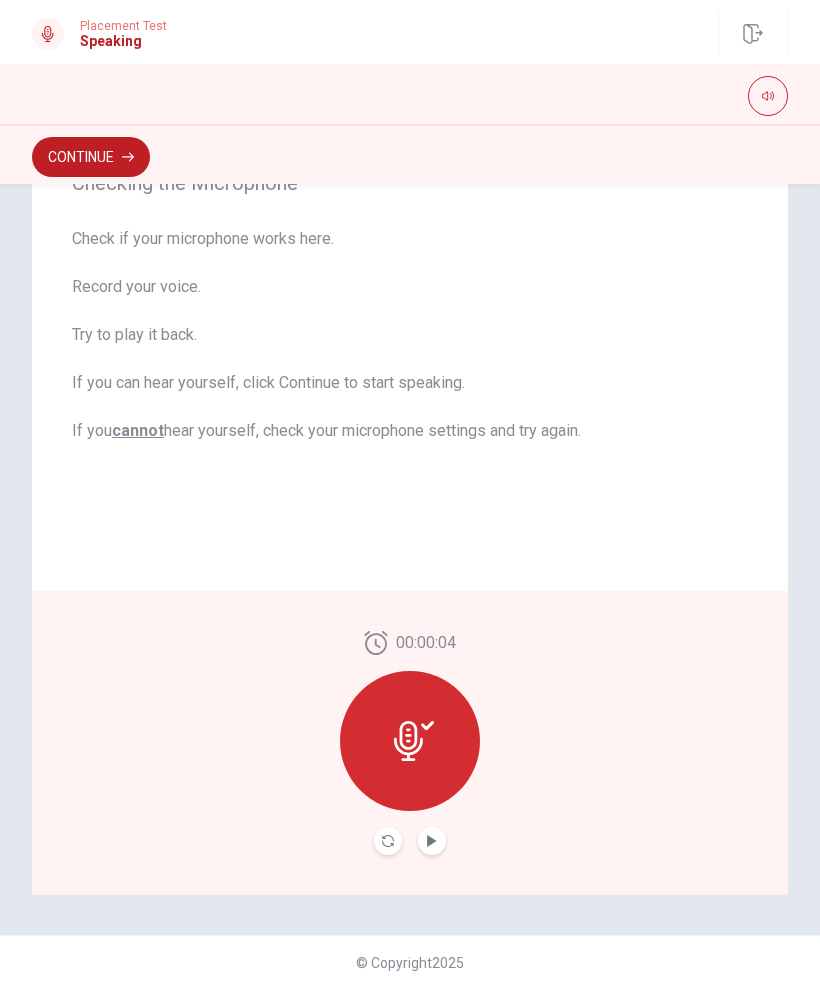 click 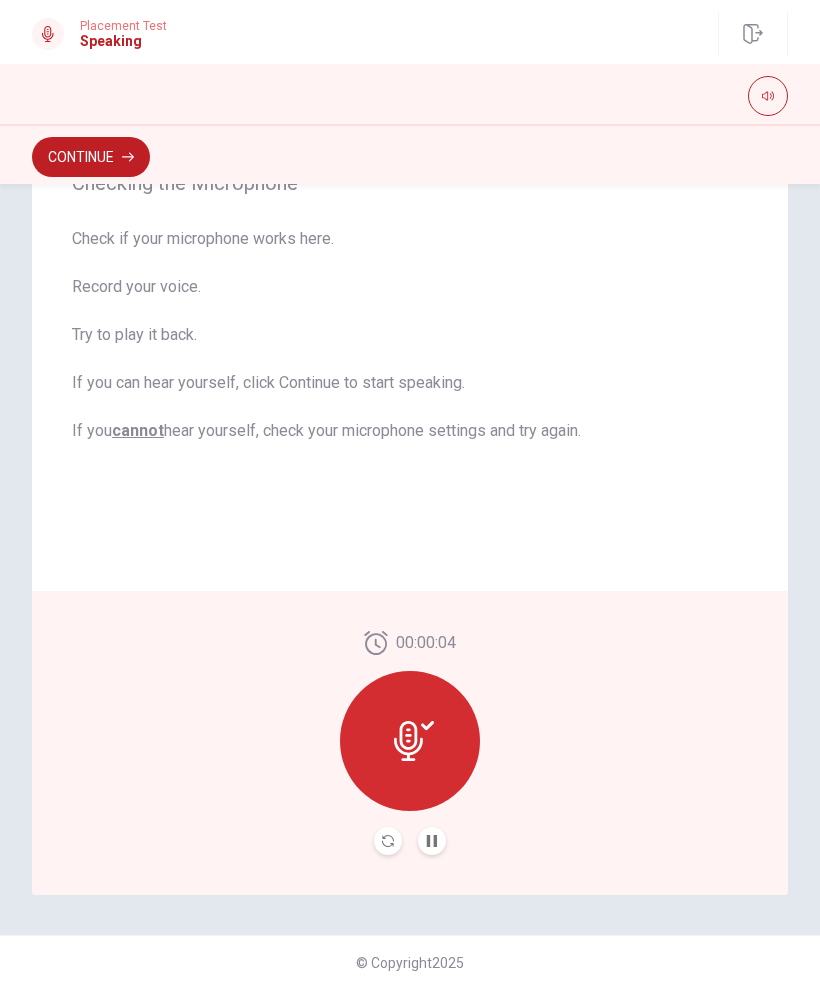 click on "Continue" at bounding box center (91, 157) 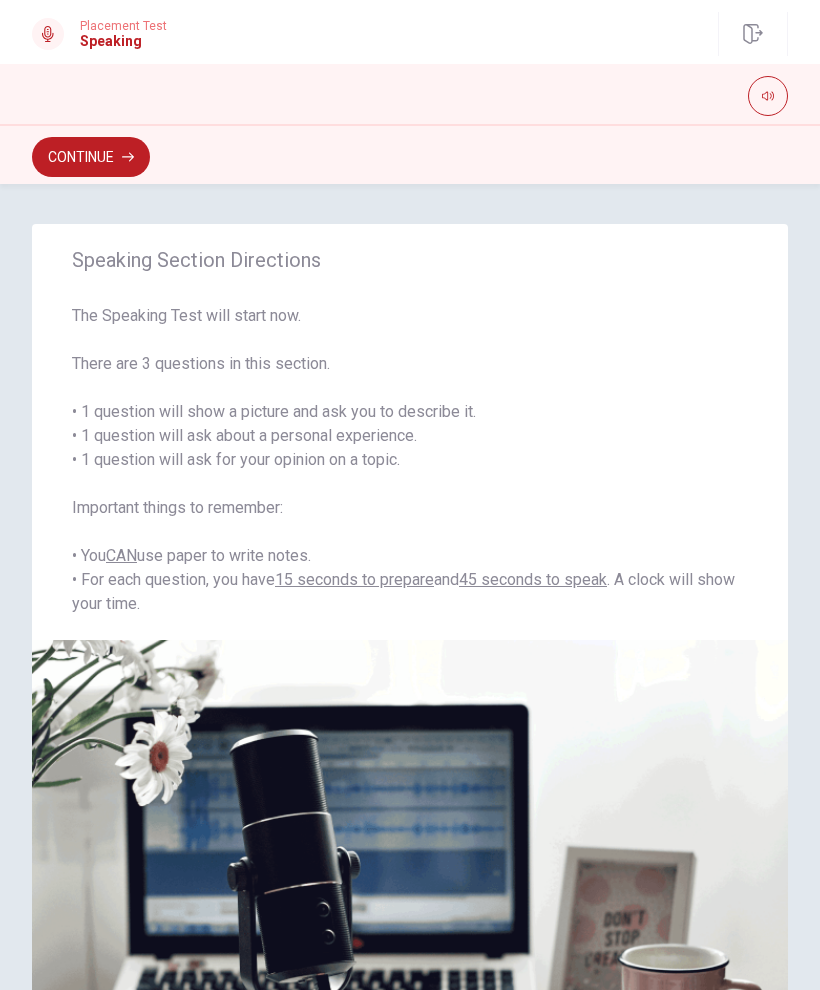 scroll, scrollTop: 0, scrollLeft: 0, axis: both 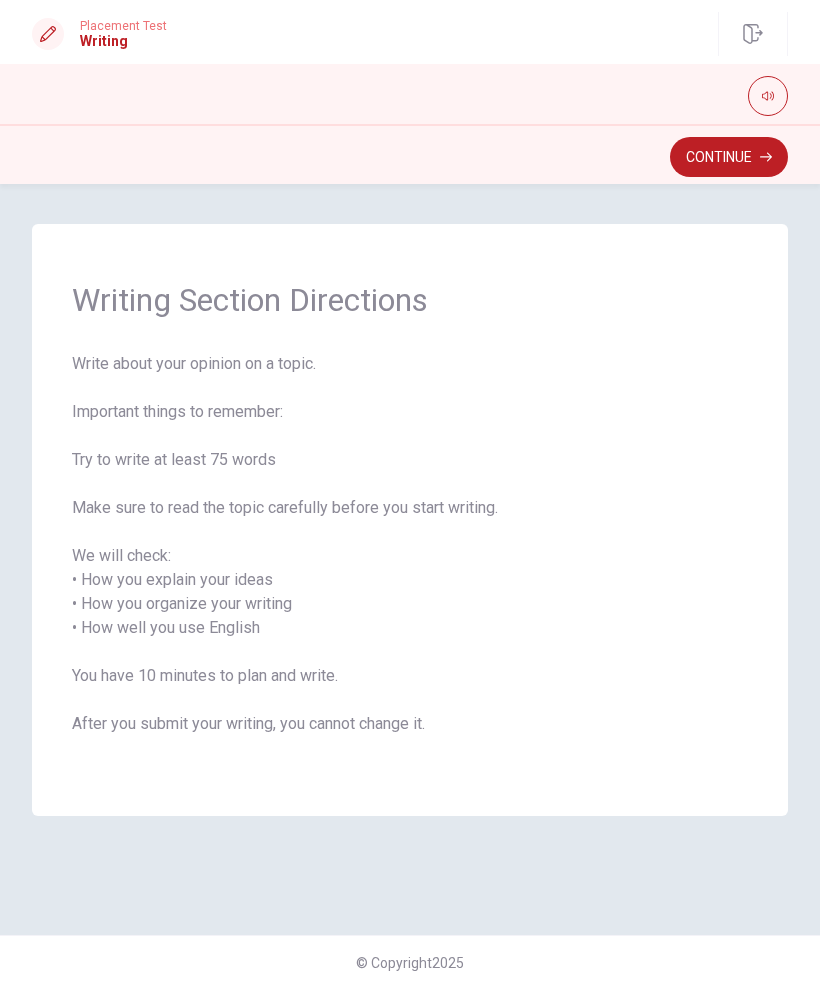 click on "Continue" at bounding box center (729, 157) 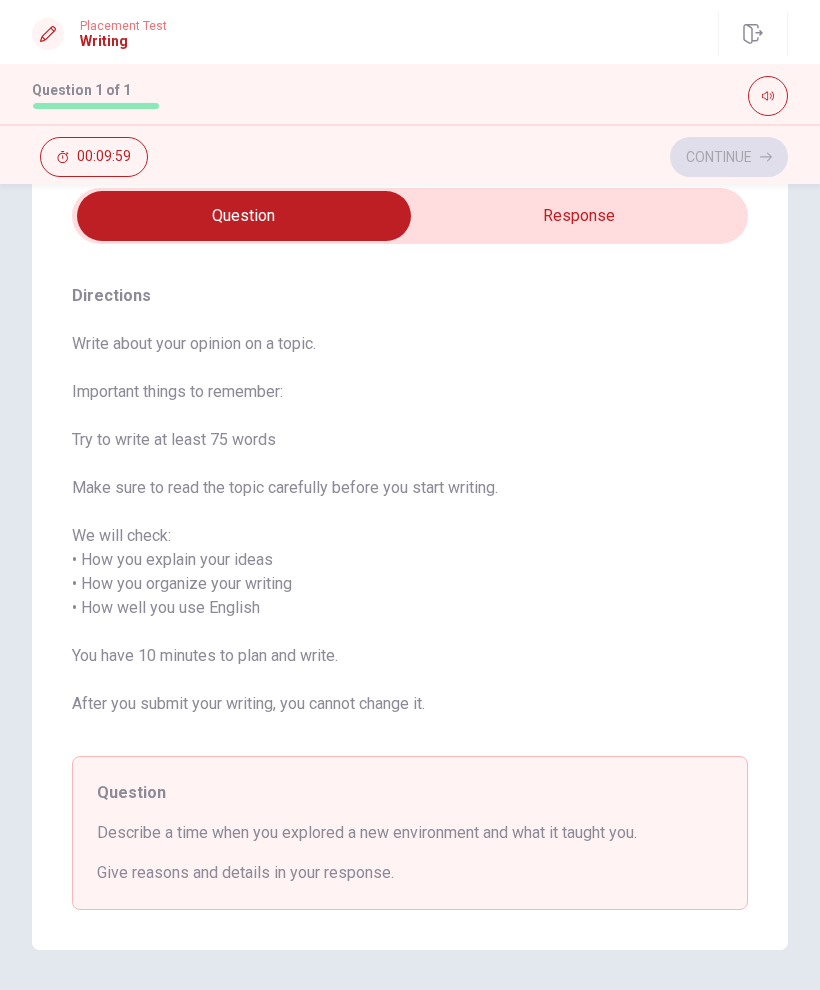 scroll, scrollTop: 76, scrollLeft: 0, axis: vertical 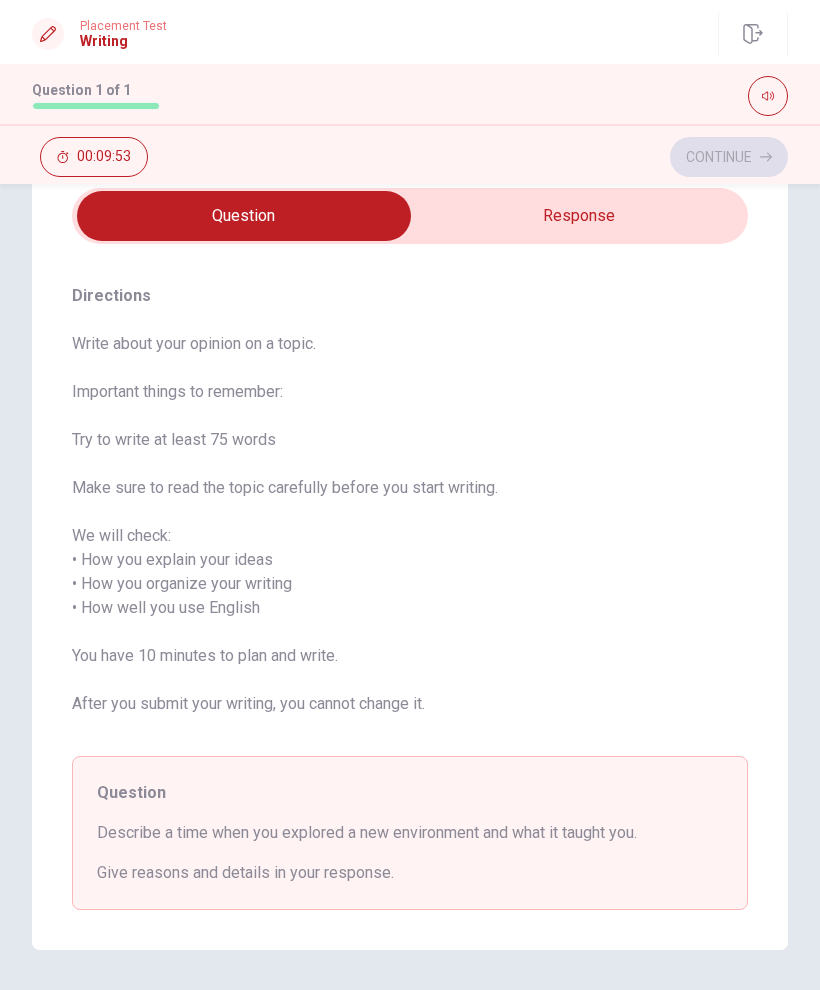 click at bounding box center [244, 216] 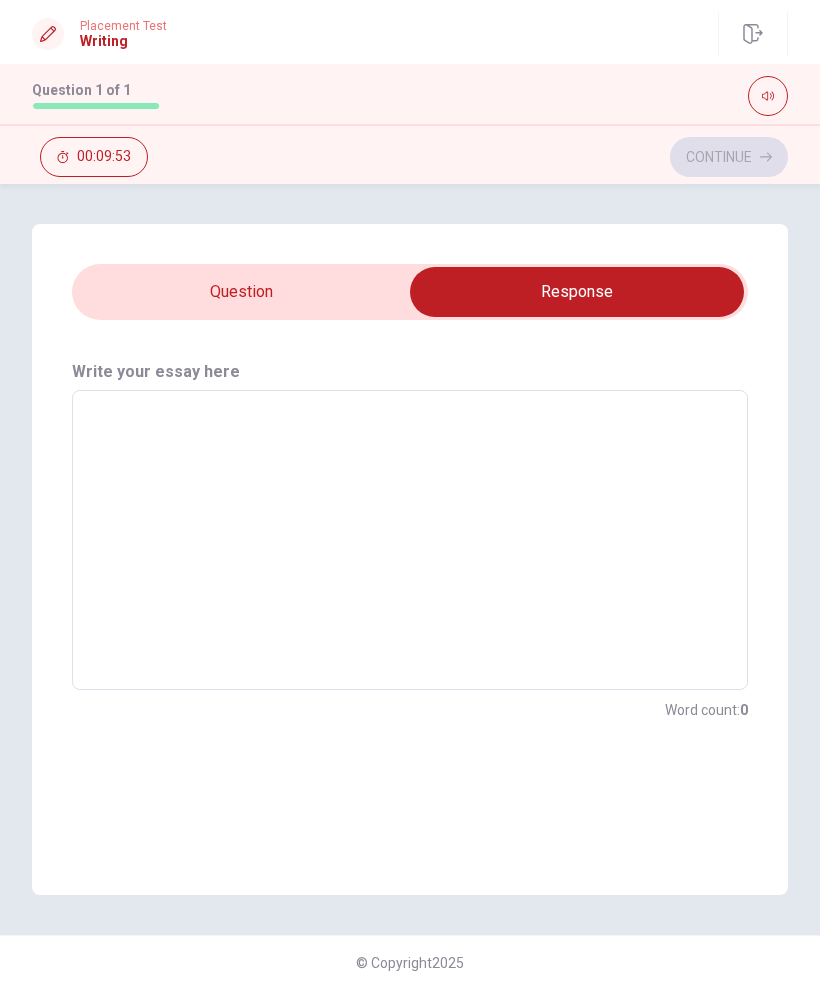 scroll, scrollTop: 0, scrollLeft: 0, axis: both 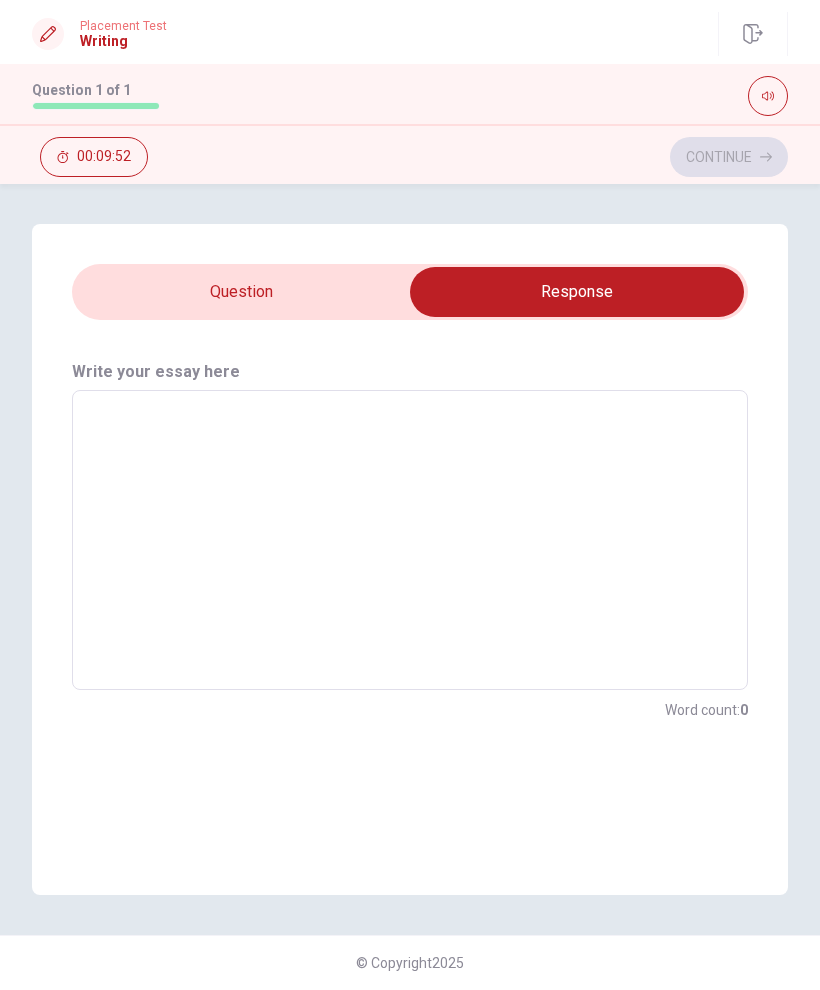 click at bounding box center [577, 292] 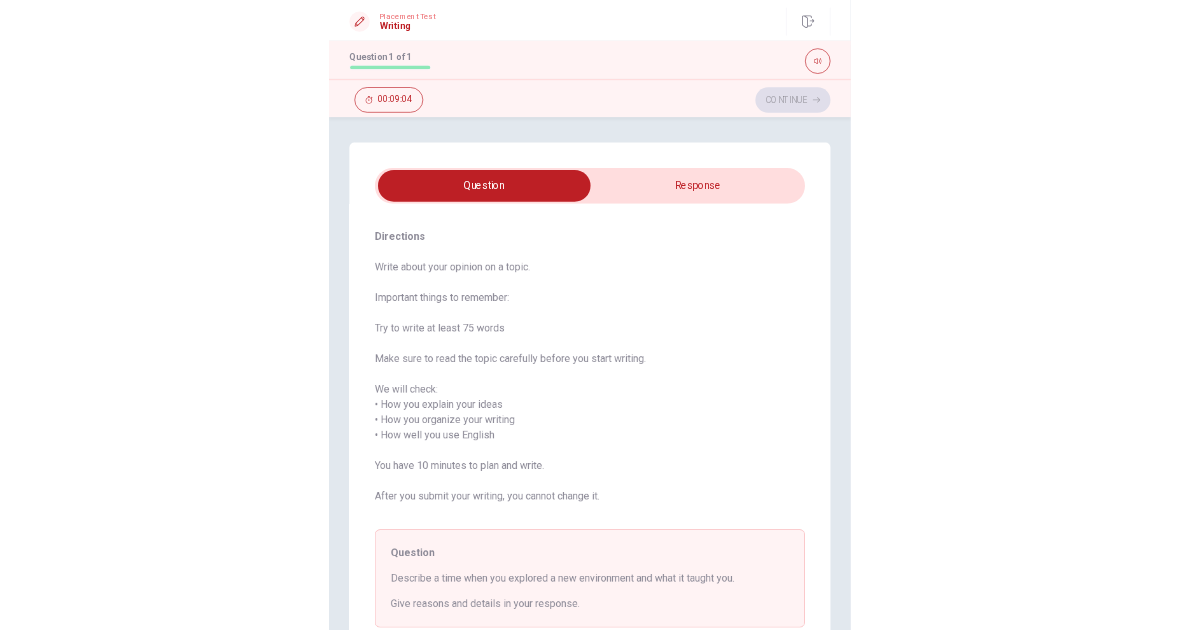 scroll, scrollTop: 0, scrollLeft: 0, axis: both 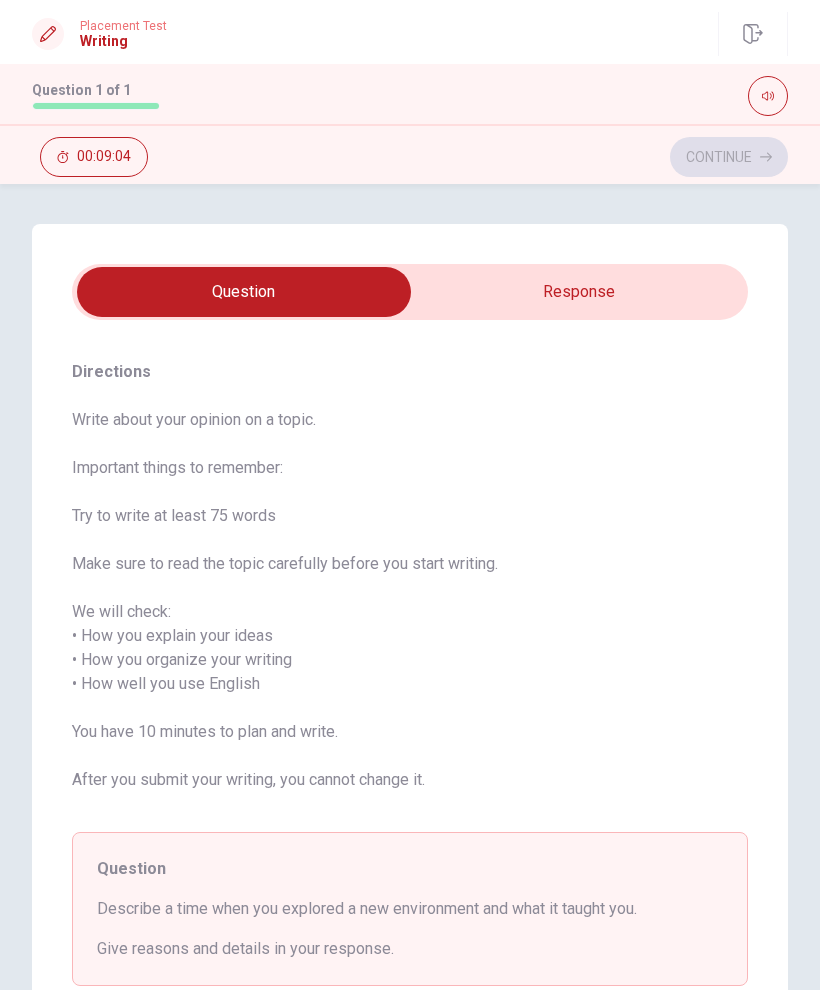 click at bounding box center (244, 292) 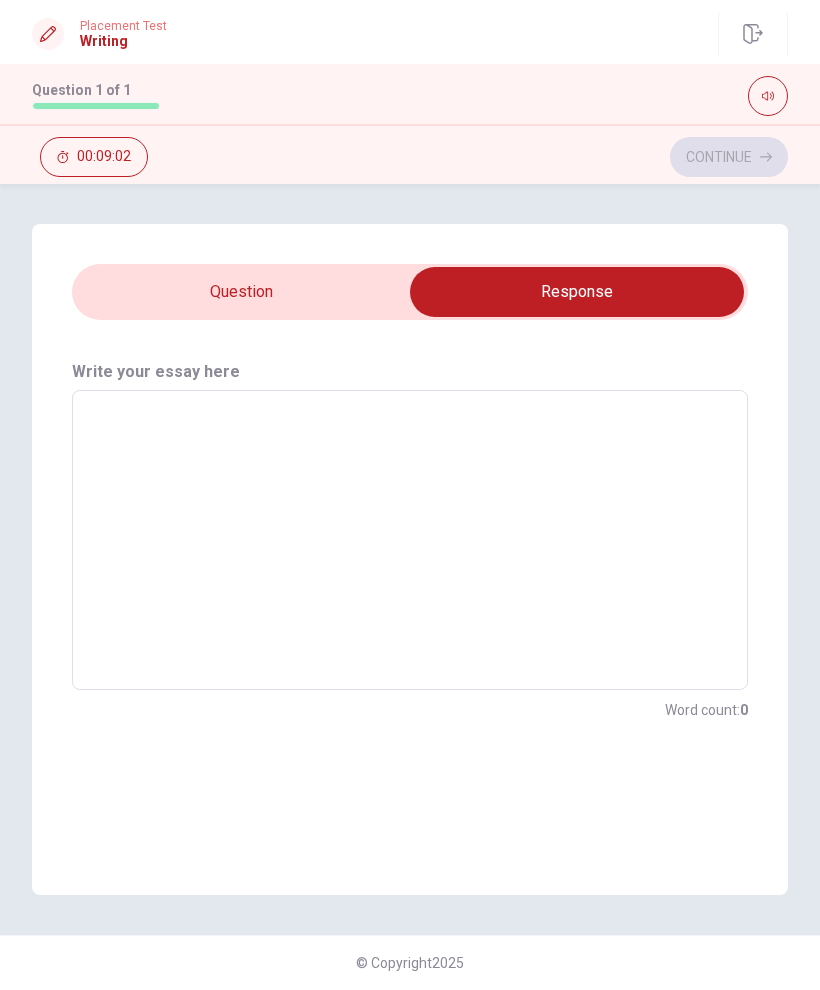 click at bounding box center [410, 540] 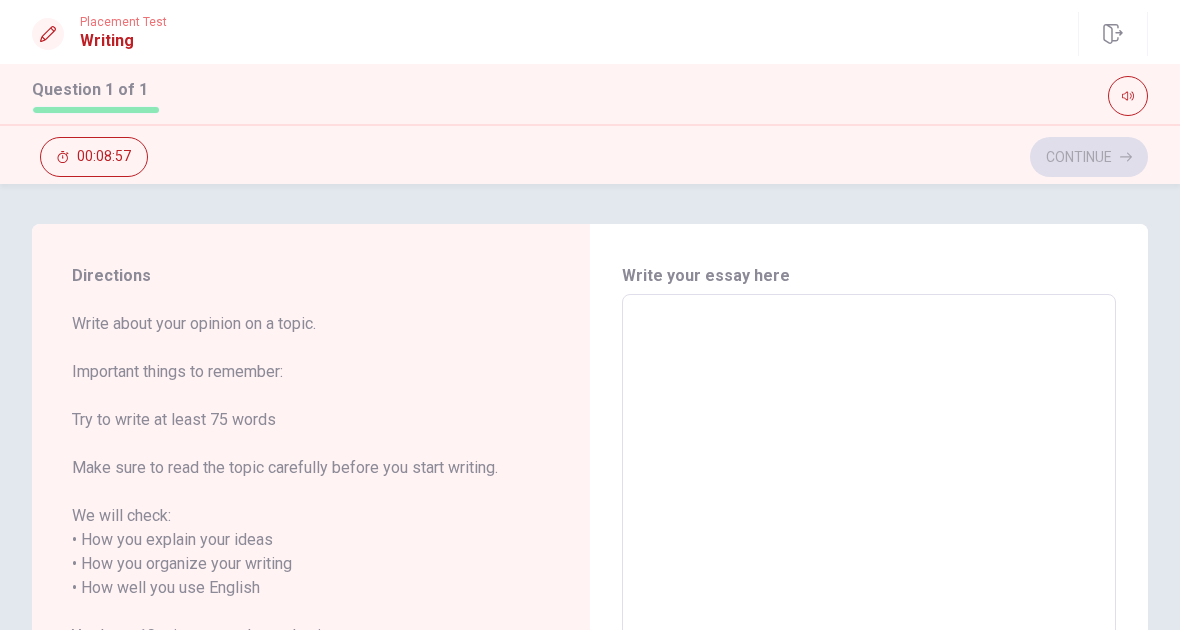 click at bounding box center [869, 588] 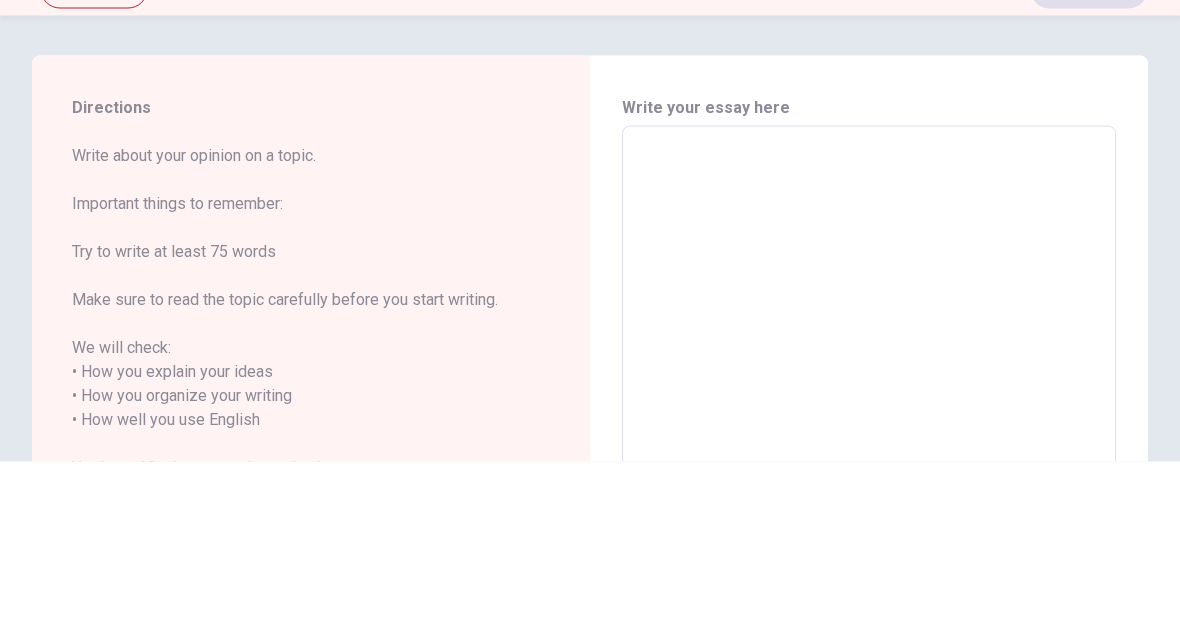 type 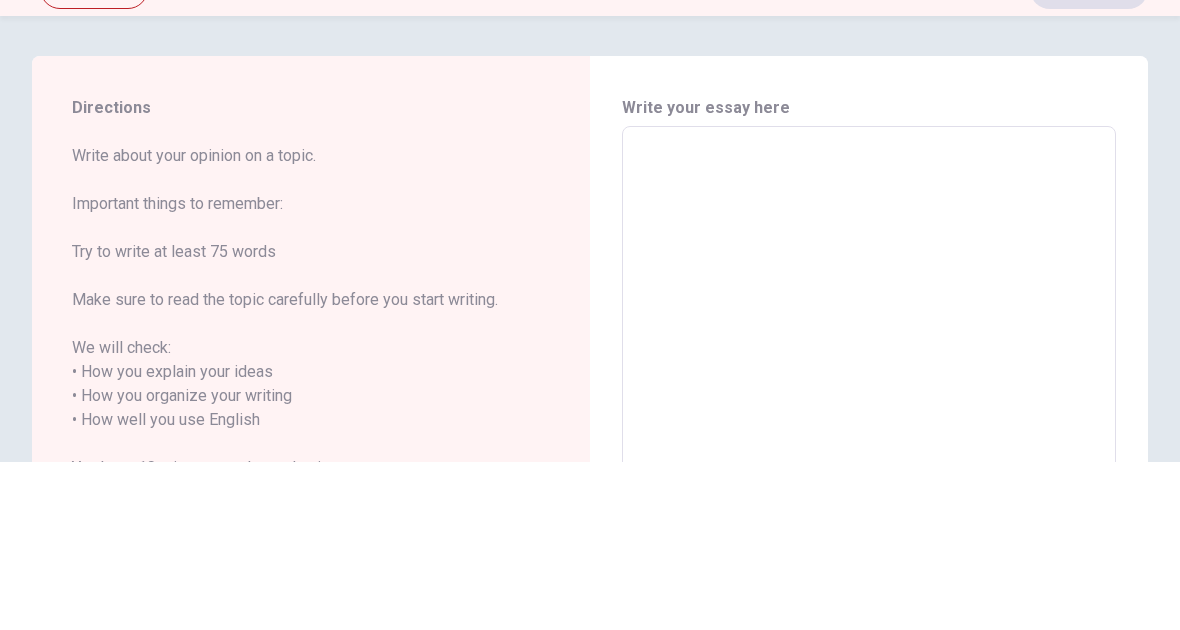 type on "x" 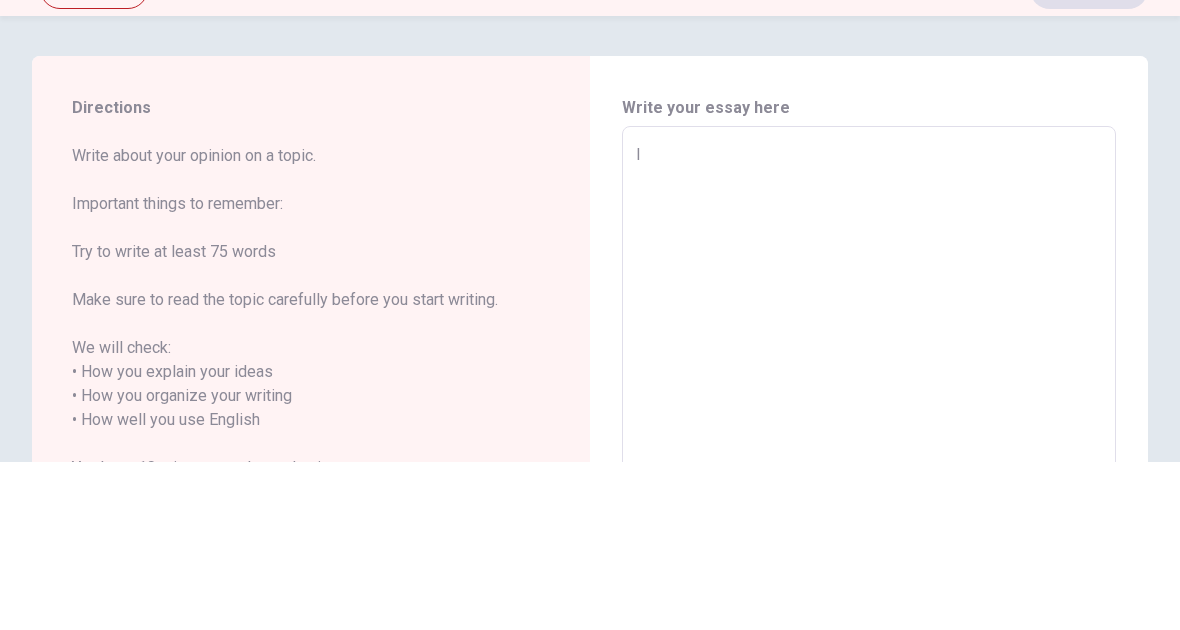 type on "x" 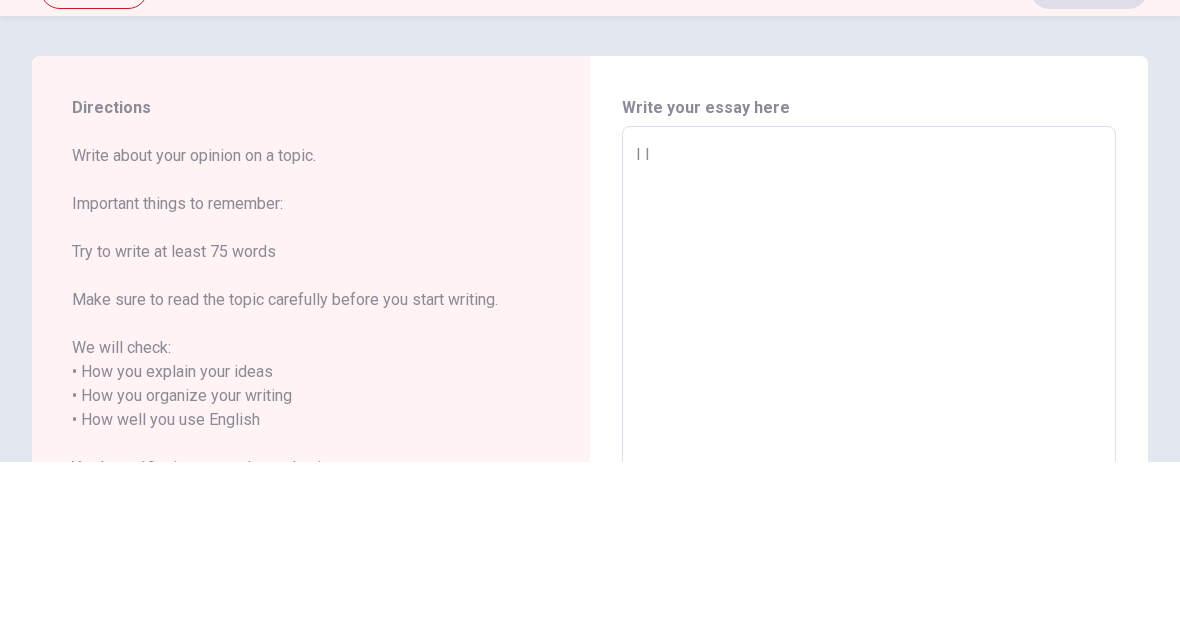type on "x" 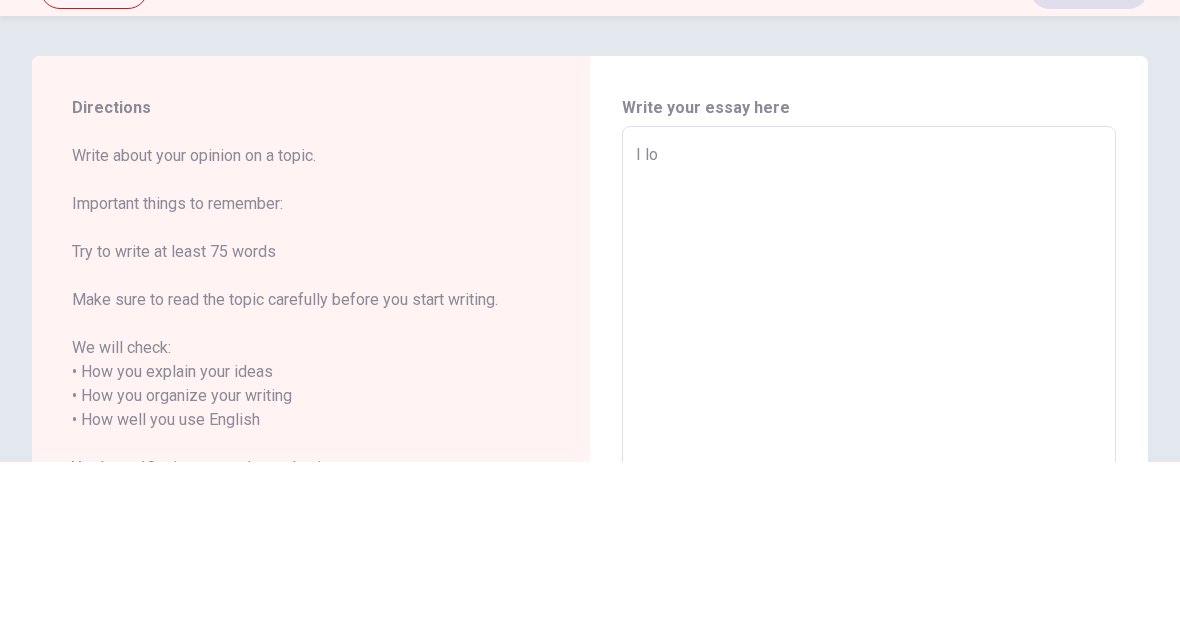 type on "x" 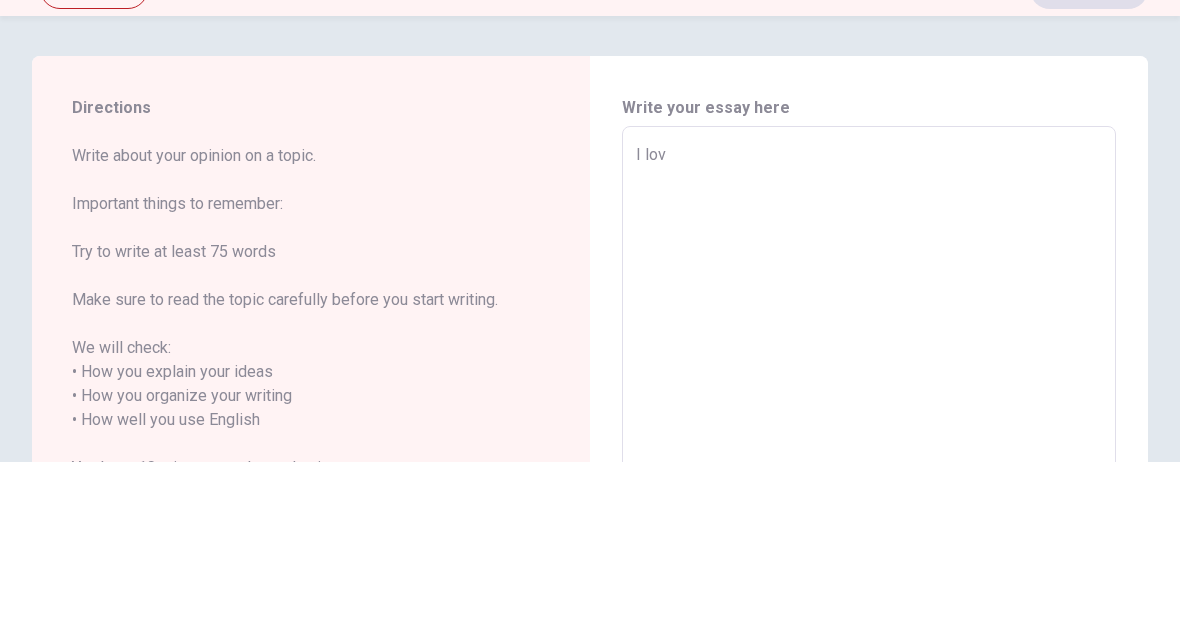 type on "x" 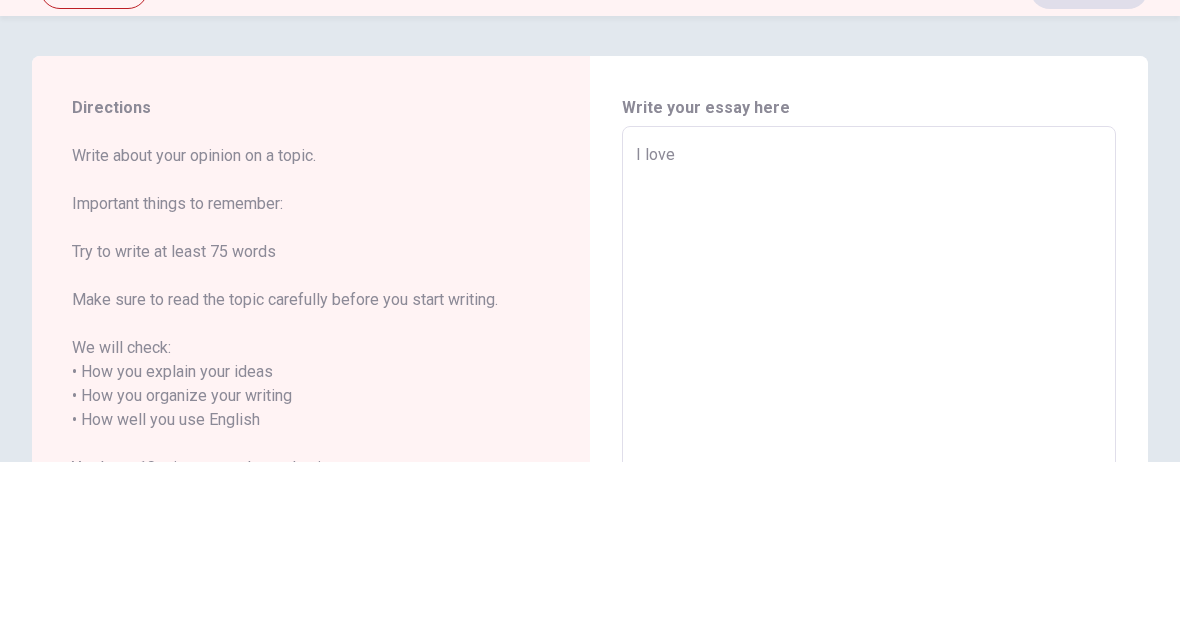 type on "x" 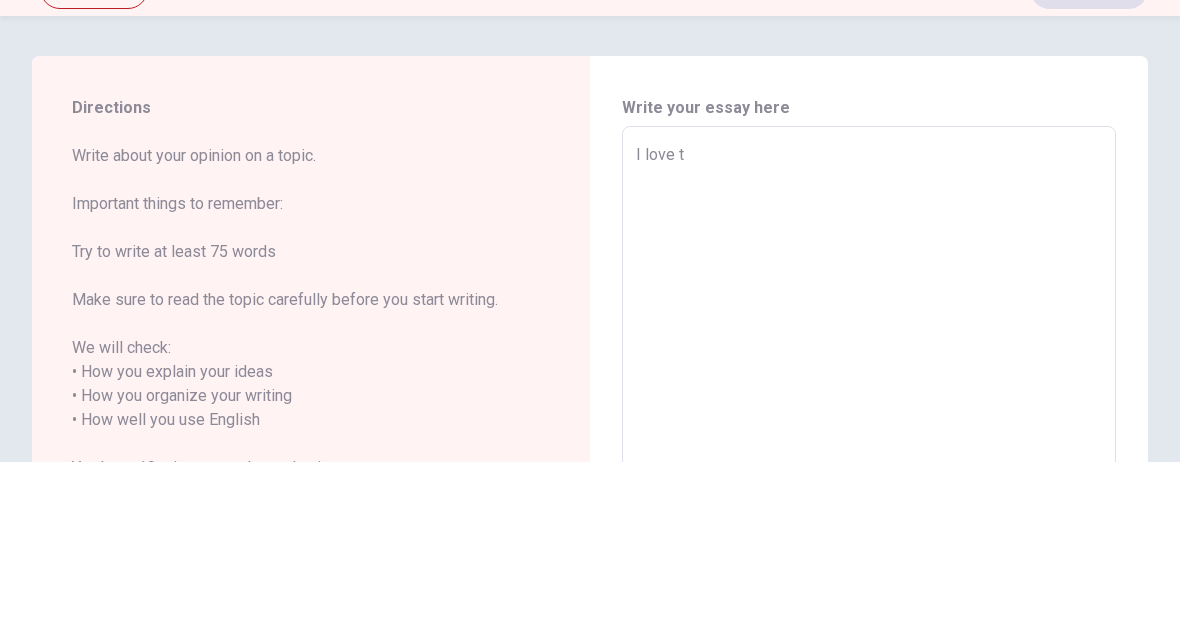 type on "x" 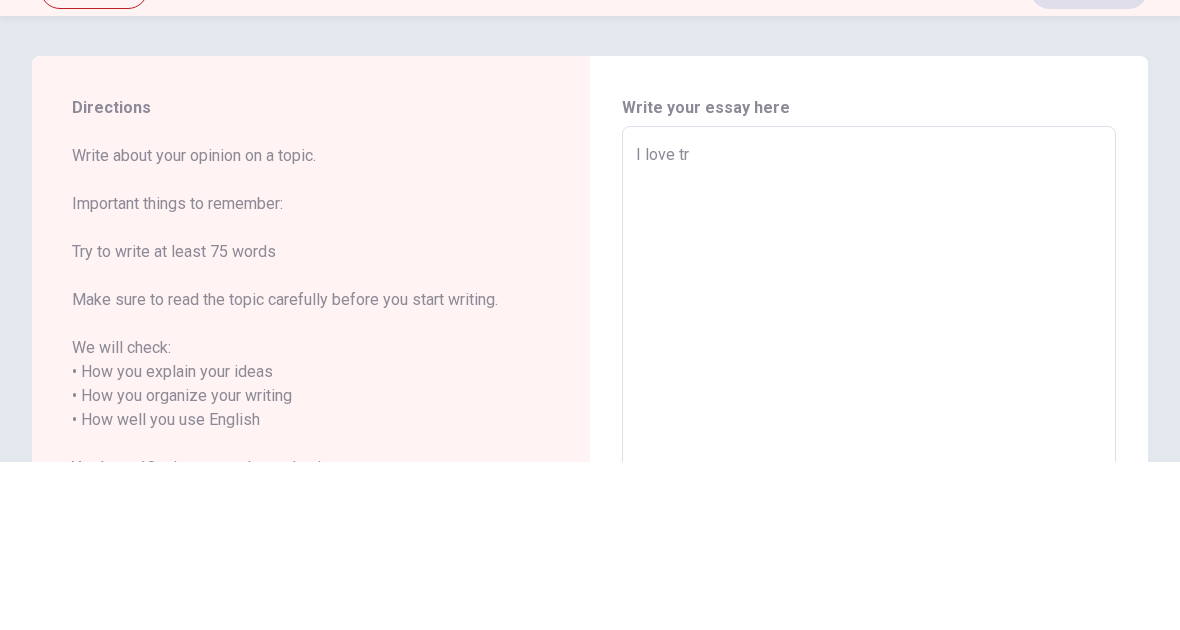 type on "x" 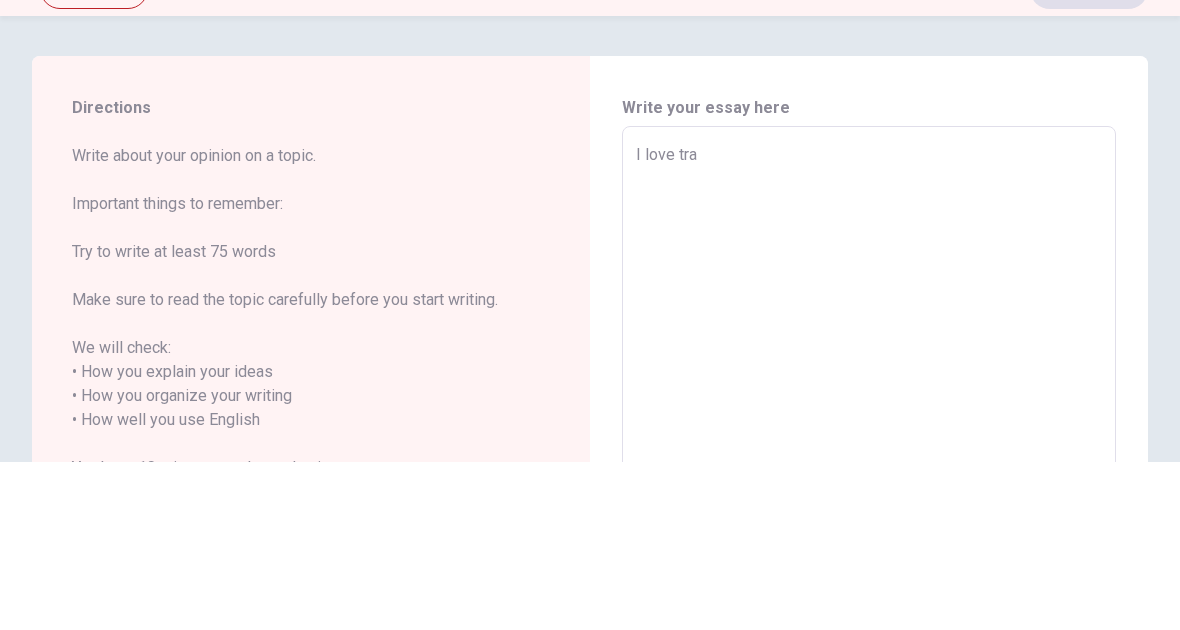 type on "x" 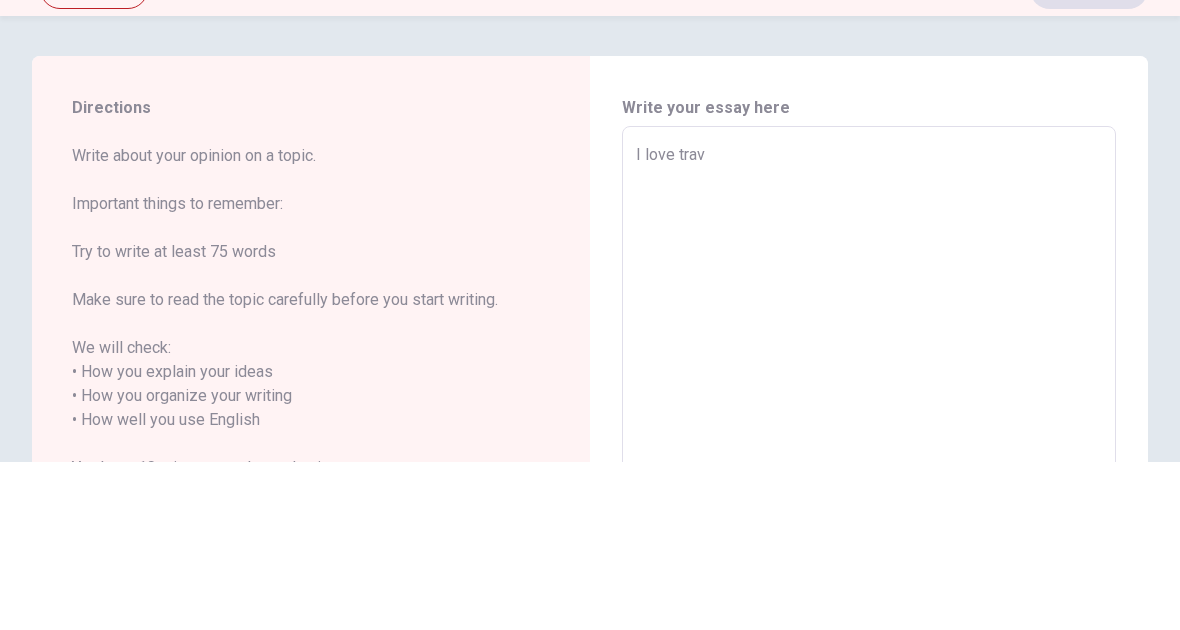 type on "x" 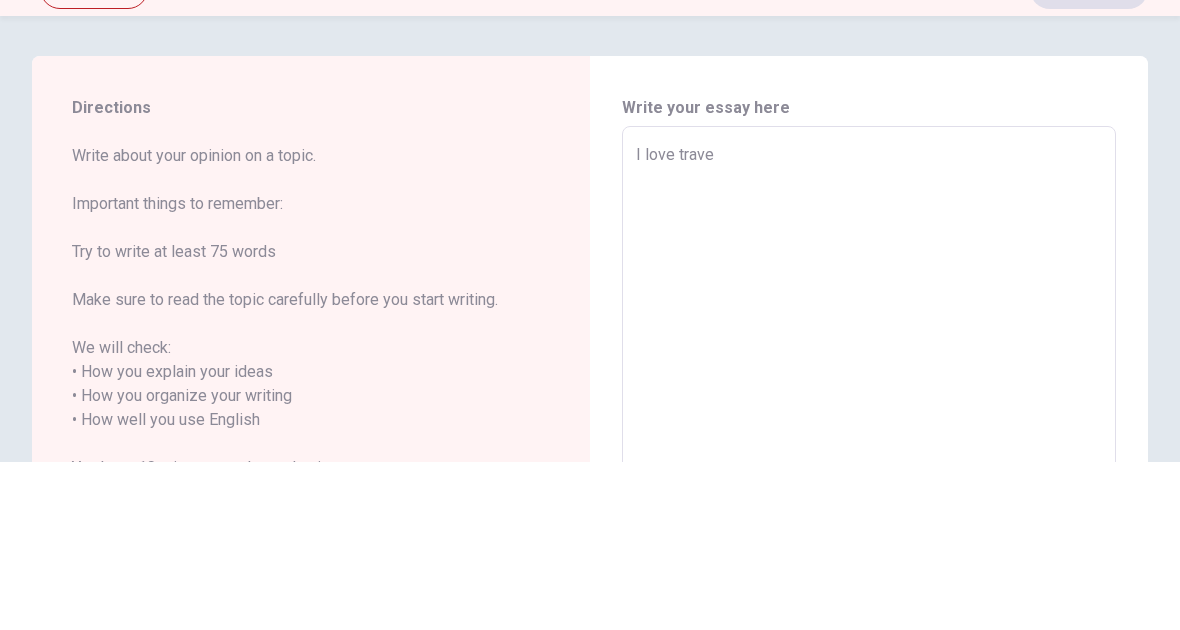 type on "x" 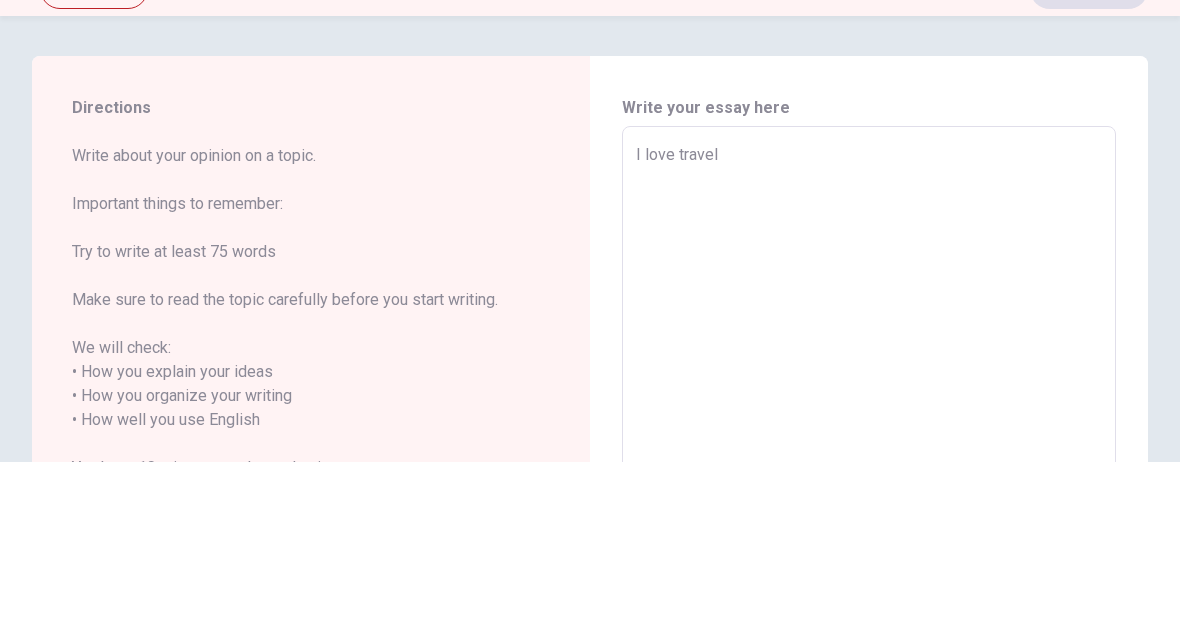 type on "x" 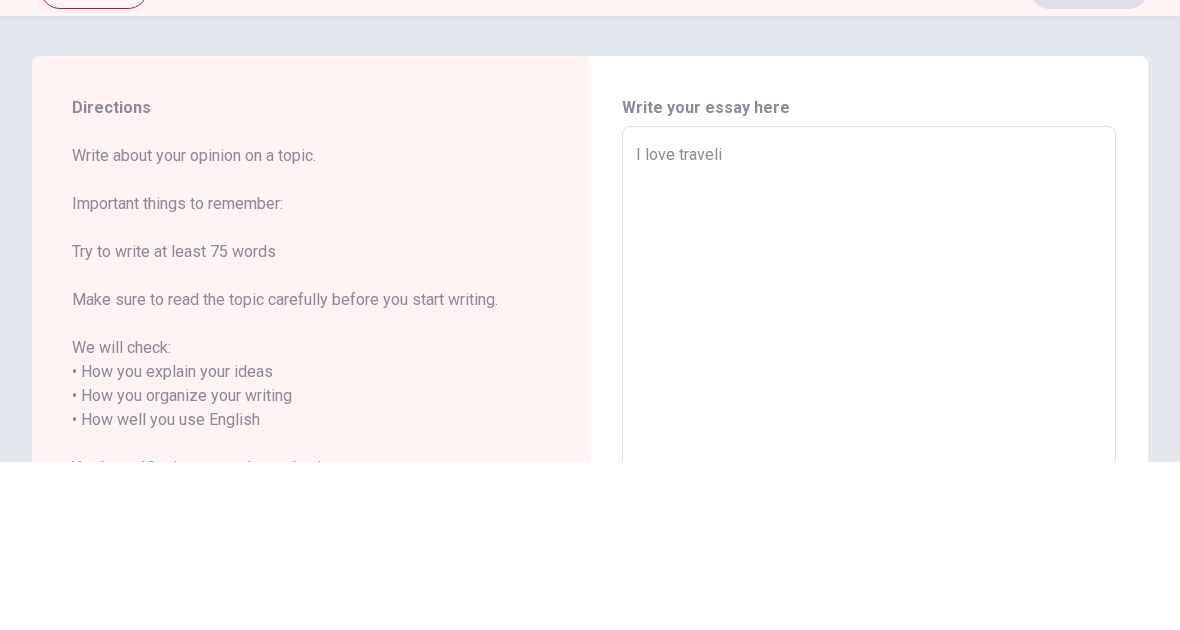 type on "x" 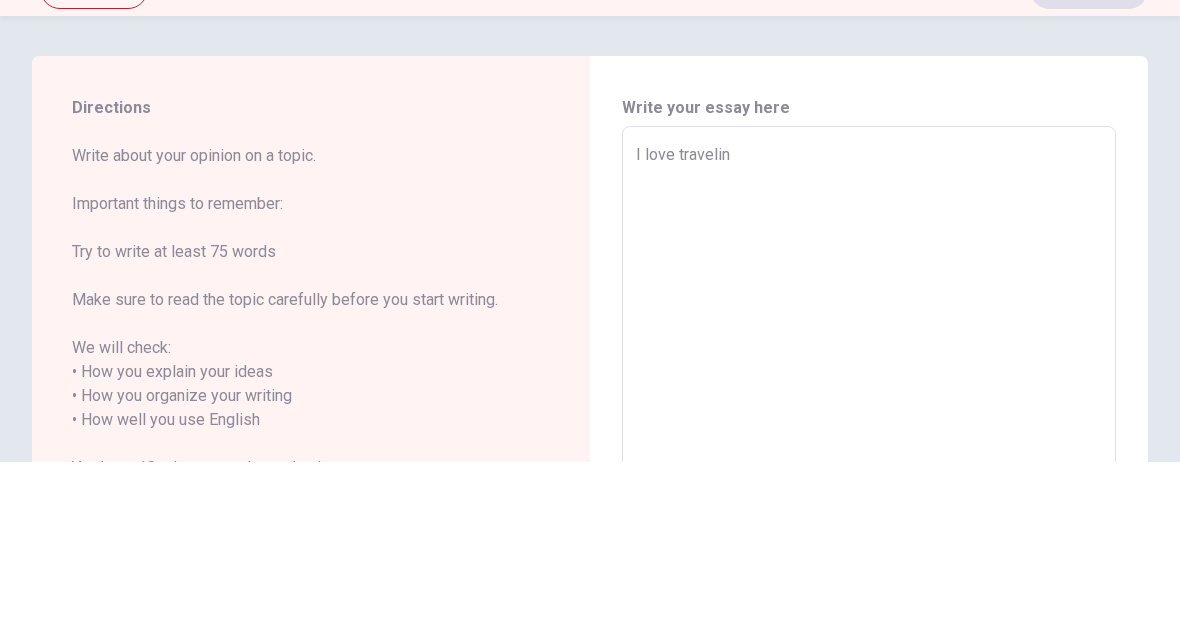 type on "x" 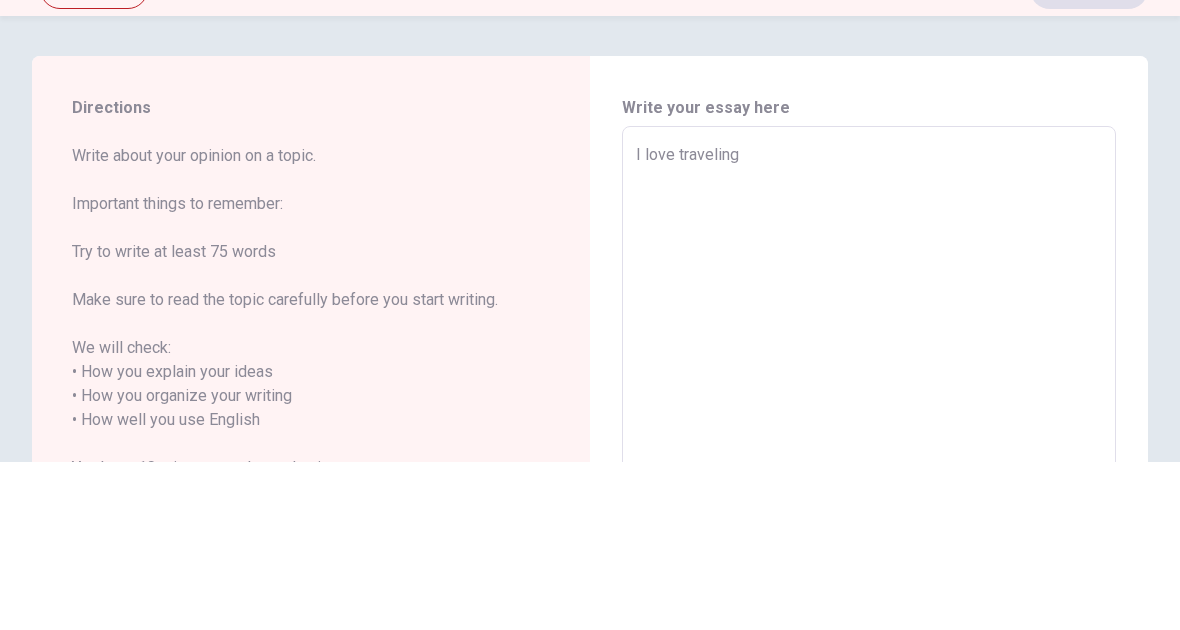 type on "x" 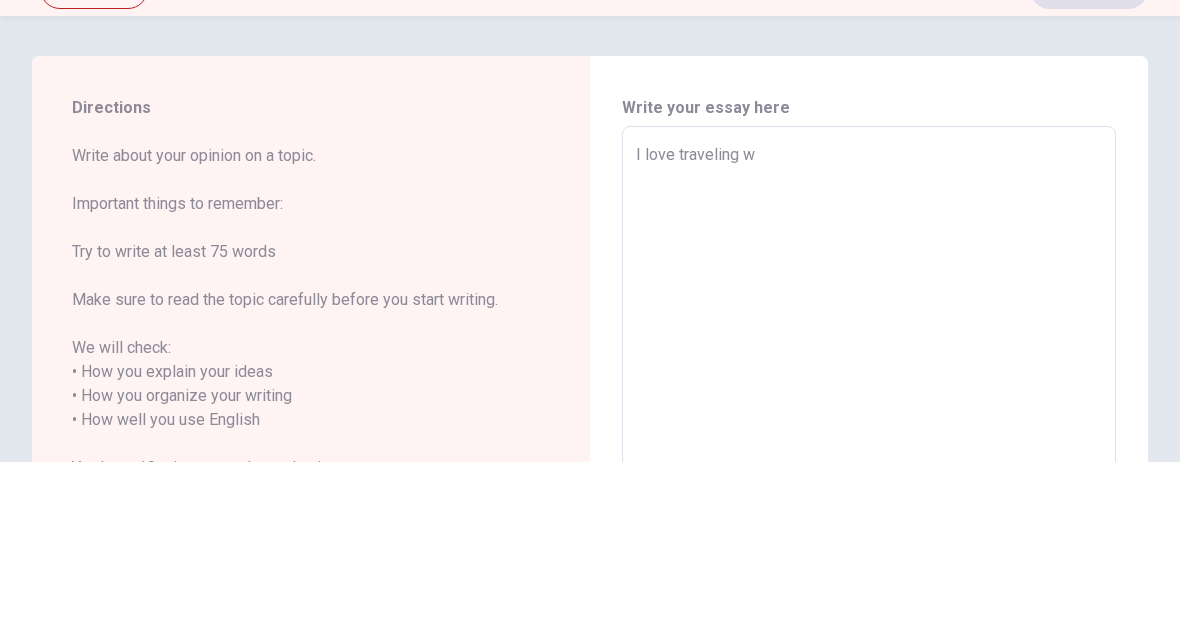 type on "x" 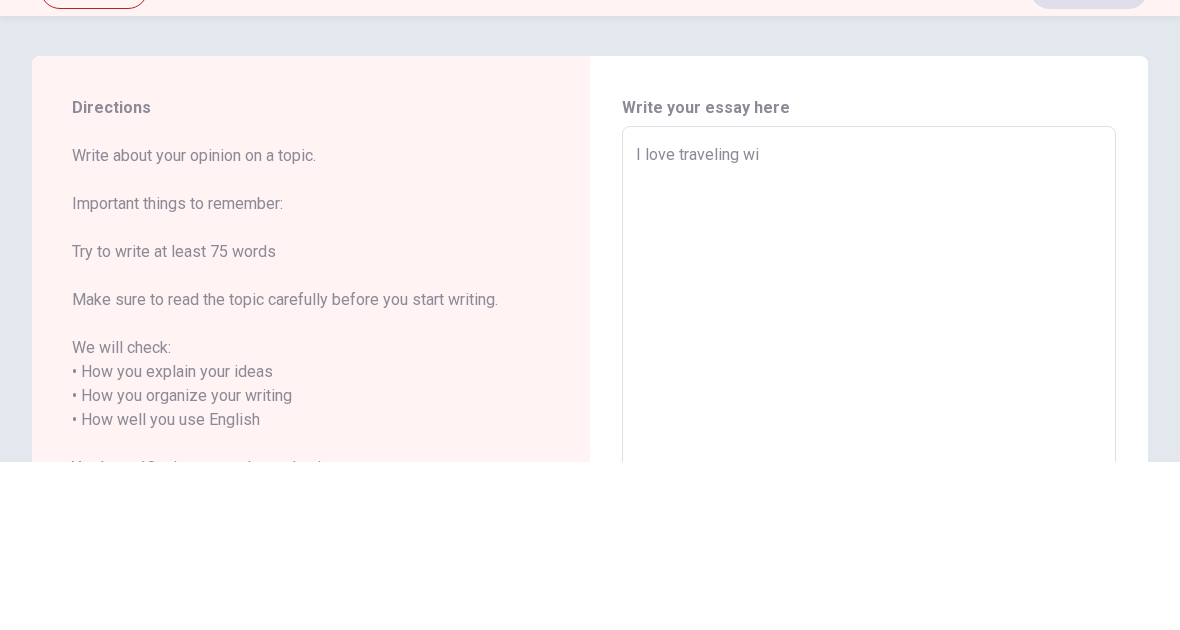 type on "x" 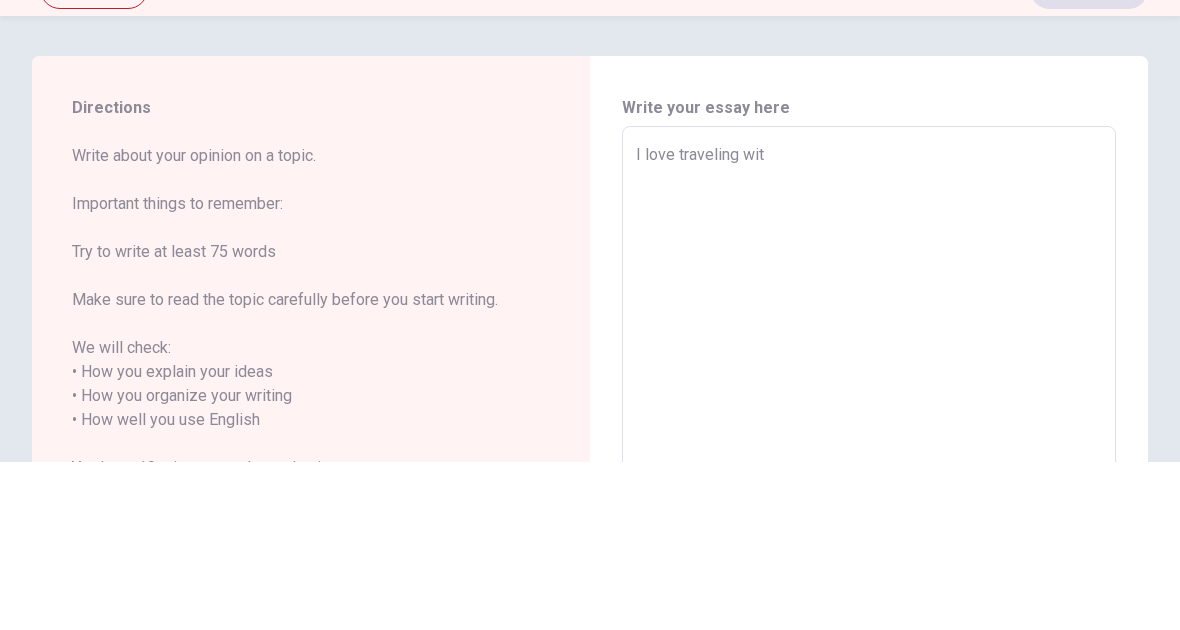 type on "x" 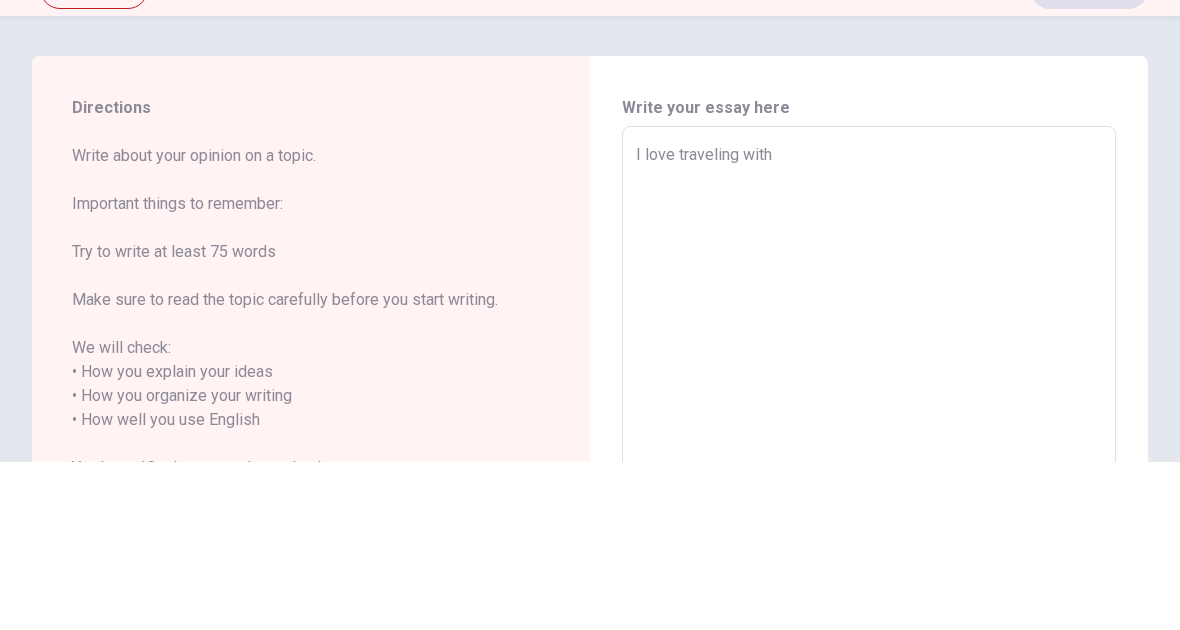 type on "x" 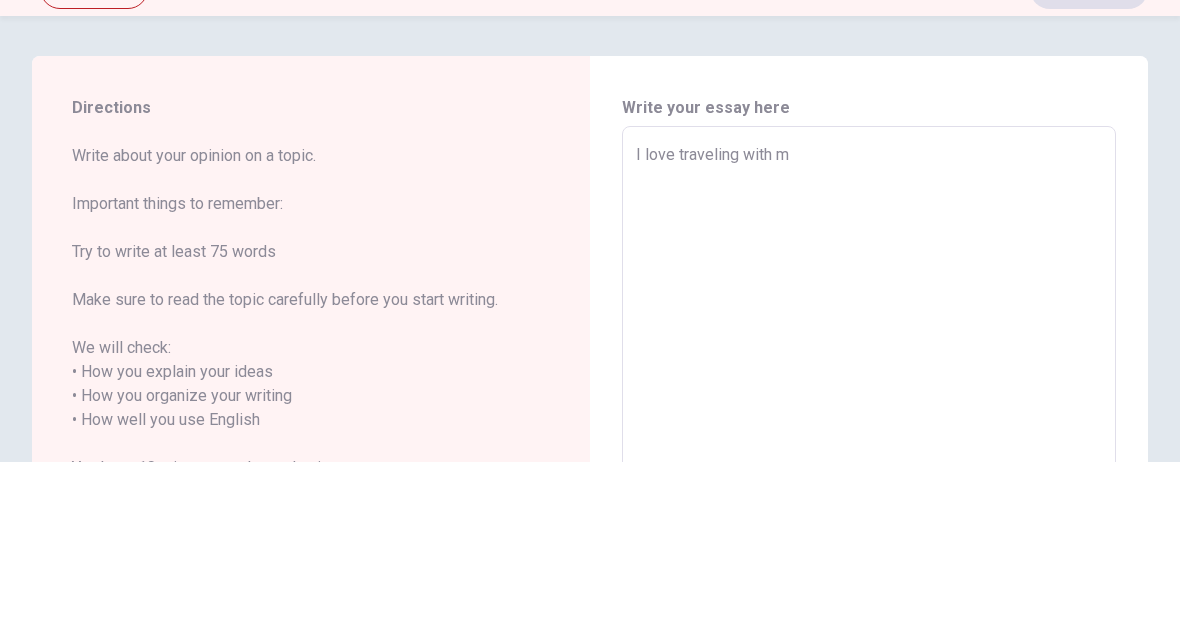 type on "x" 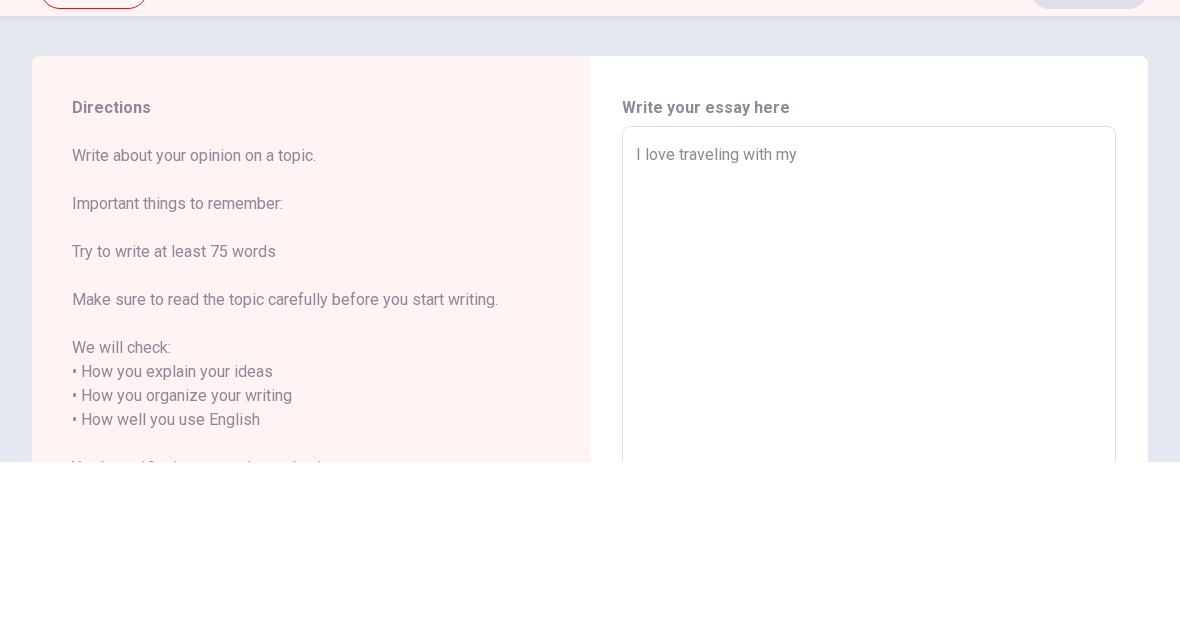 type on "x" 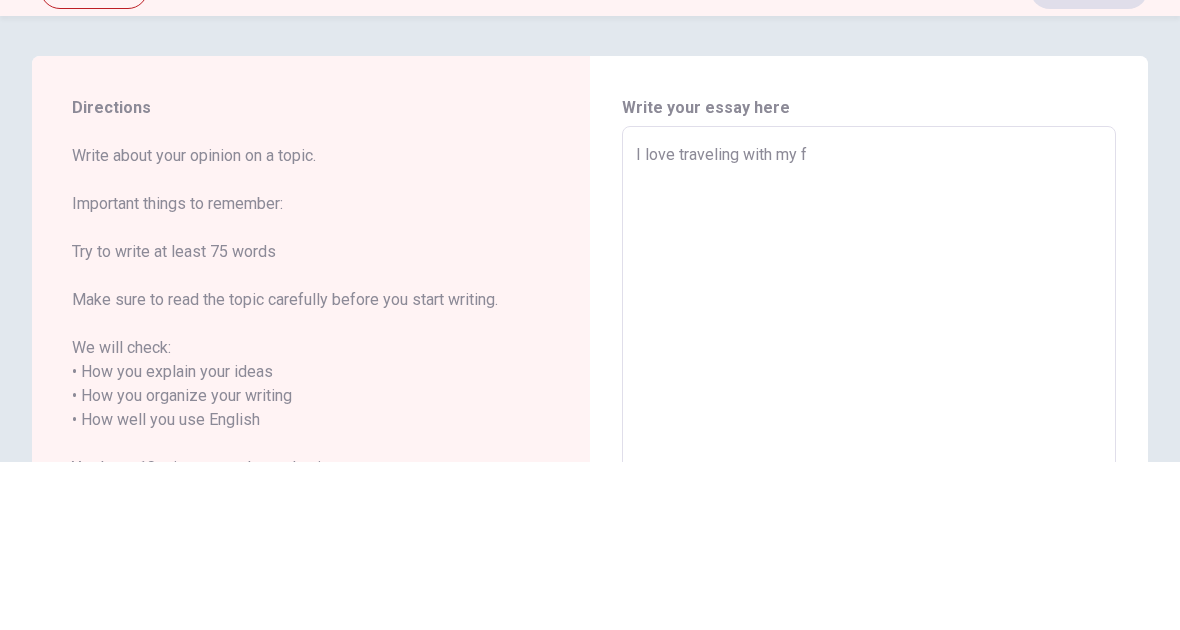 type on "x" 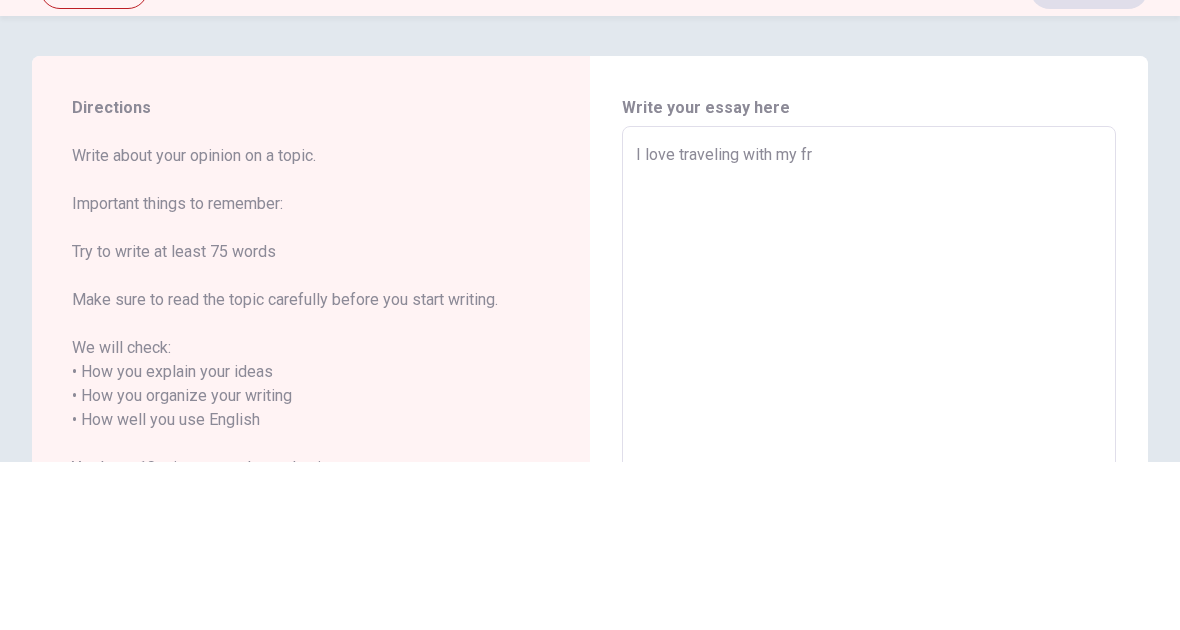 type on "x" 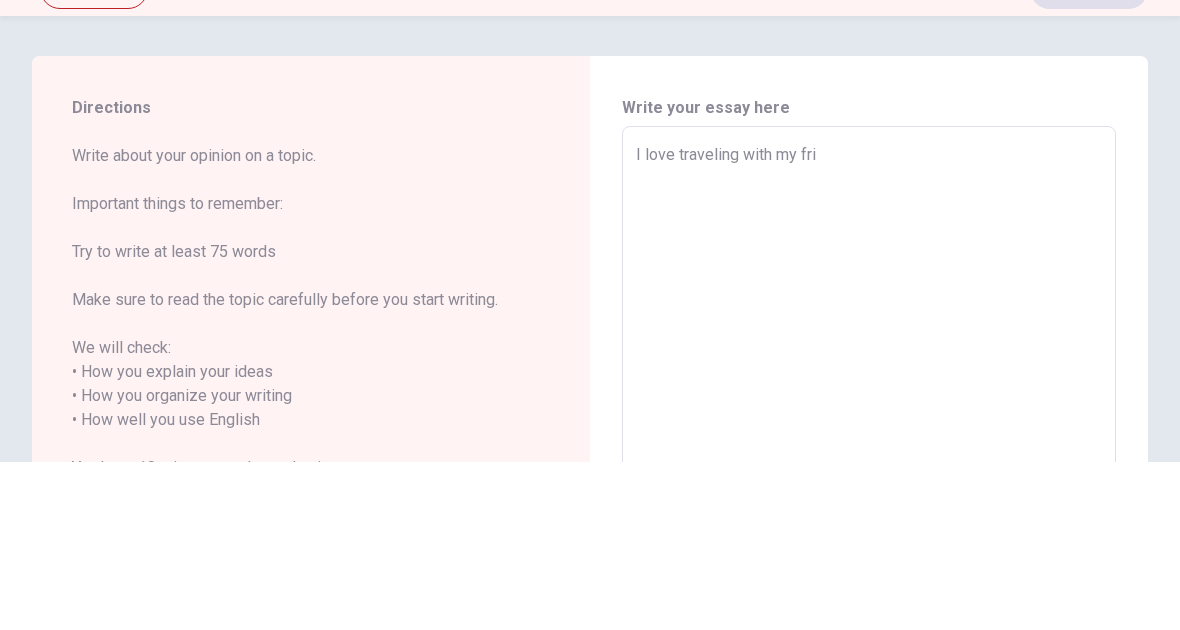 type on "x" 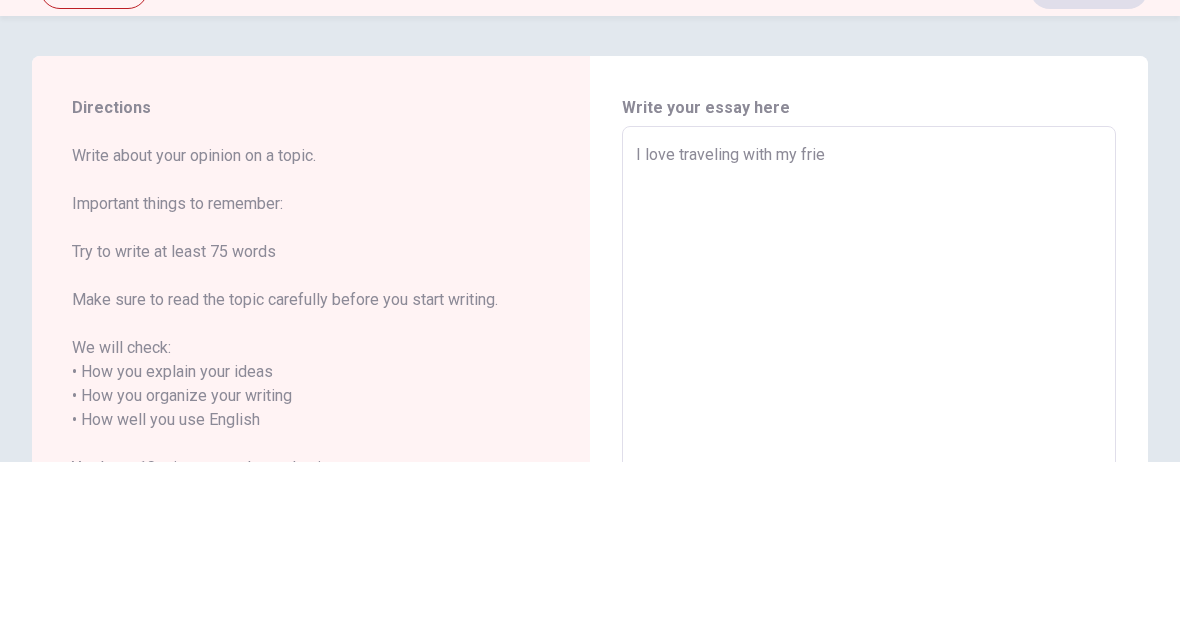 type on "x" 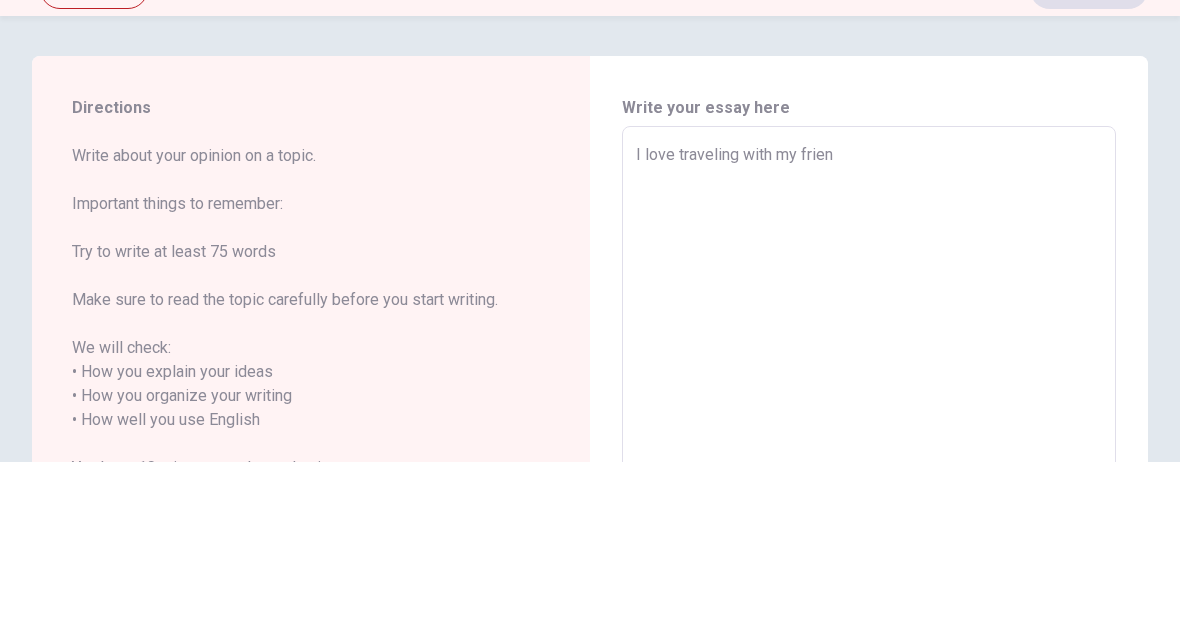 type on "x" 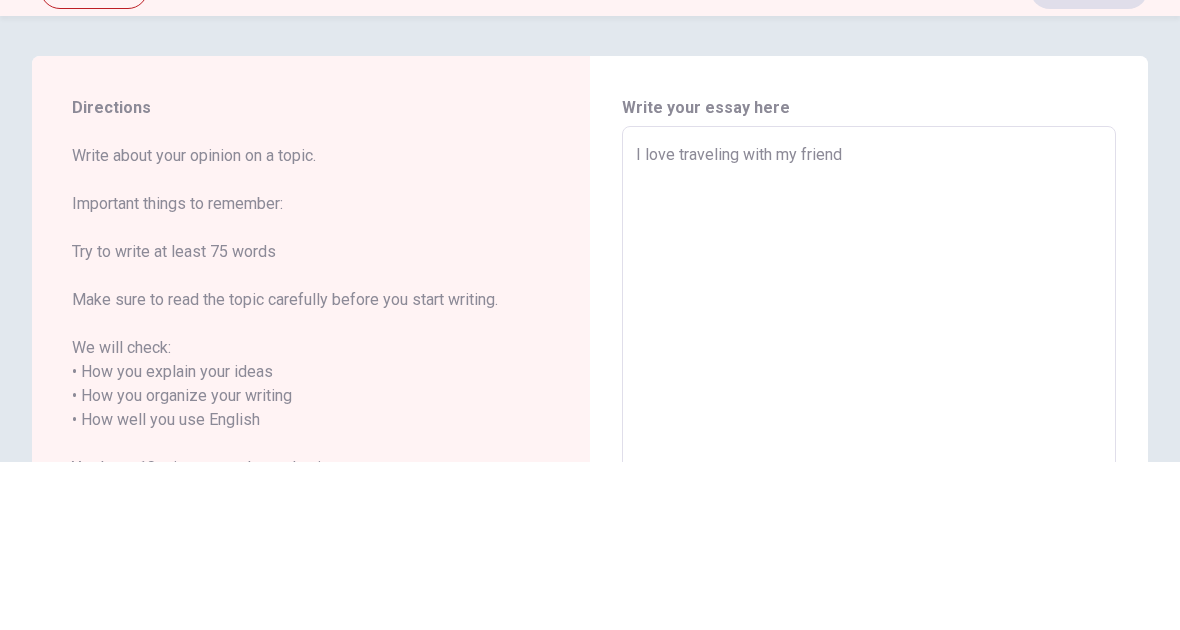 type on "x" 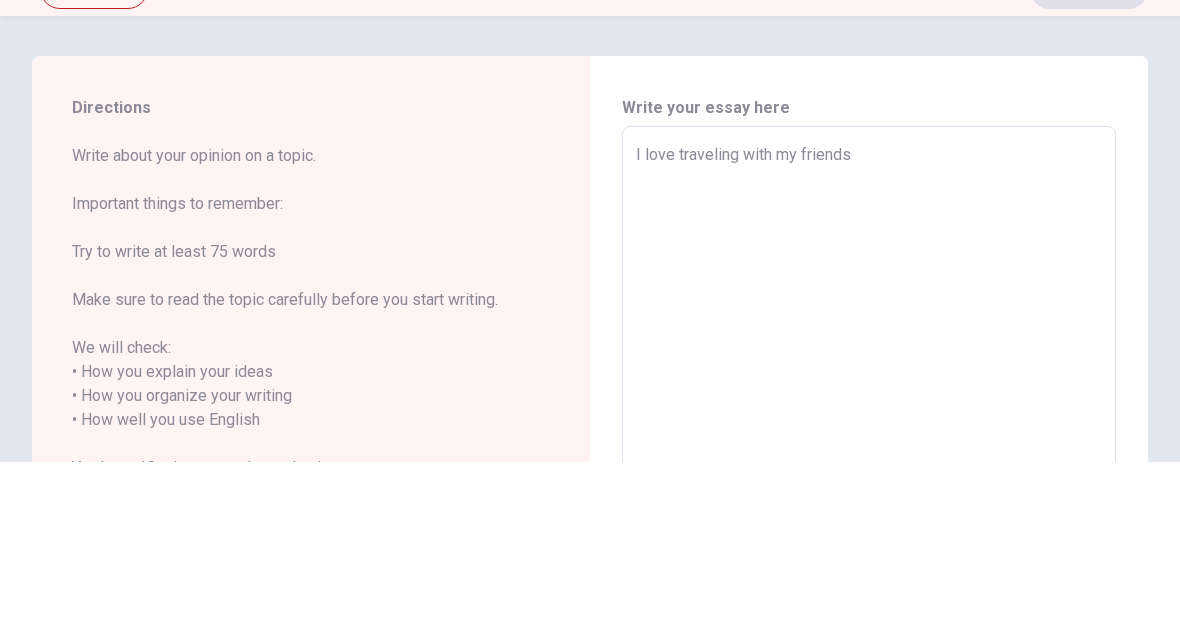 type on "x" 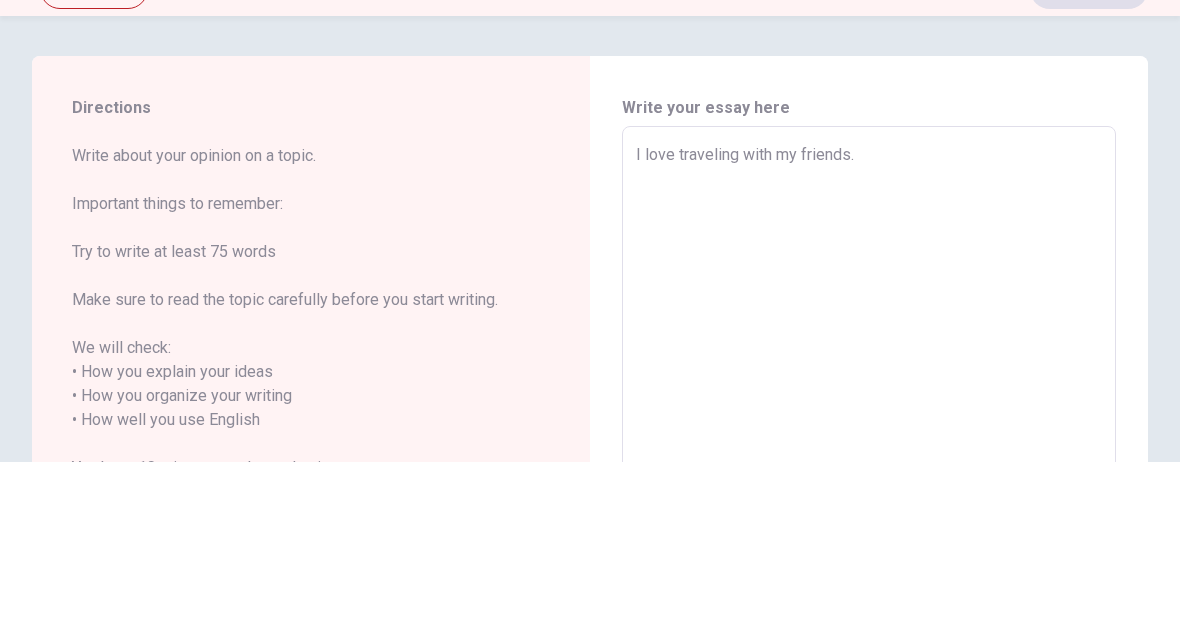 type on "x" 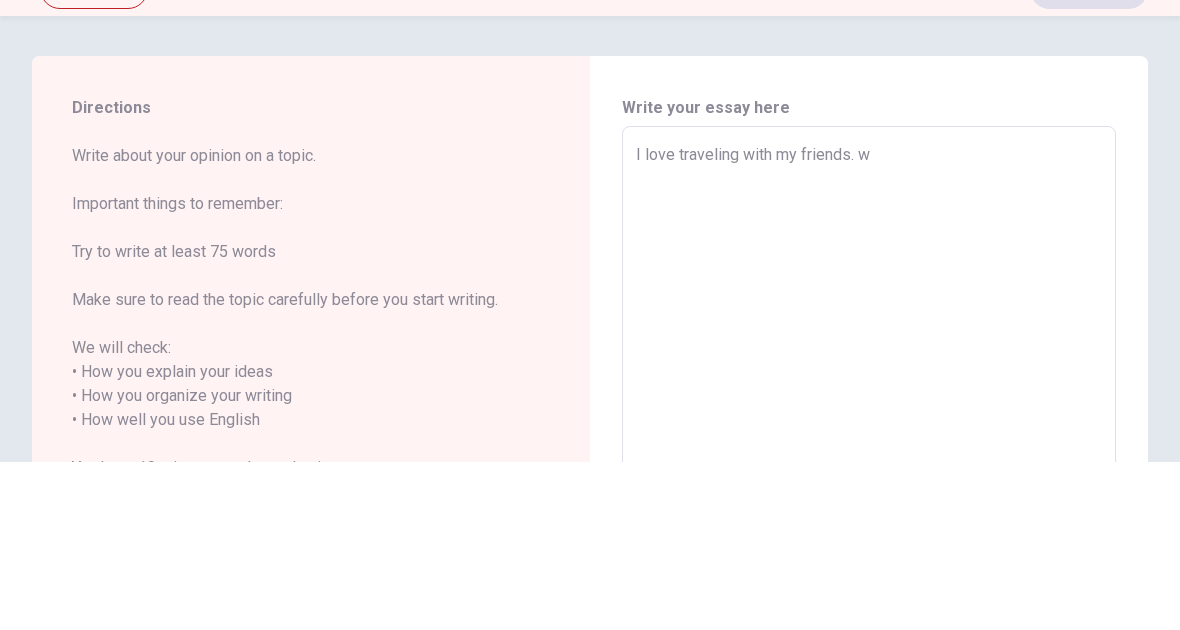 type on "x" 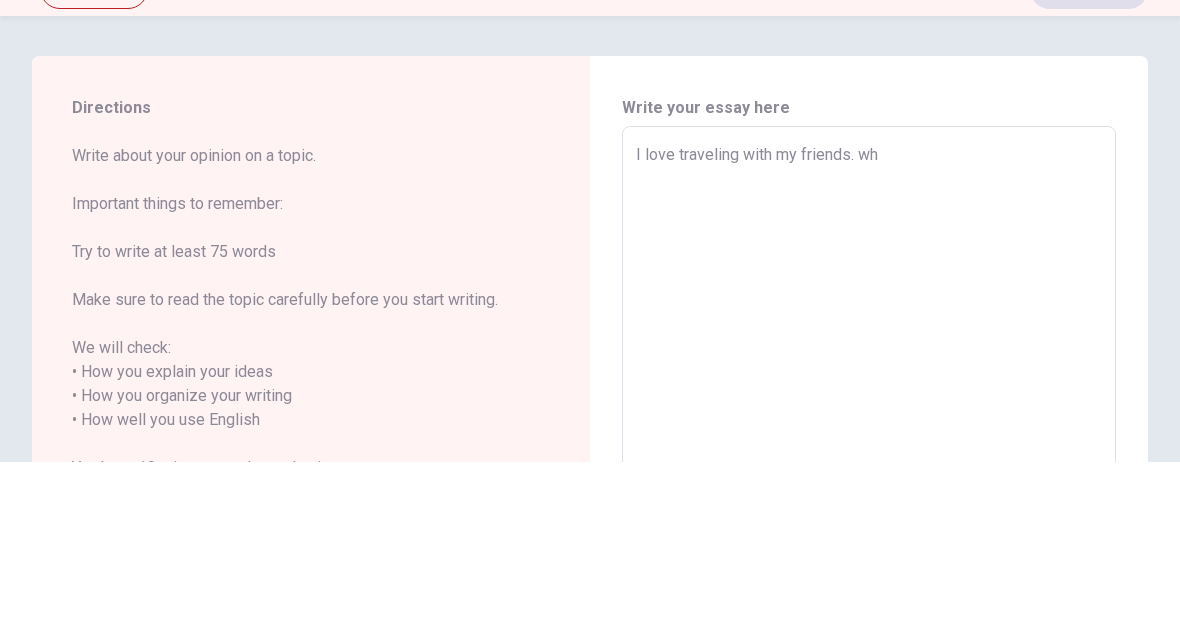 type on "x" 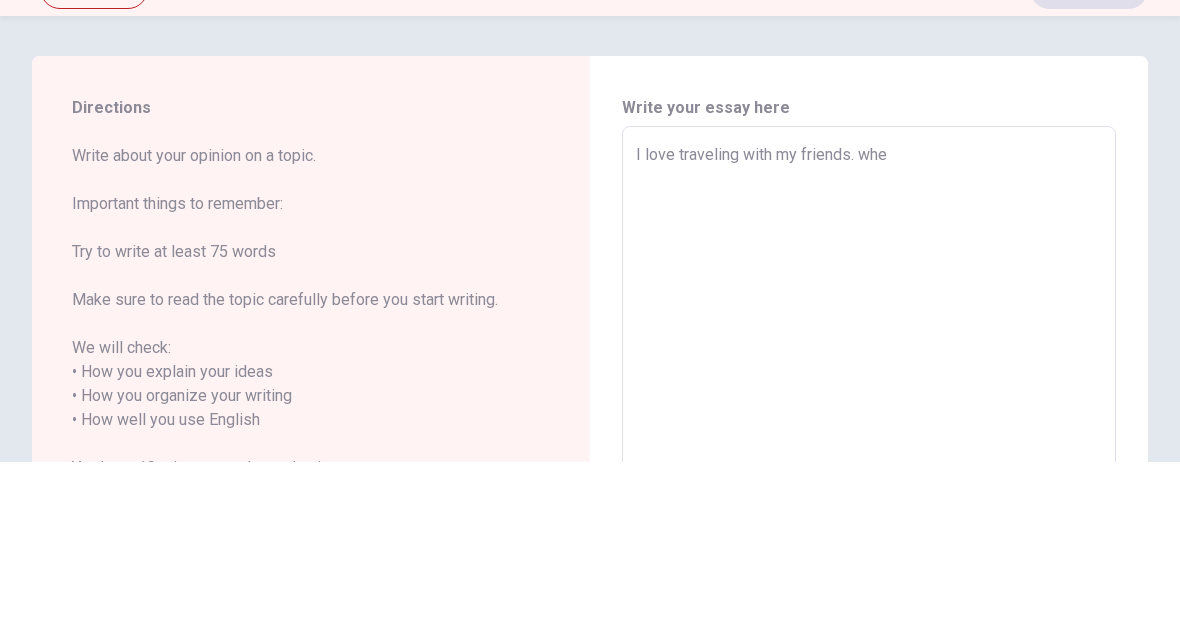 type on "x" 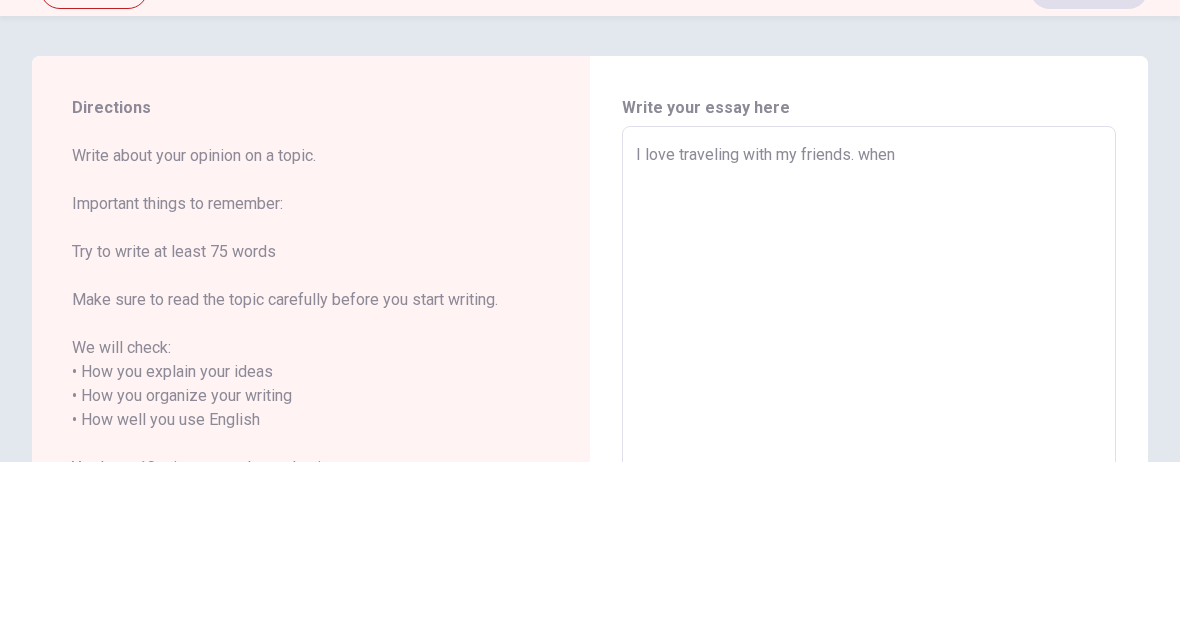 type on "x" 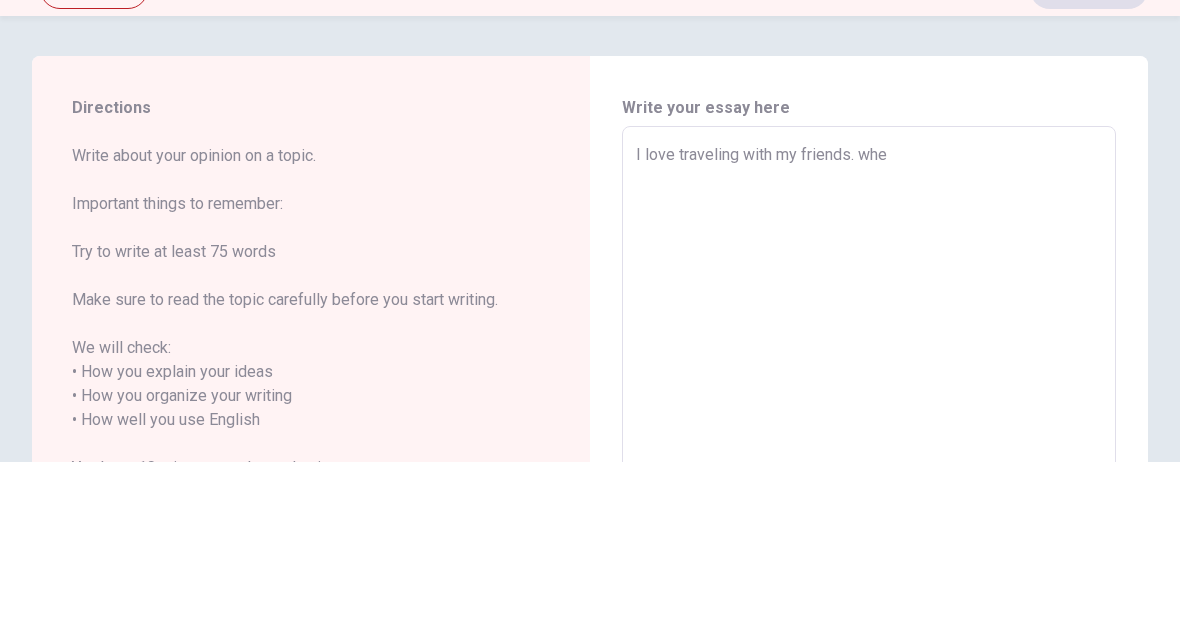 type on "x" 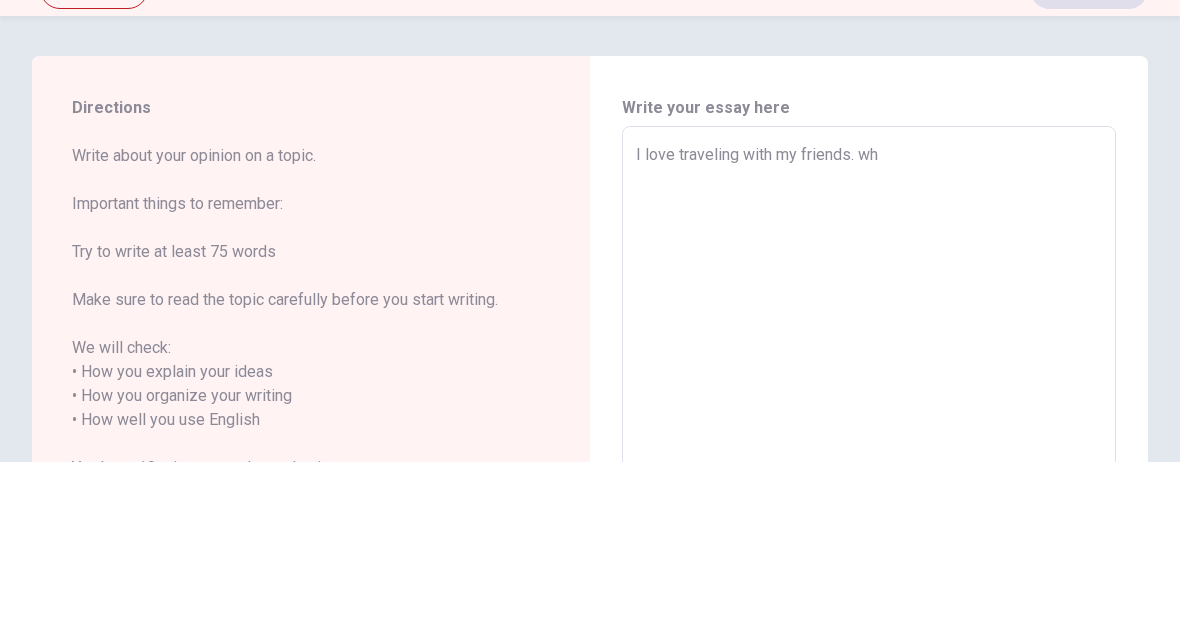 type on "x" 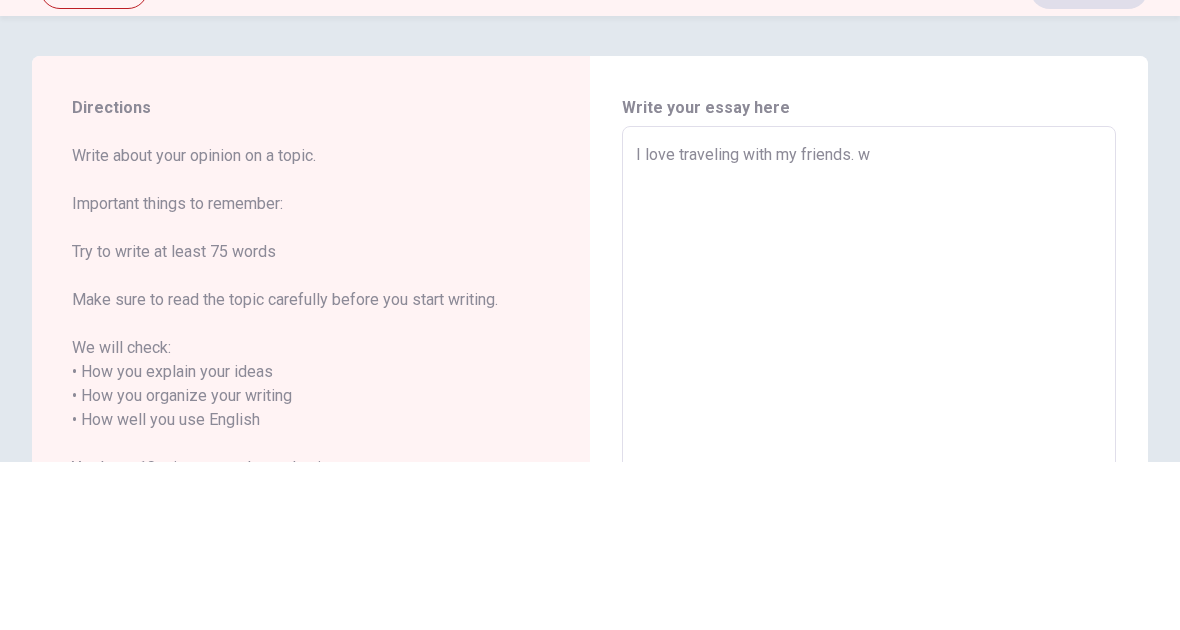 type on "x" 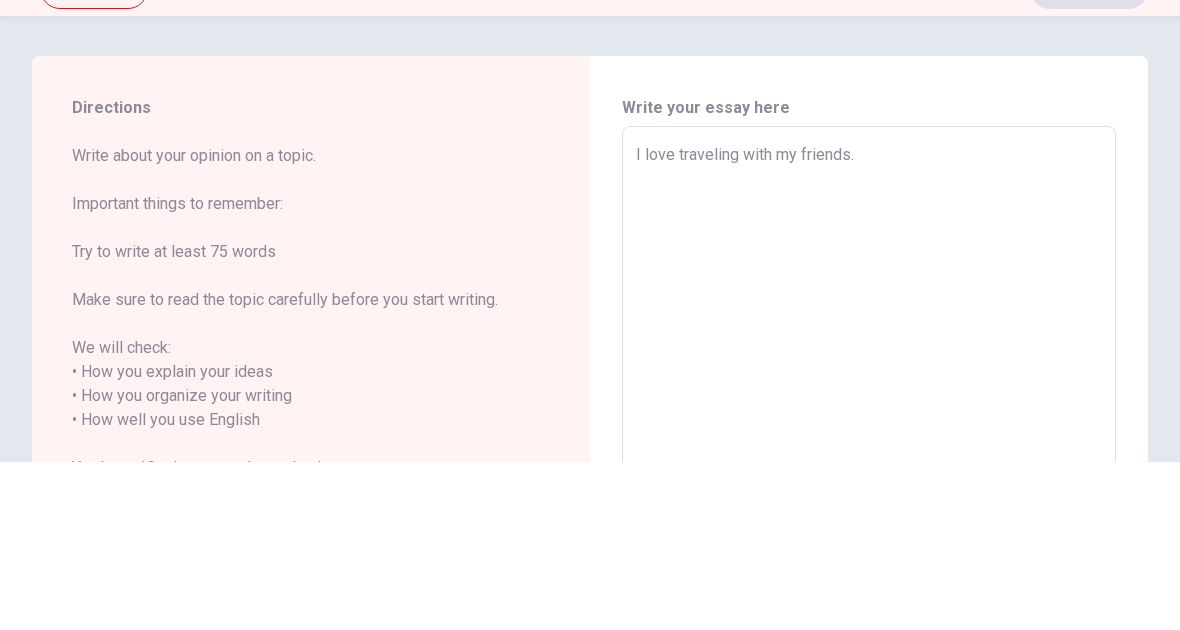 type on "x" 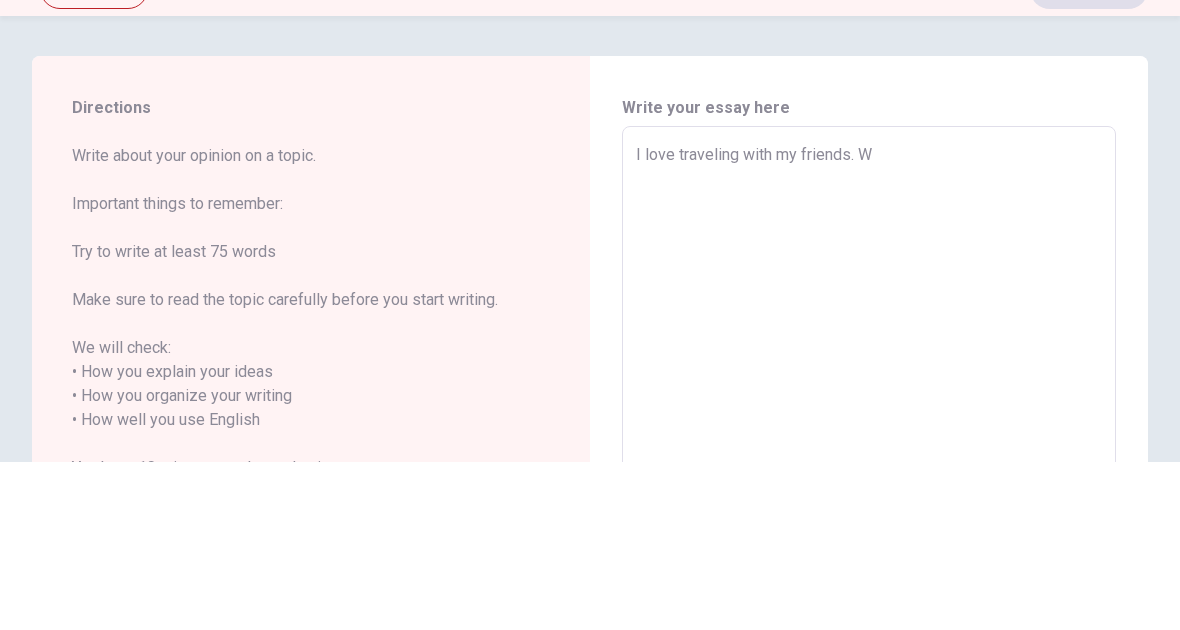 type on "x" 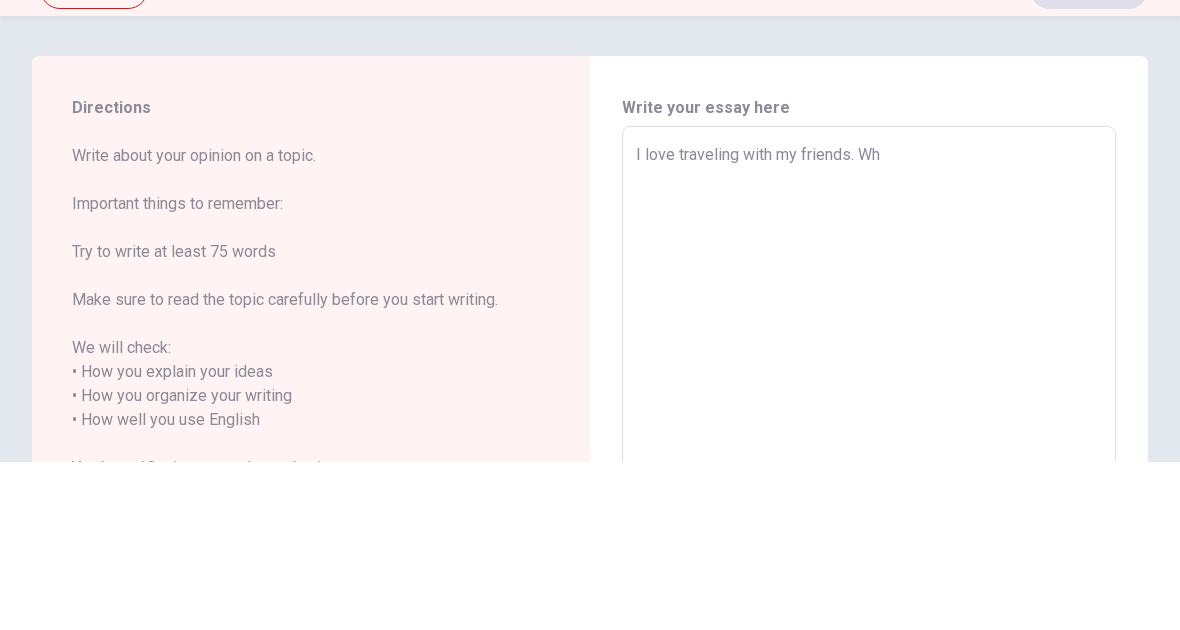 type on "x" 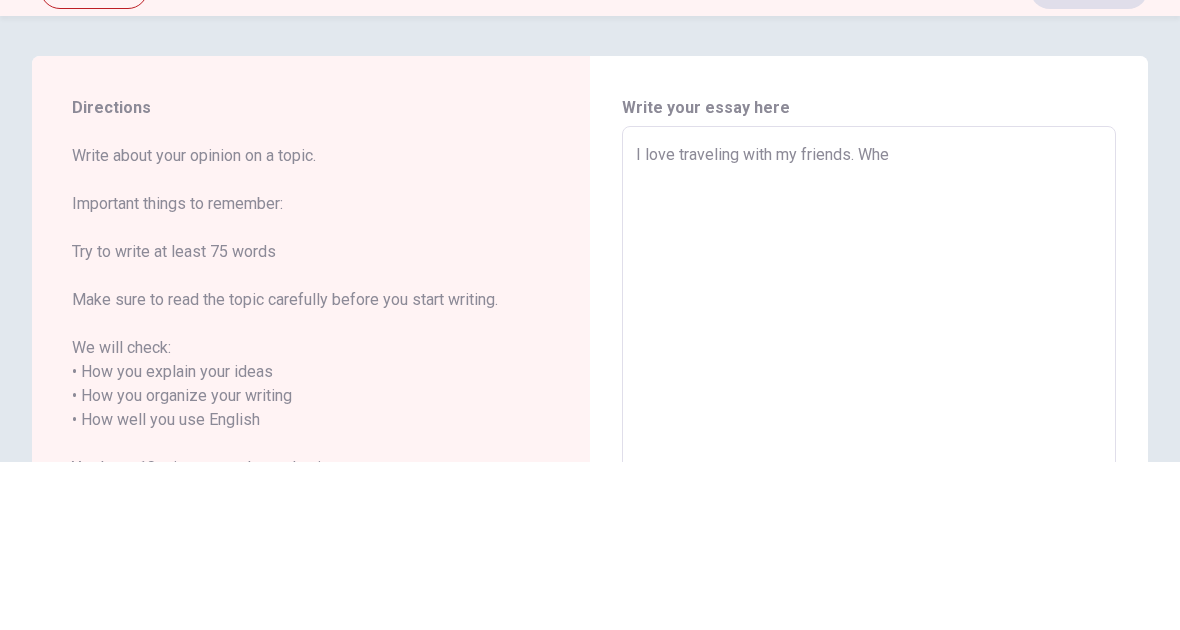 type on "x" 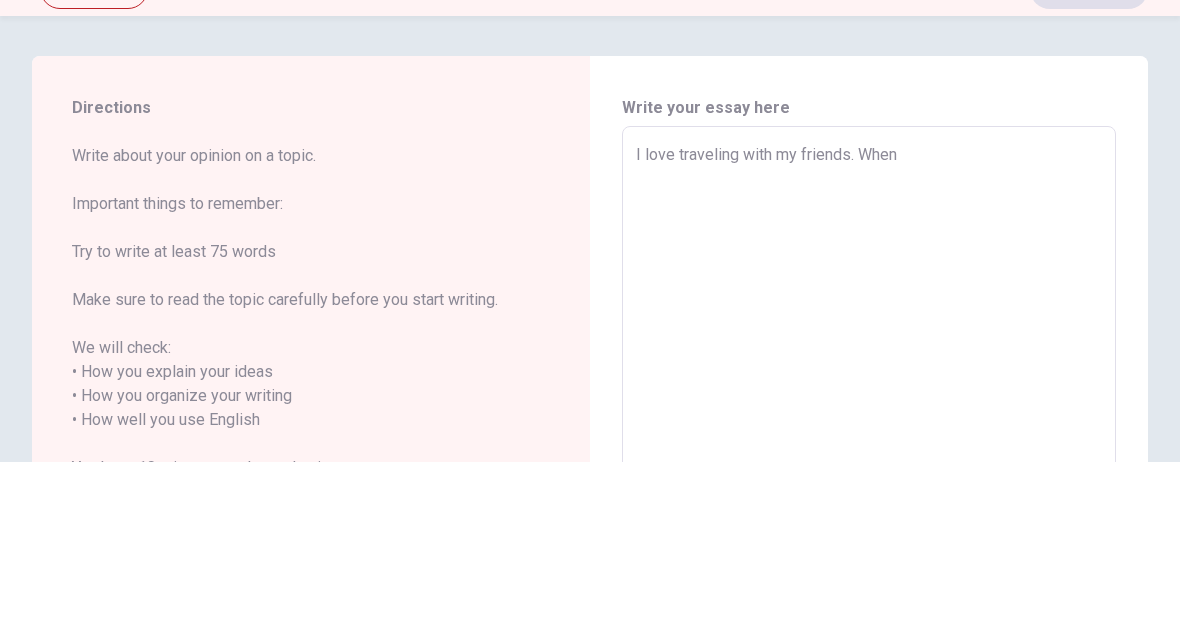type on "x" 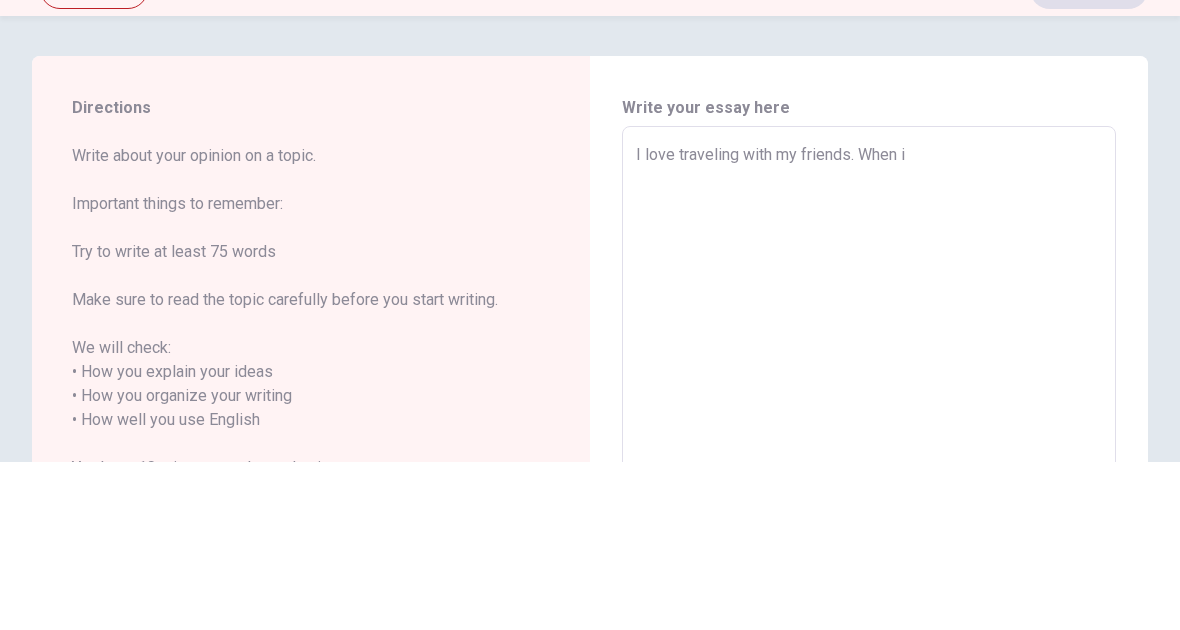 type on "x" 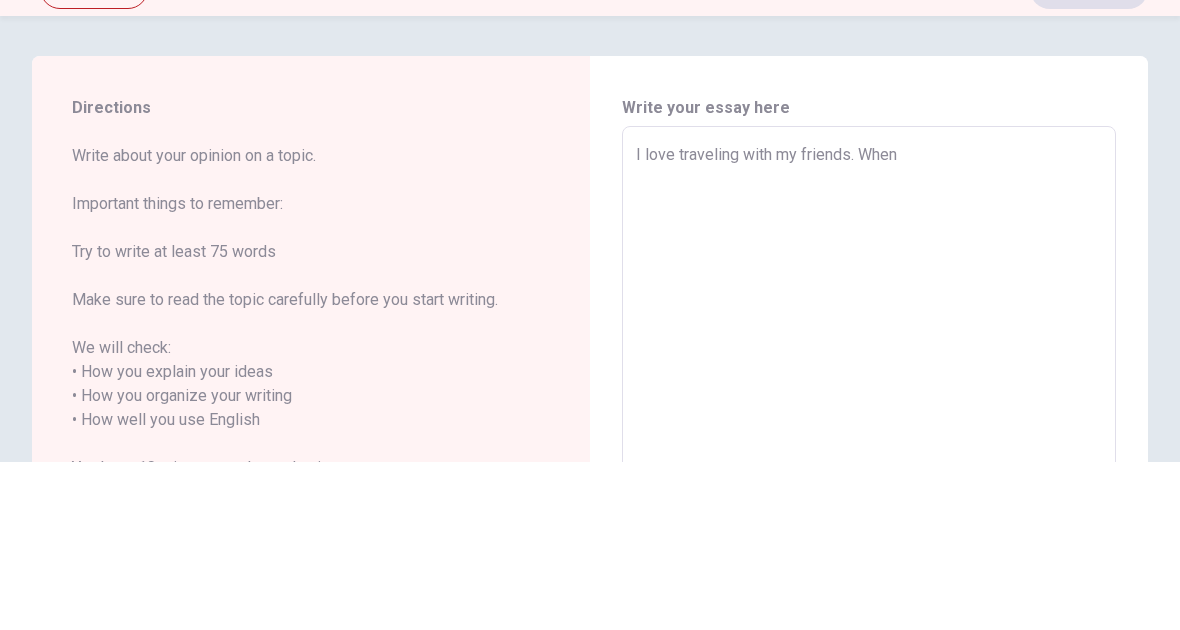 type on "x" 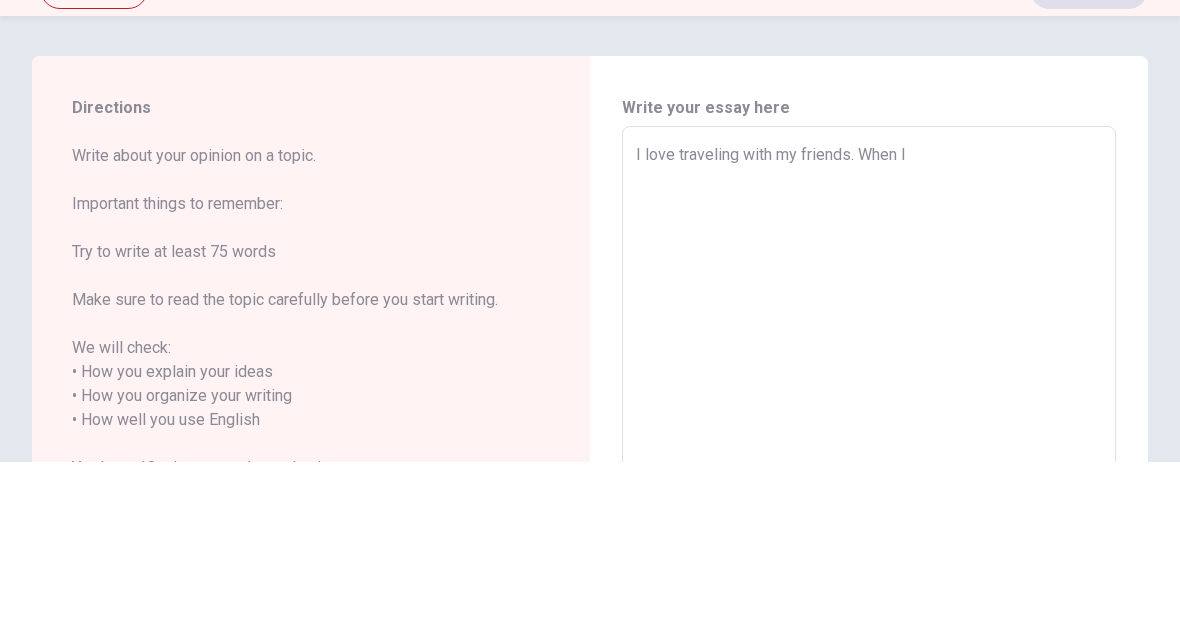 type on "x" 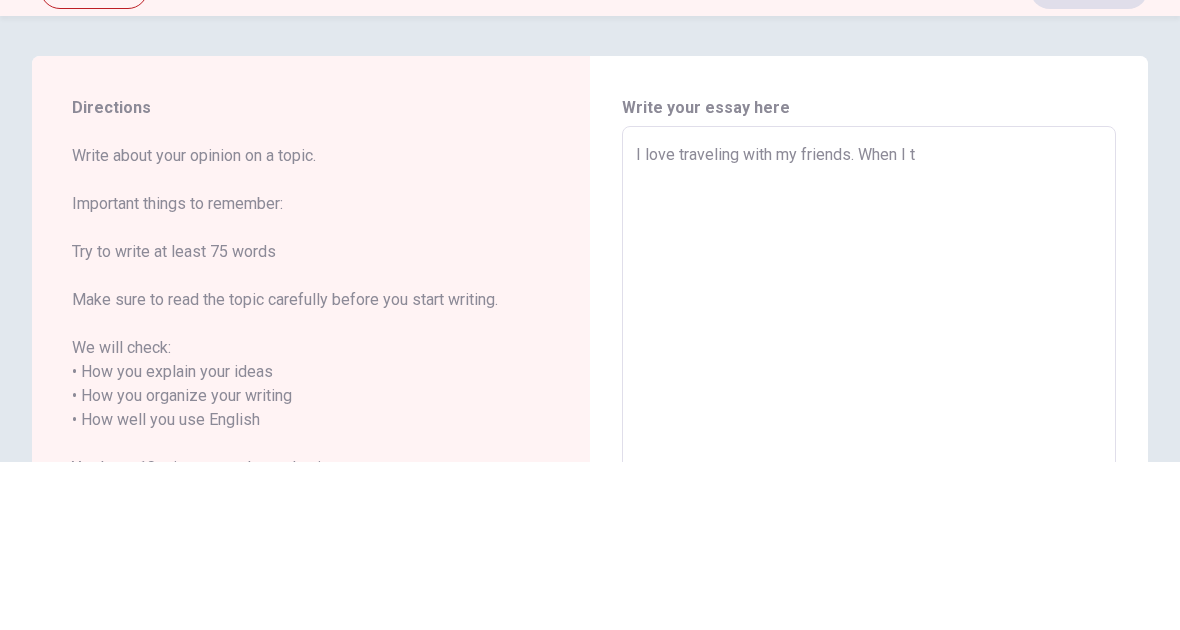 type on "x" 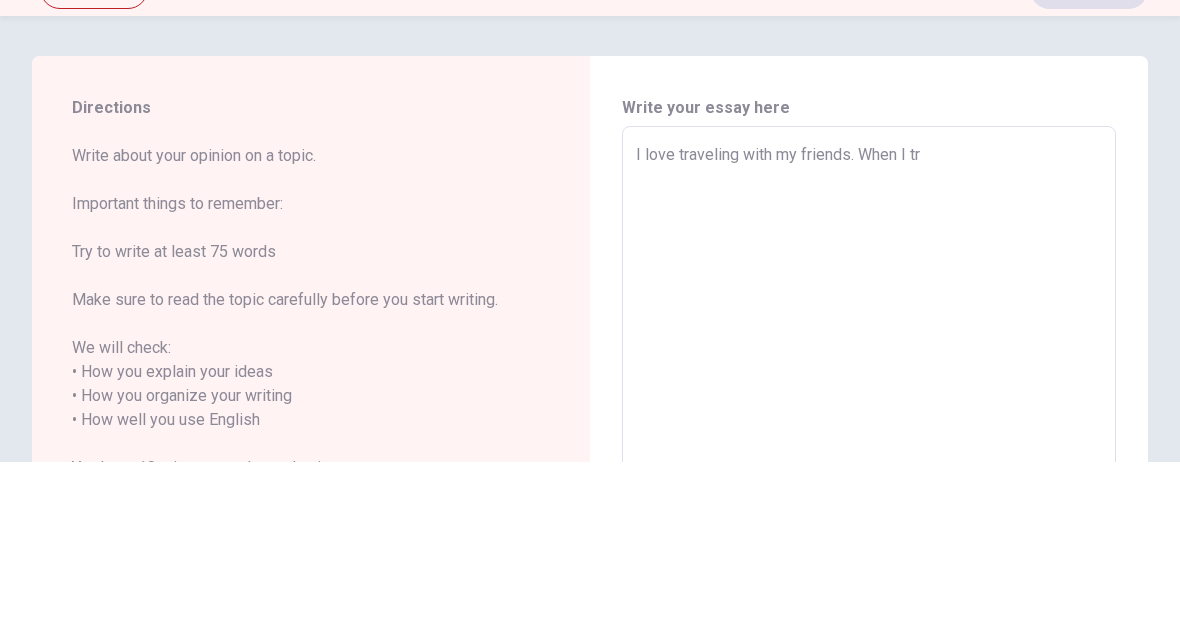 type on "x" 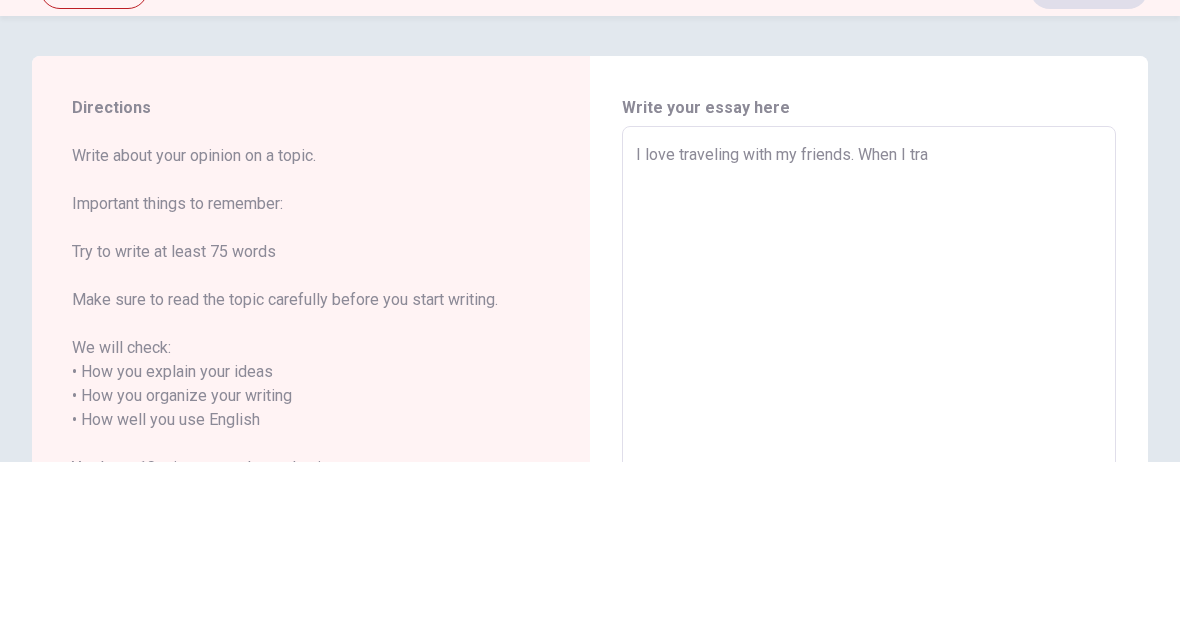 type on "x" 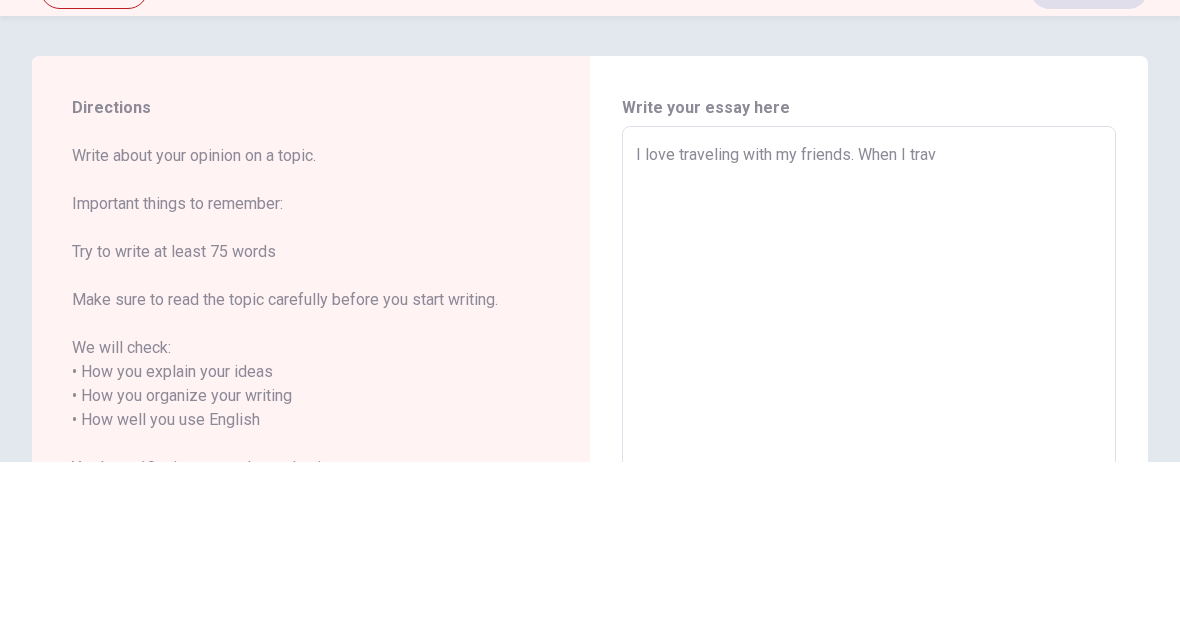 type on "x" 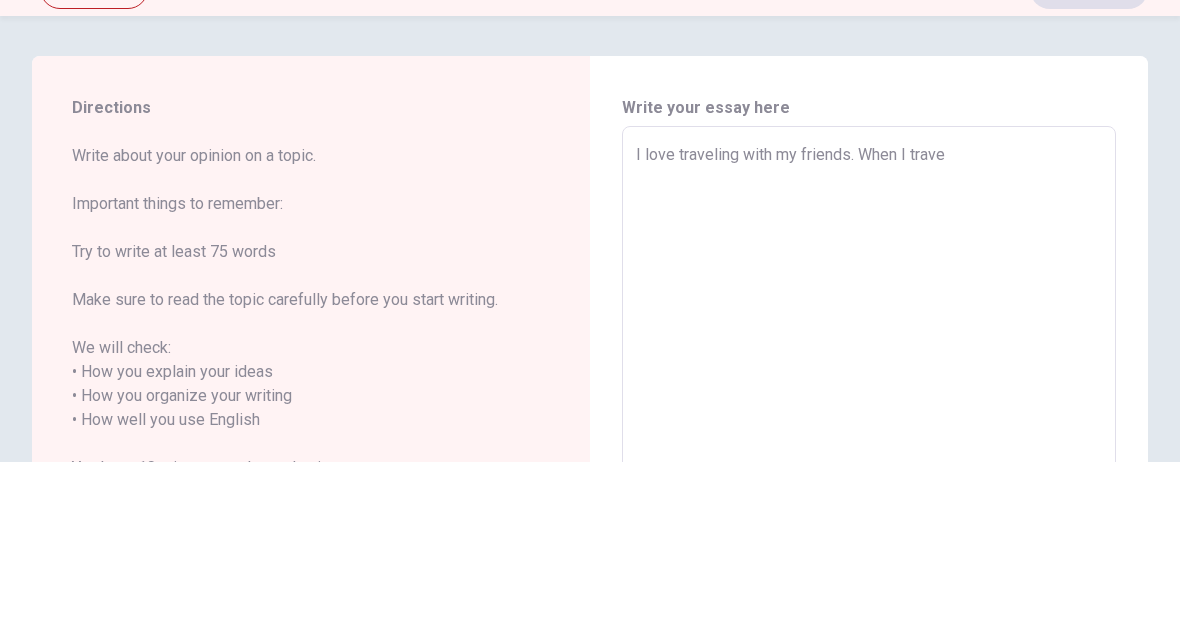 type on "x" 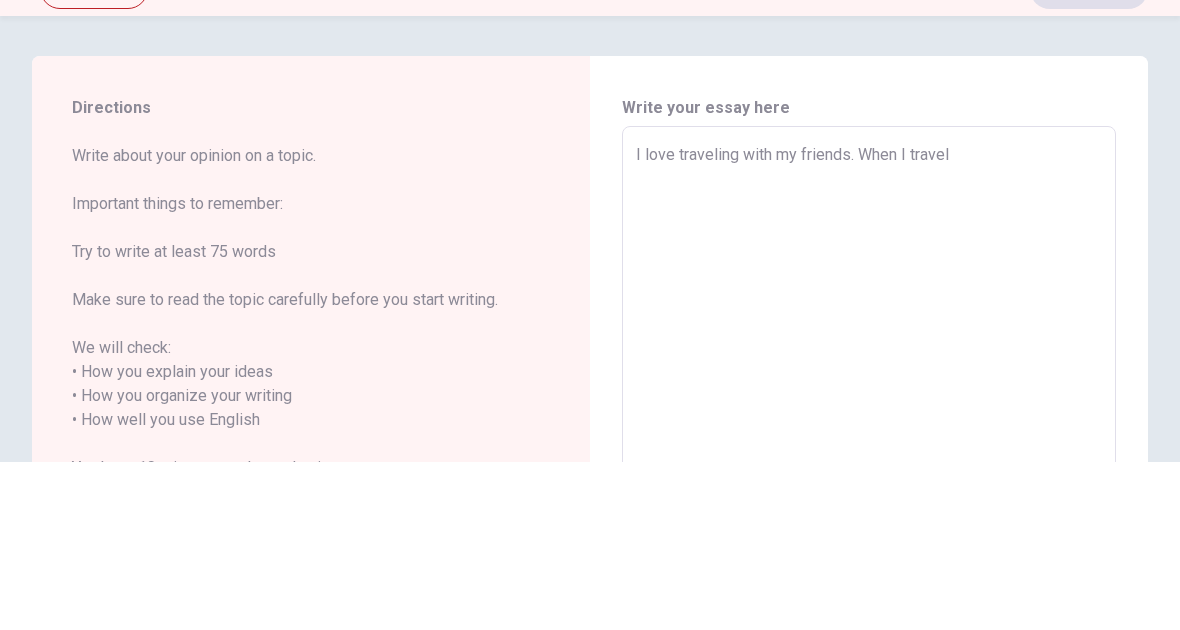 type on "x" 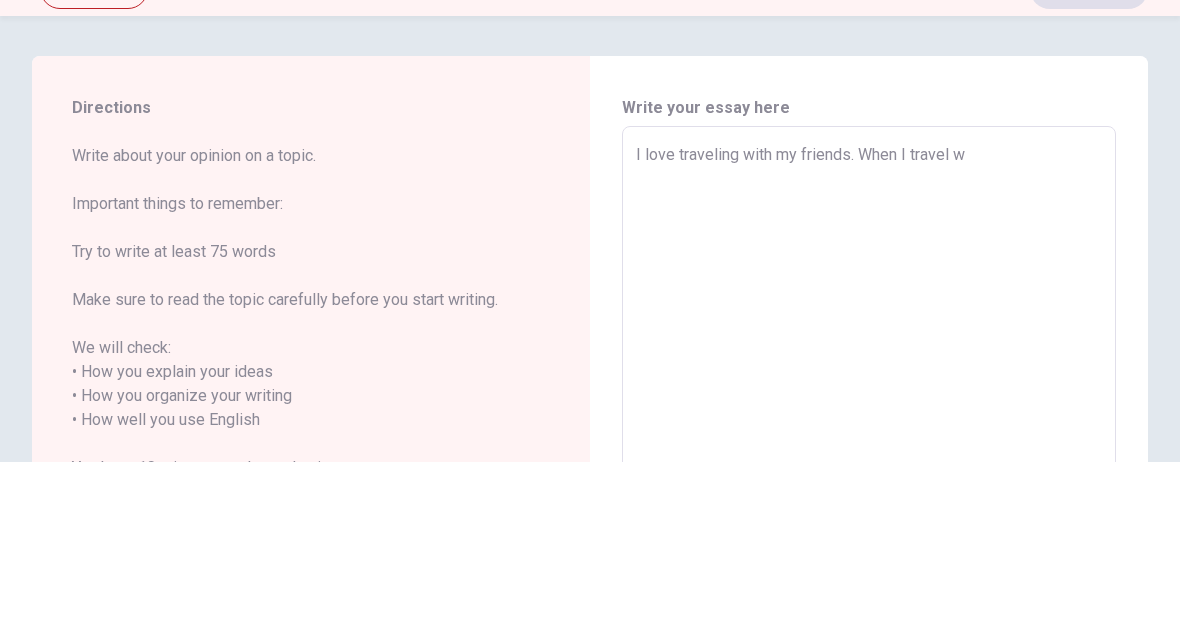 type on "x" 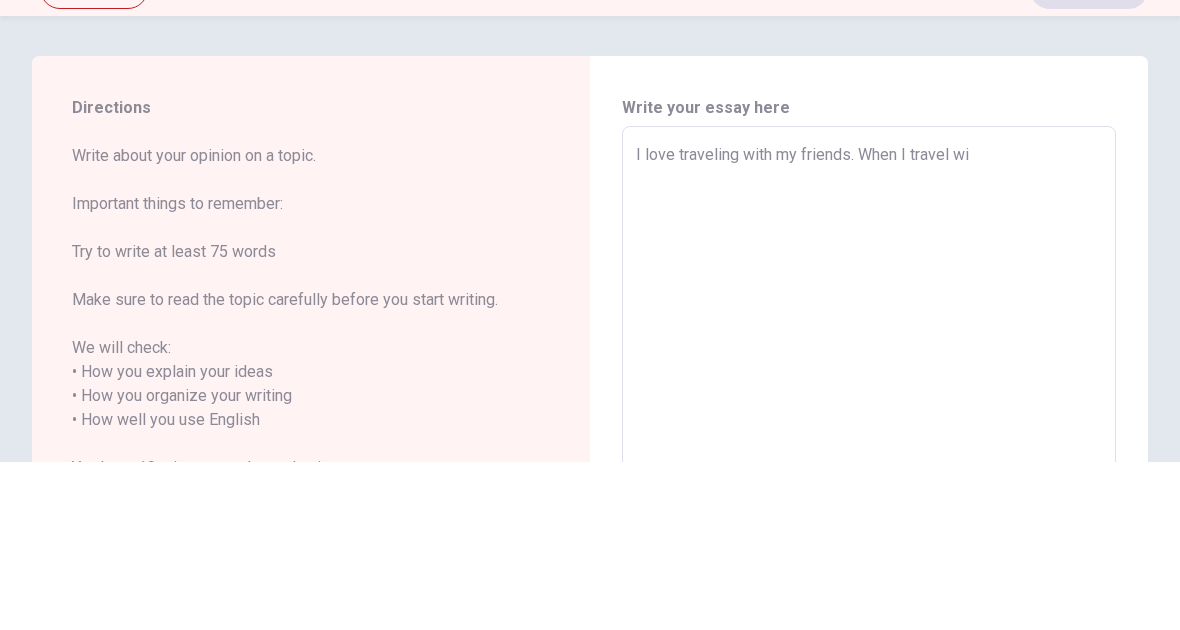type on "x" 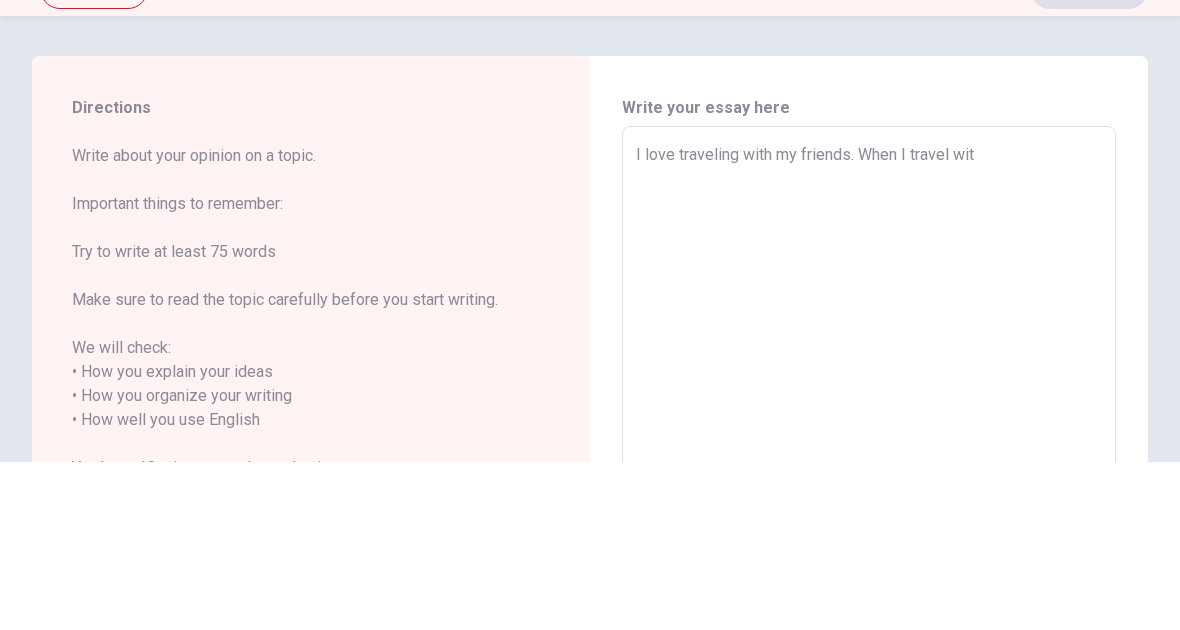 type on "x" 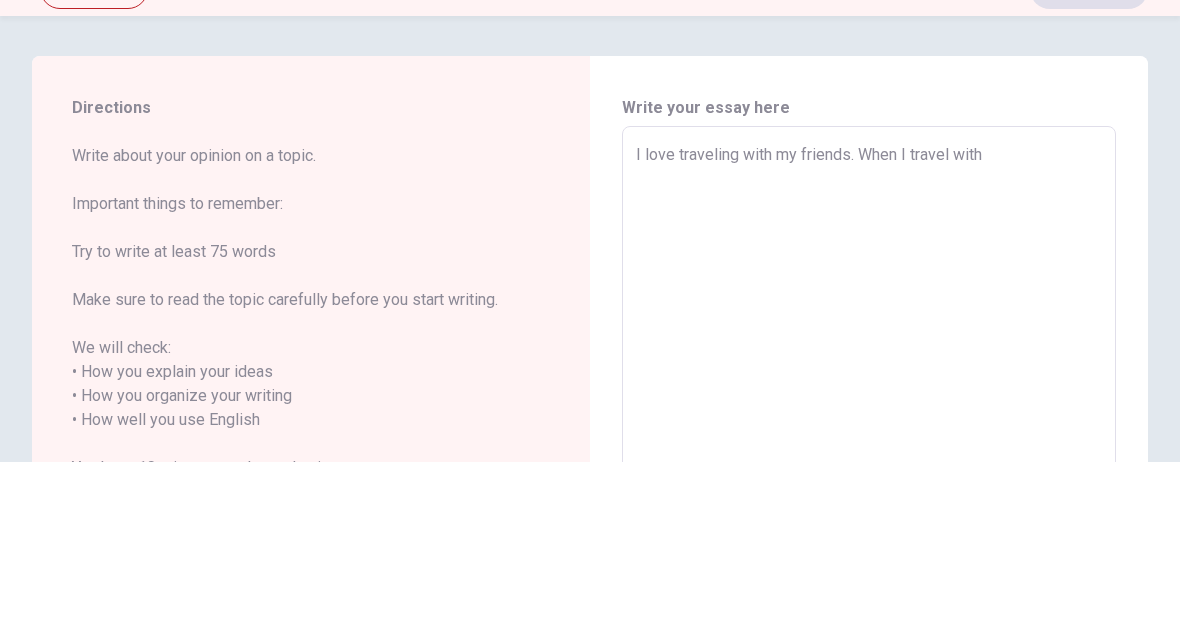 type on "x" 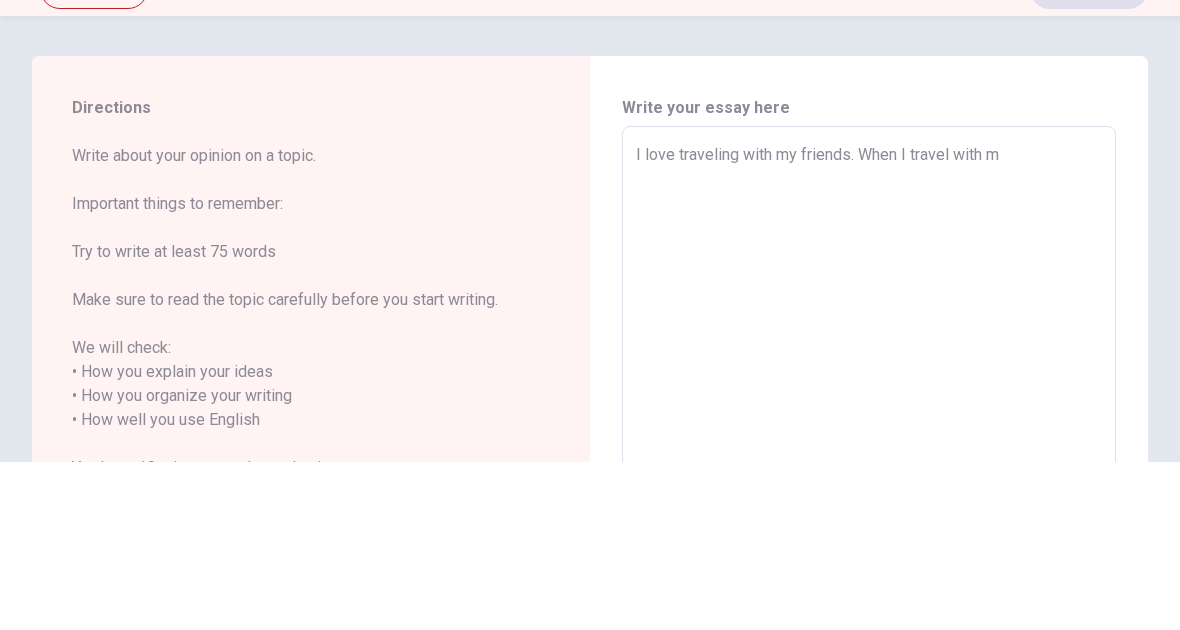 type on "x" 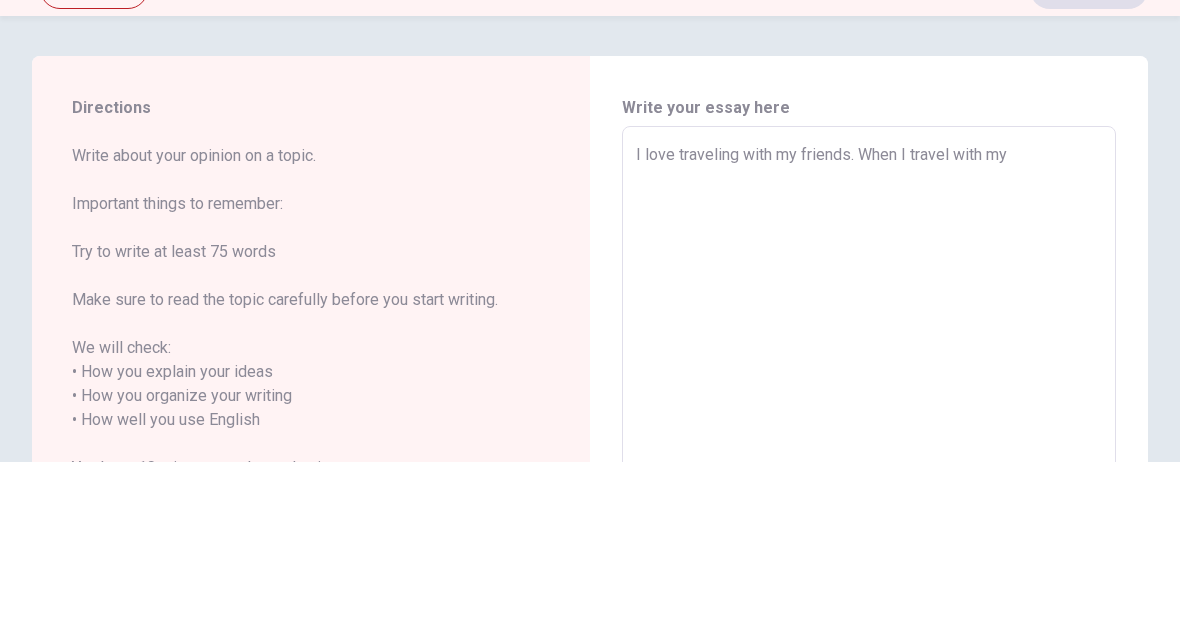 type on "x" 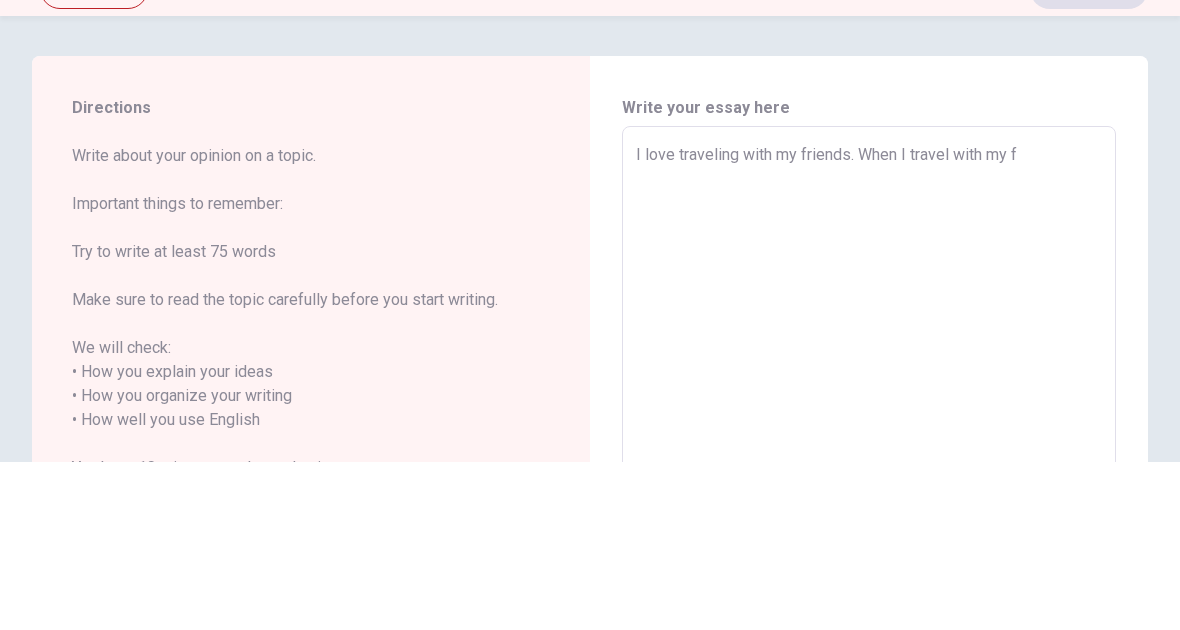 type on "x" 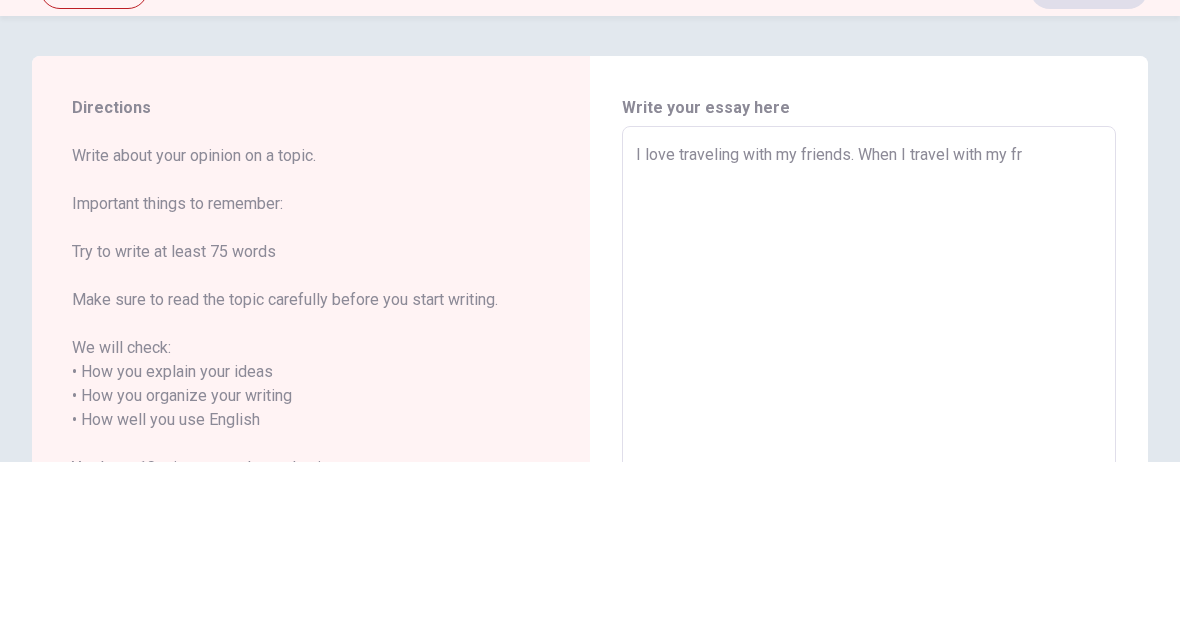type on "x" 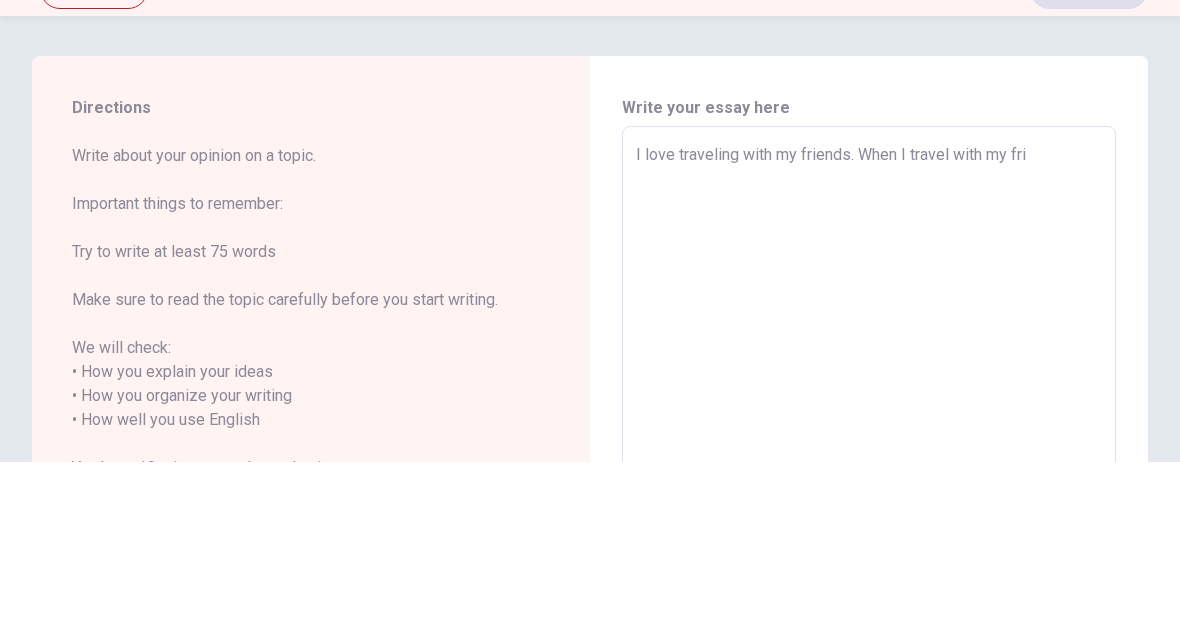 type on "x" 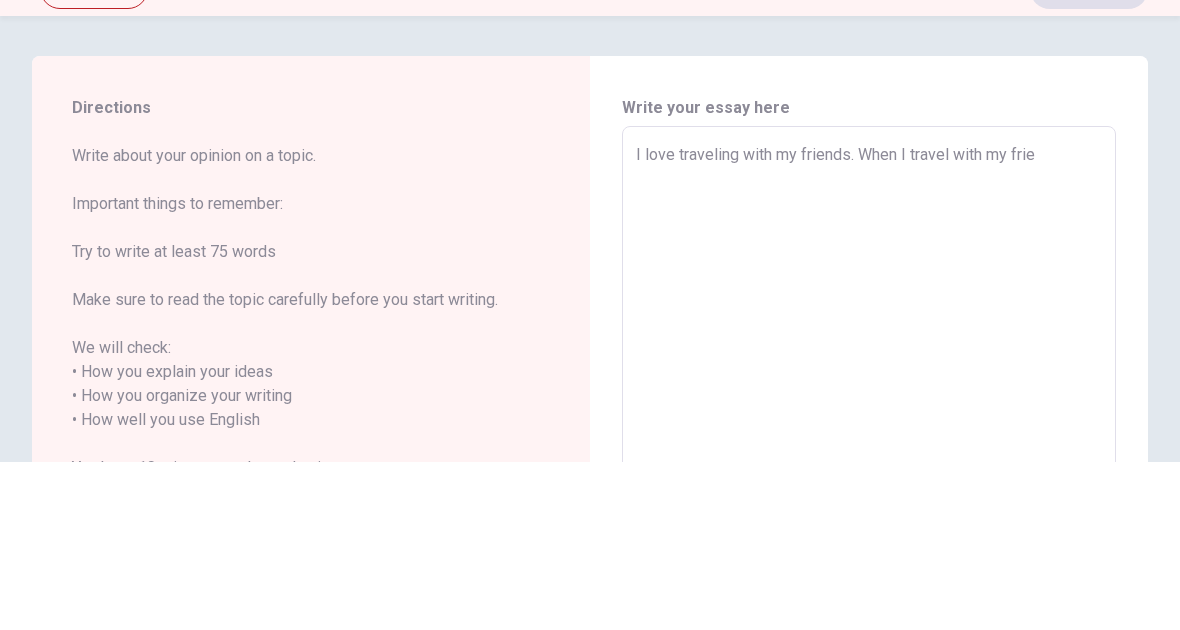 type on "x" 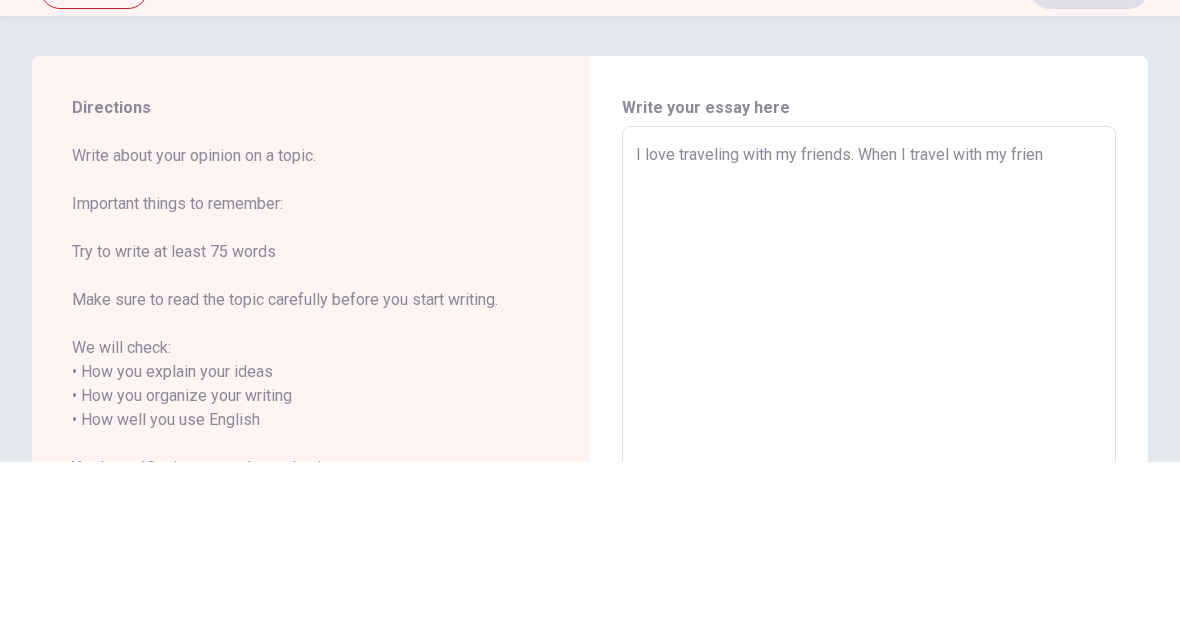 type on "x" 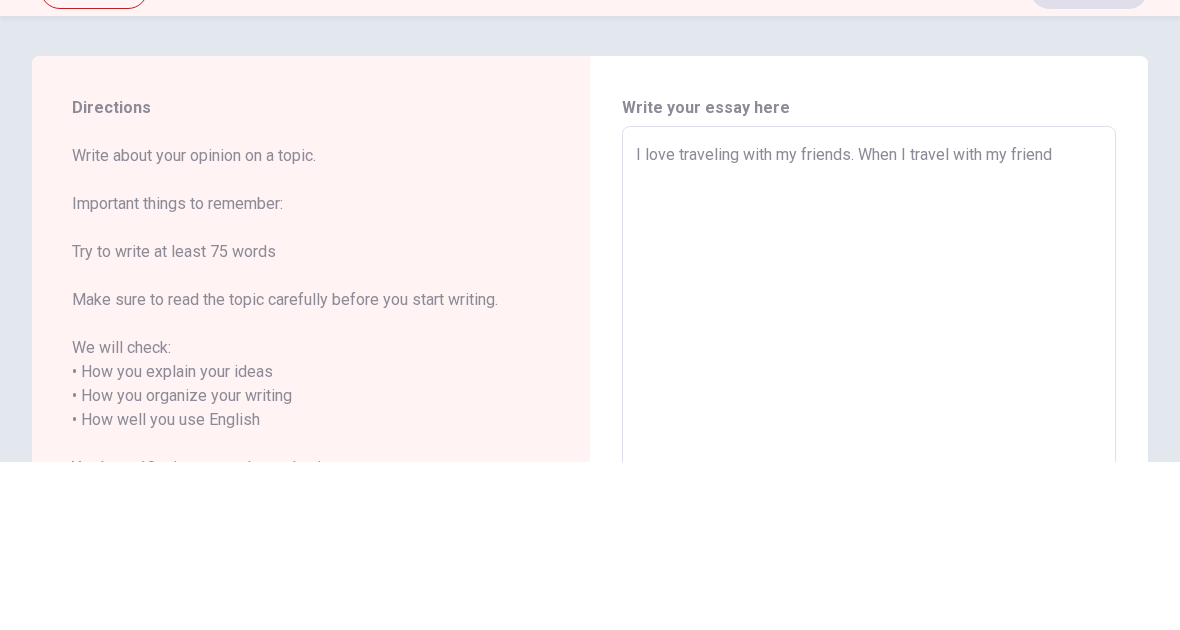 type on "x" 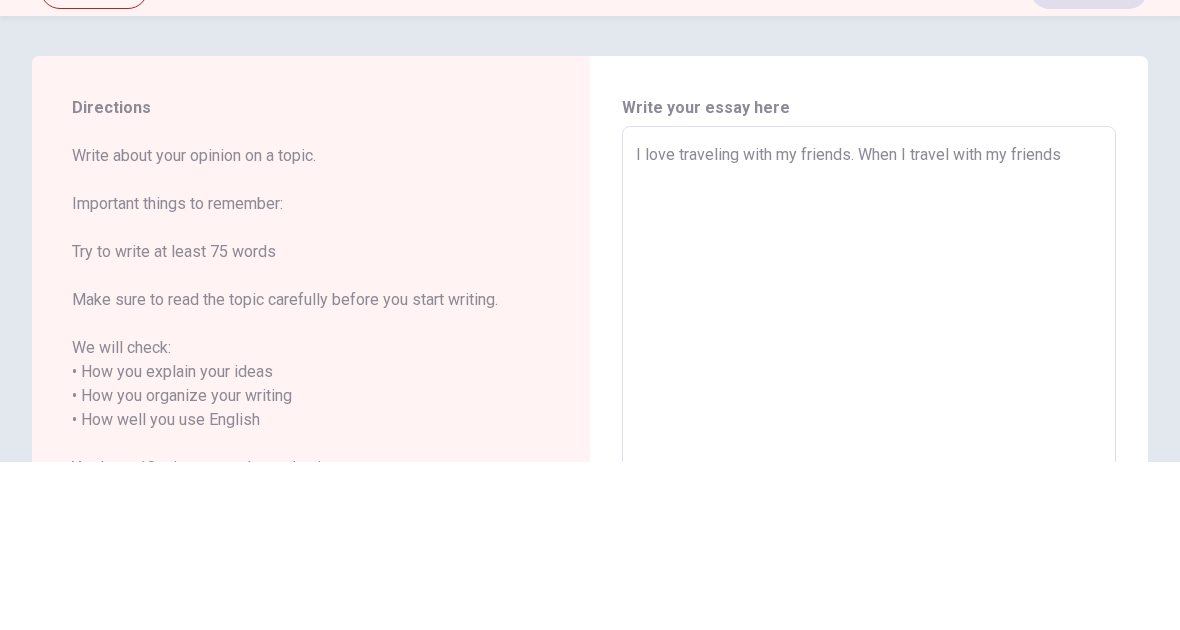type on "x" 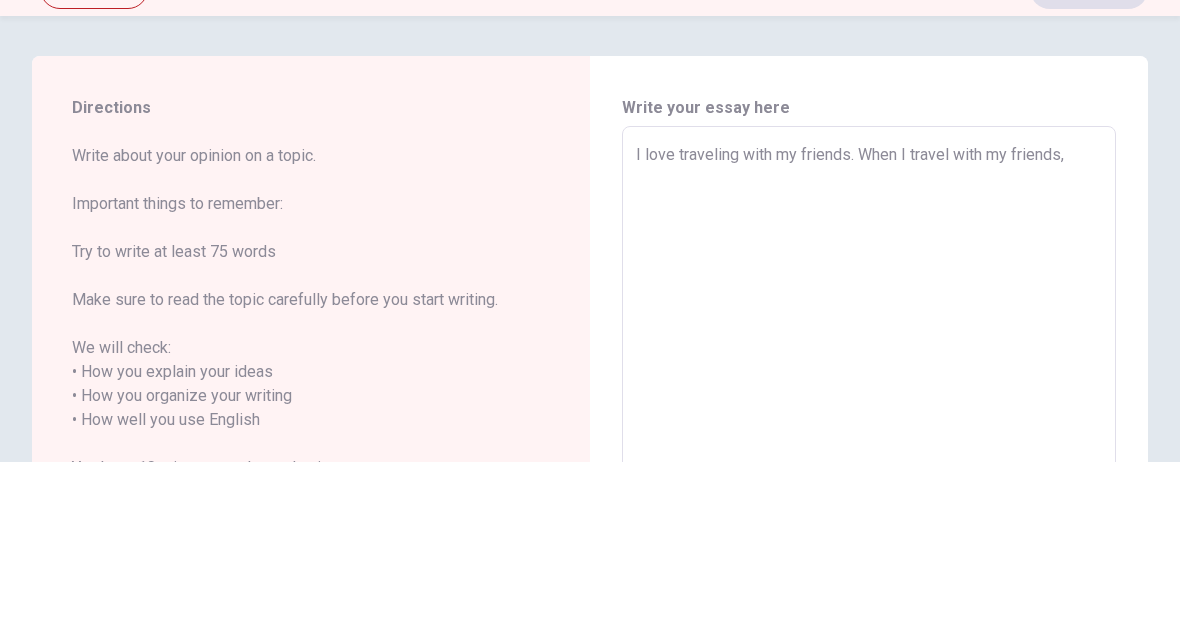 type on "x" 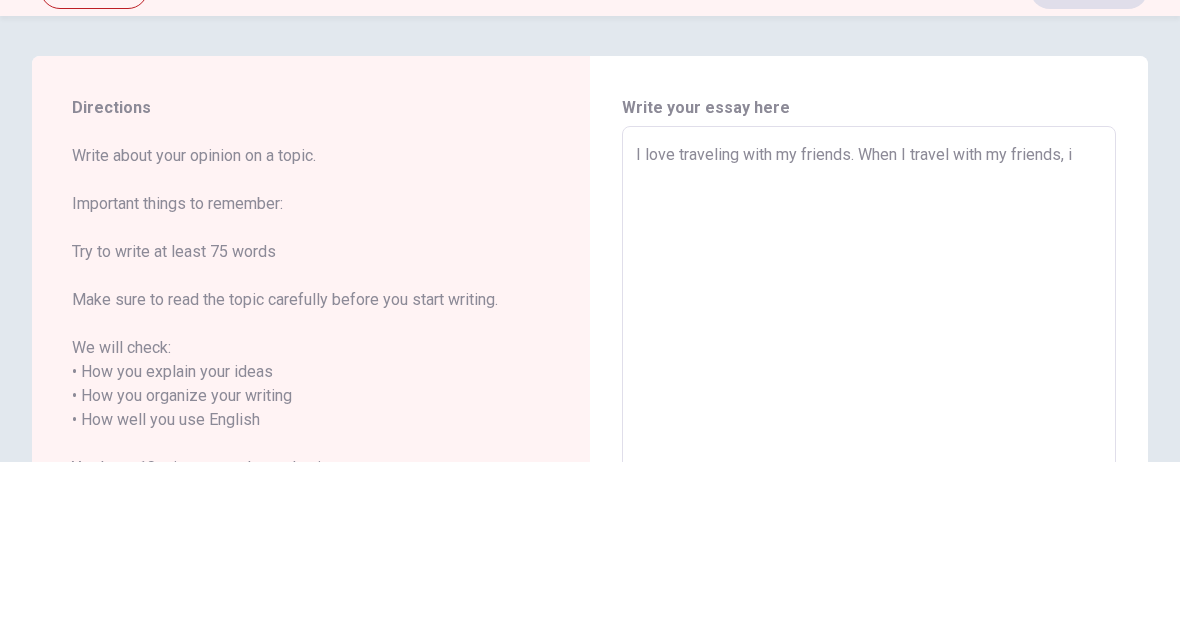 type on "x" 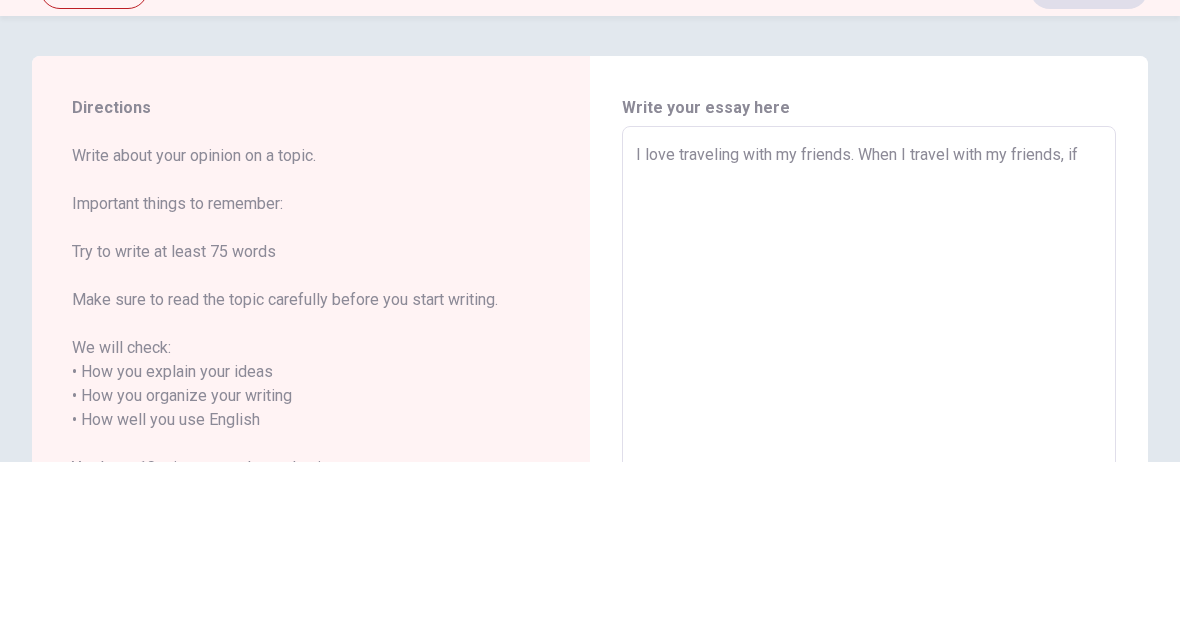 type on "x" 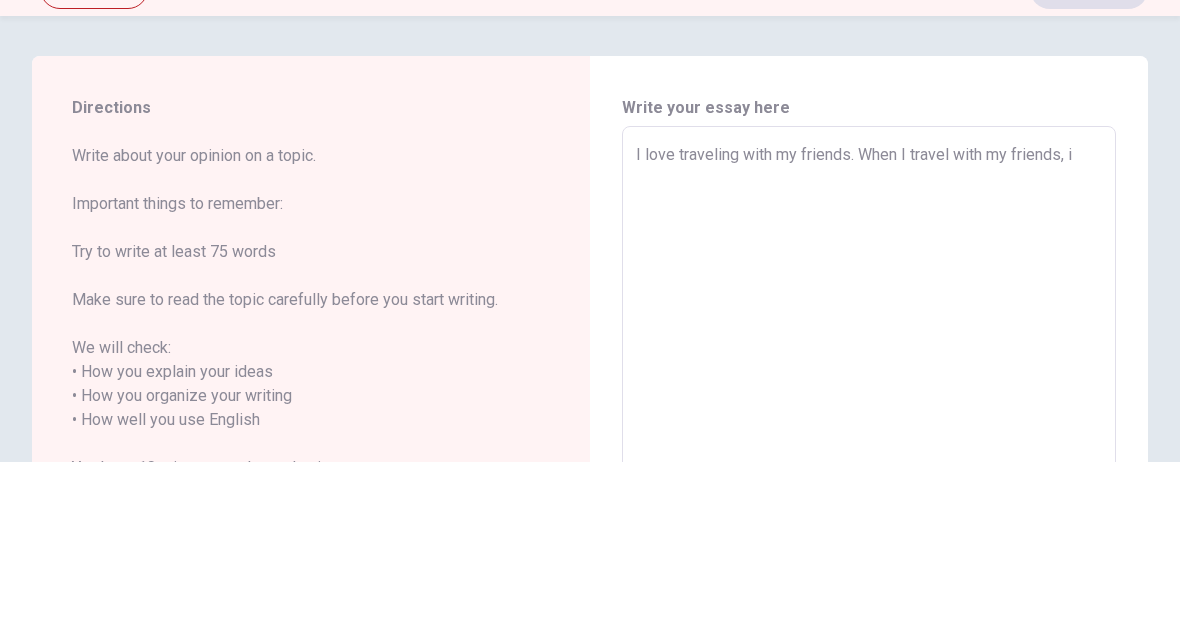type on "x" 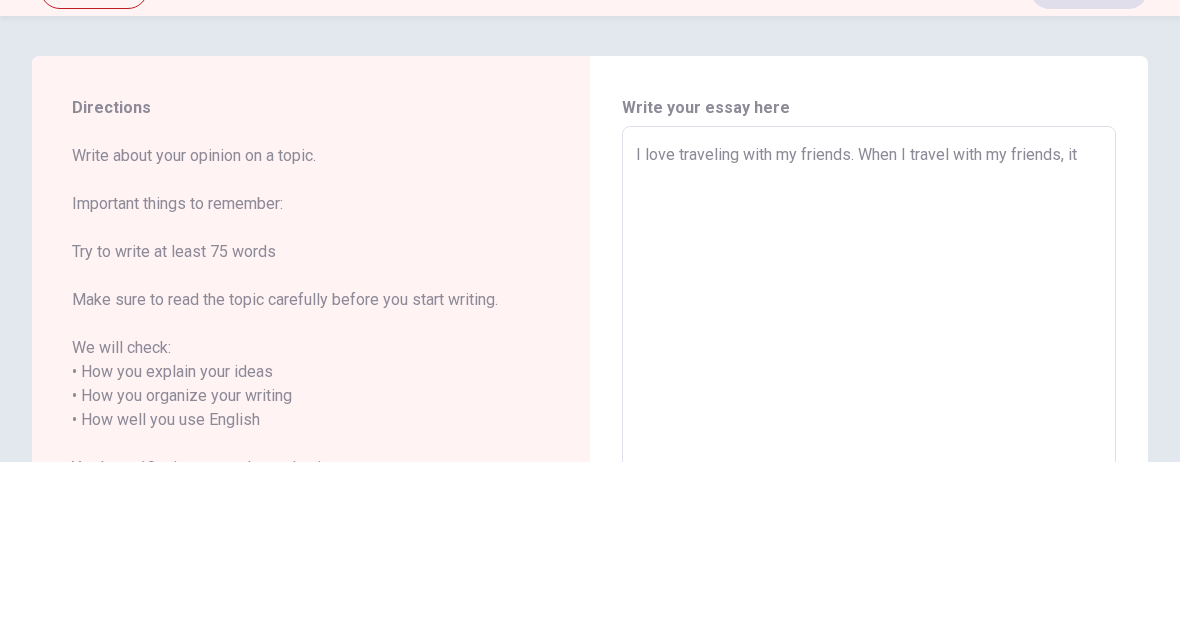 type on "x" 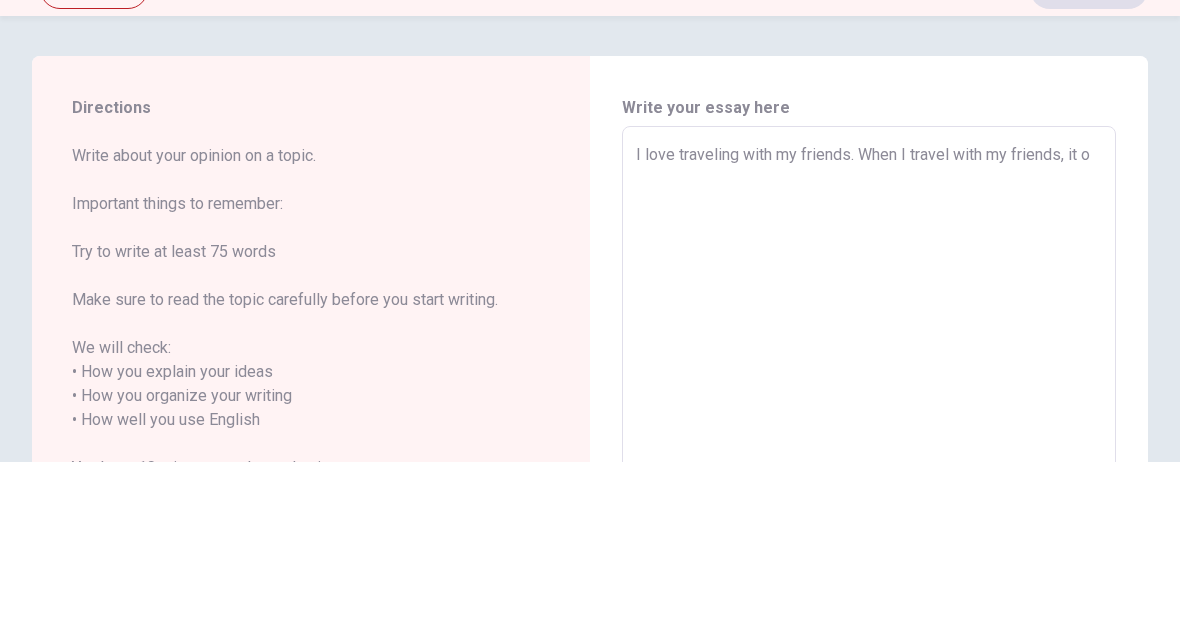 type on "x" 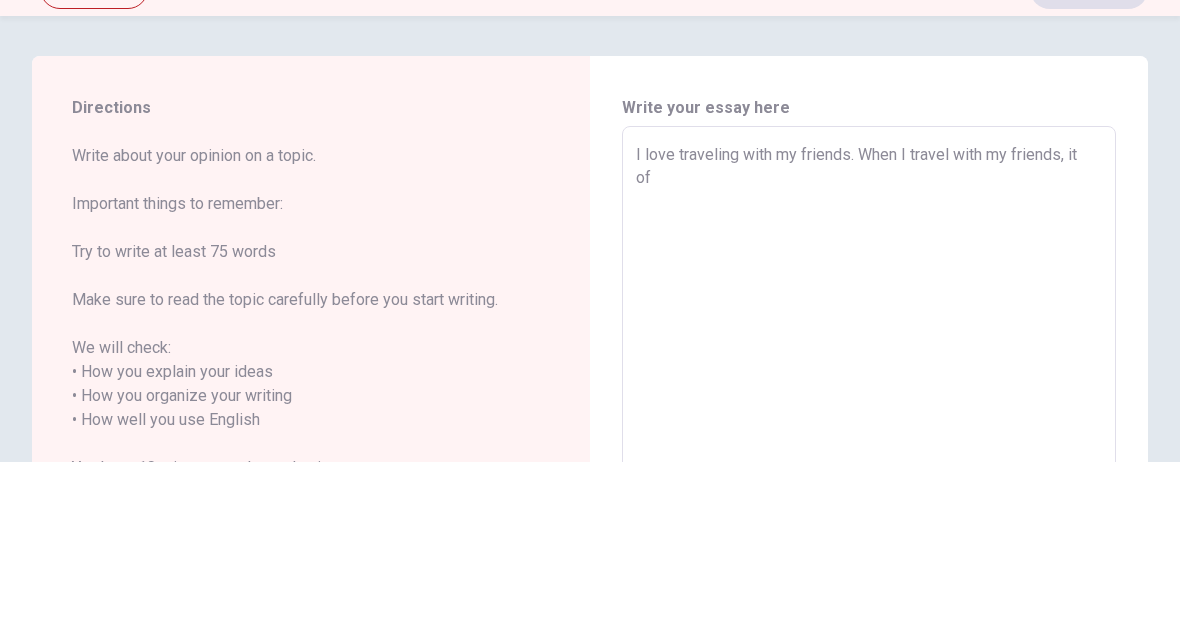 type on "x" 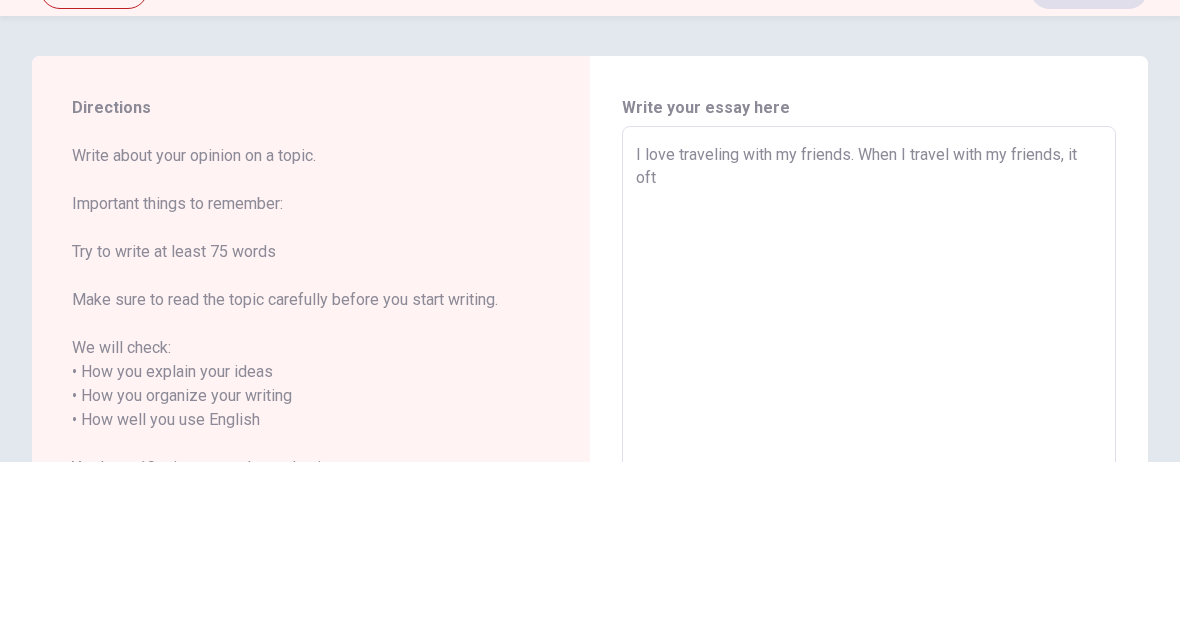 type on "x" 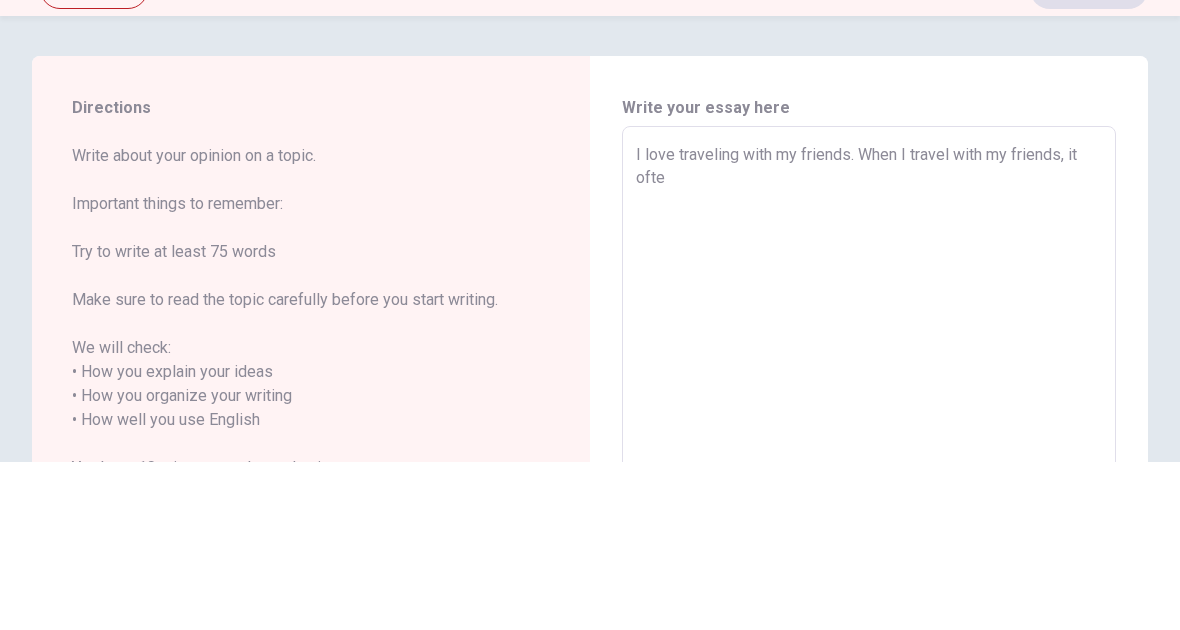 type on "x" 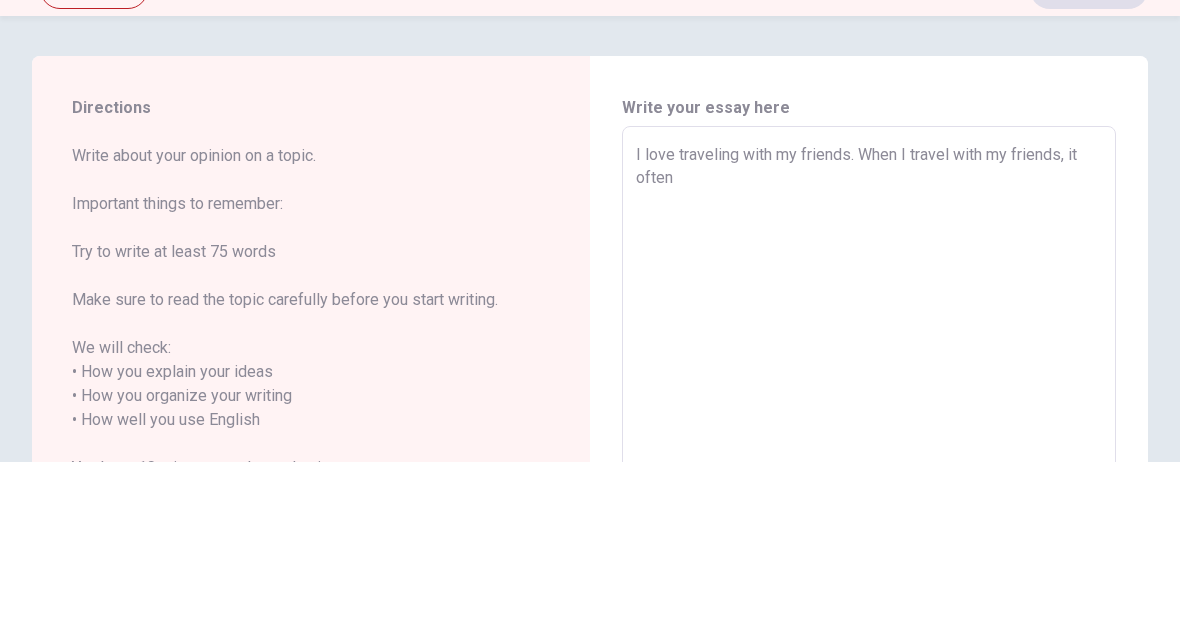 type on "x" 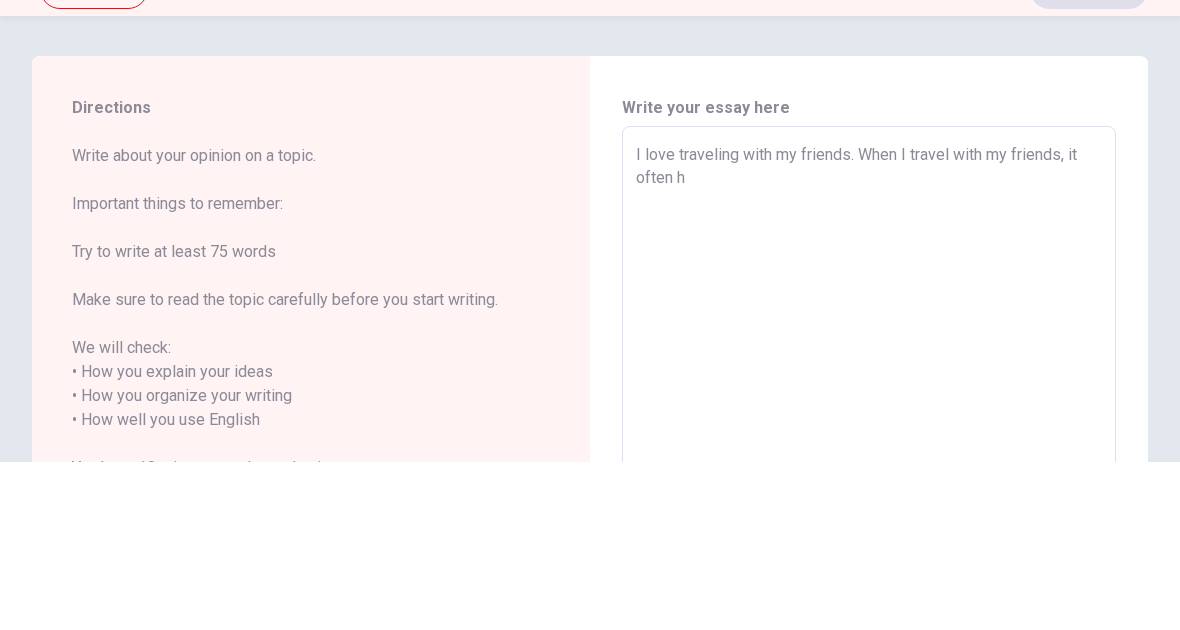 type on "x" 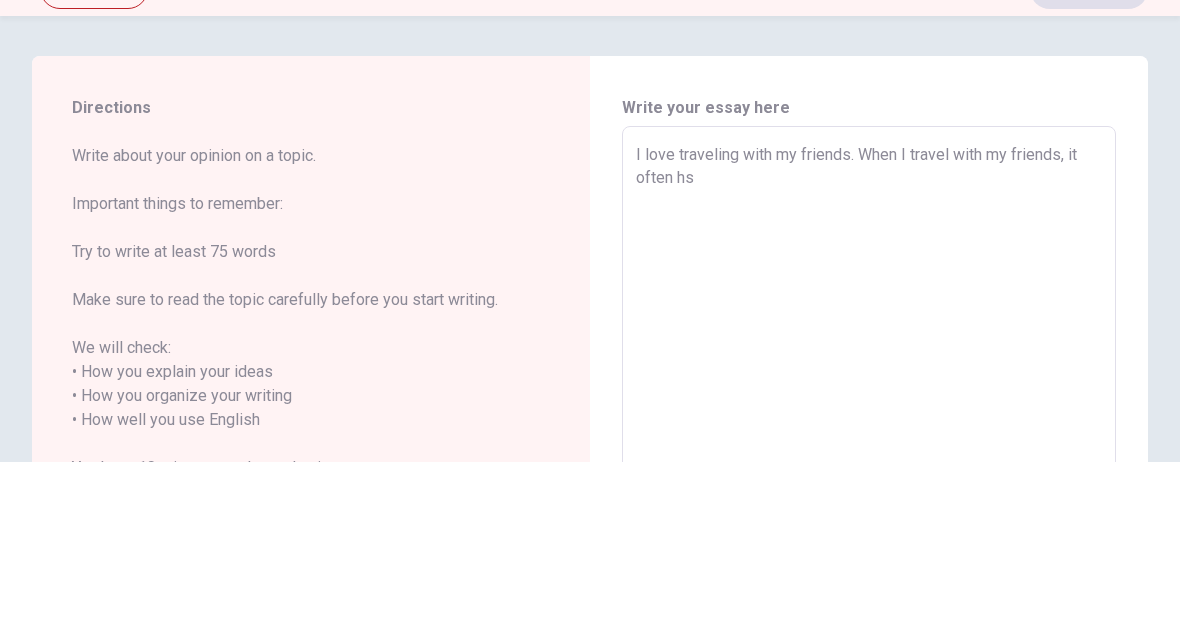 type on "x" 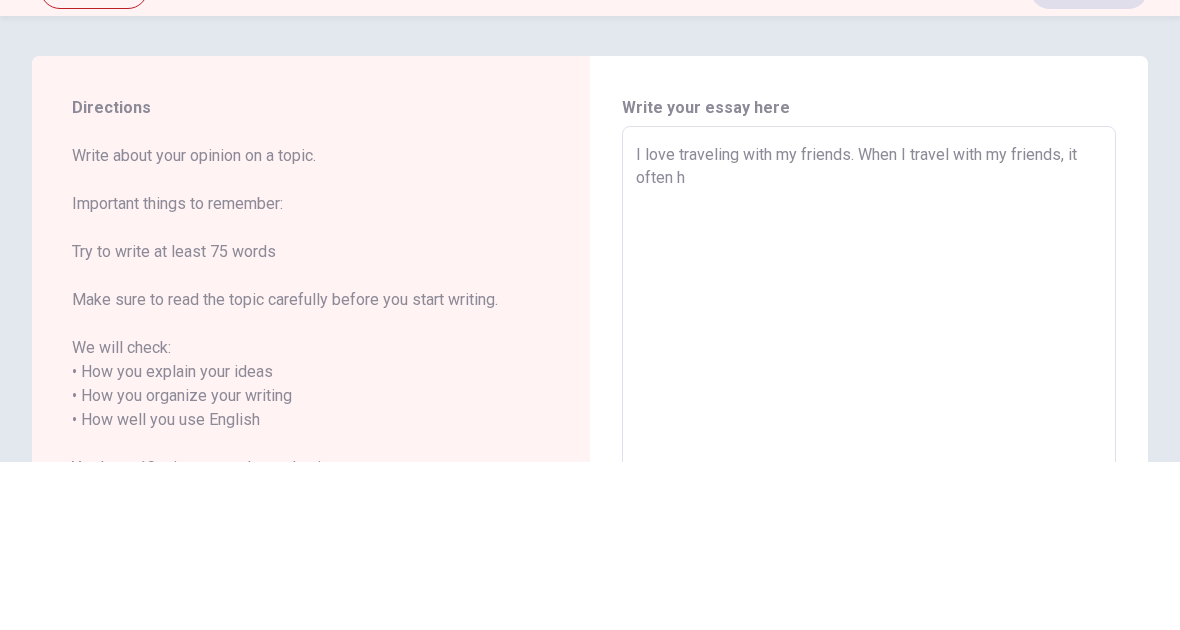 type on "x" 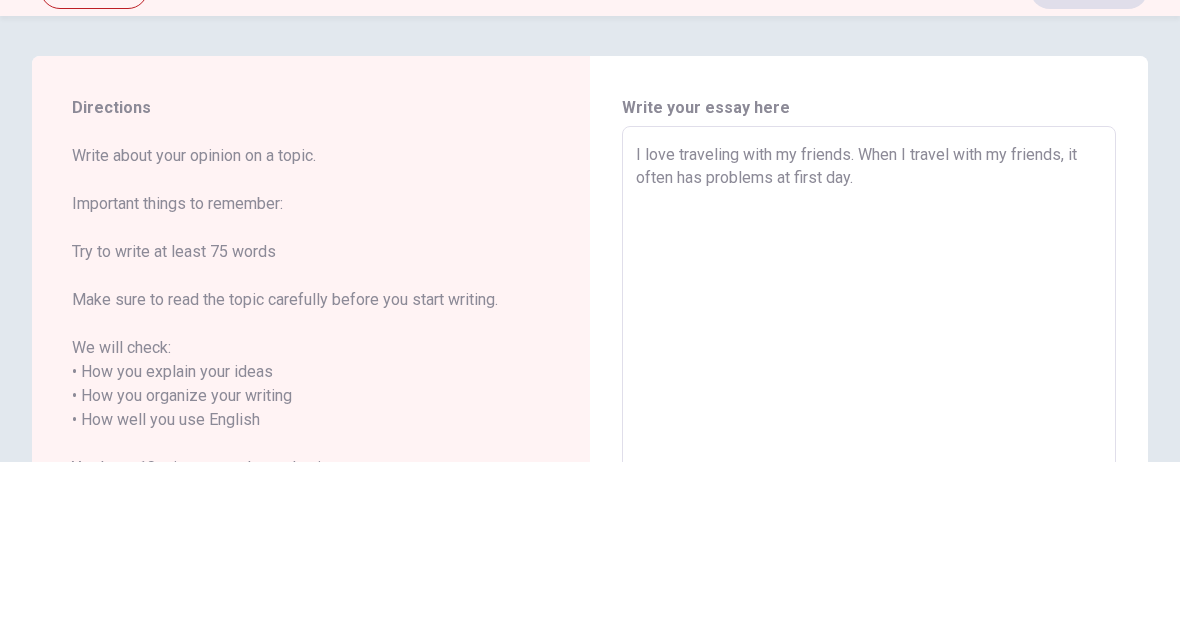 scroll, scrollTop: 0, scrollLeft: 0, axis: both 